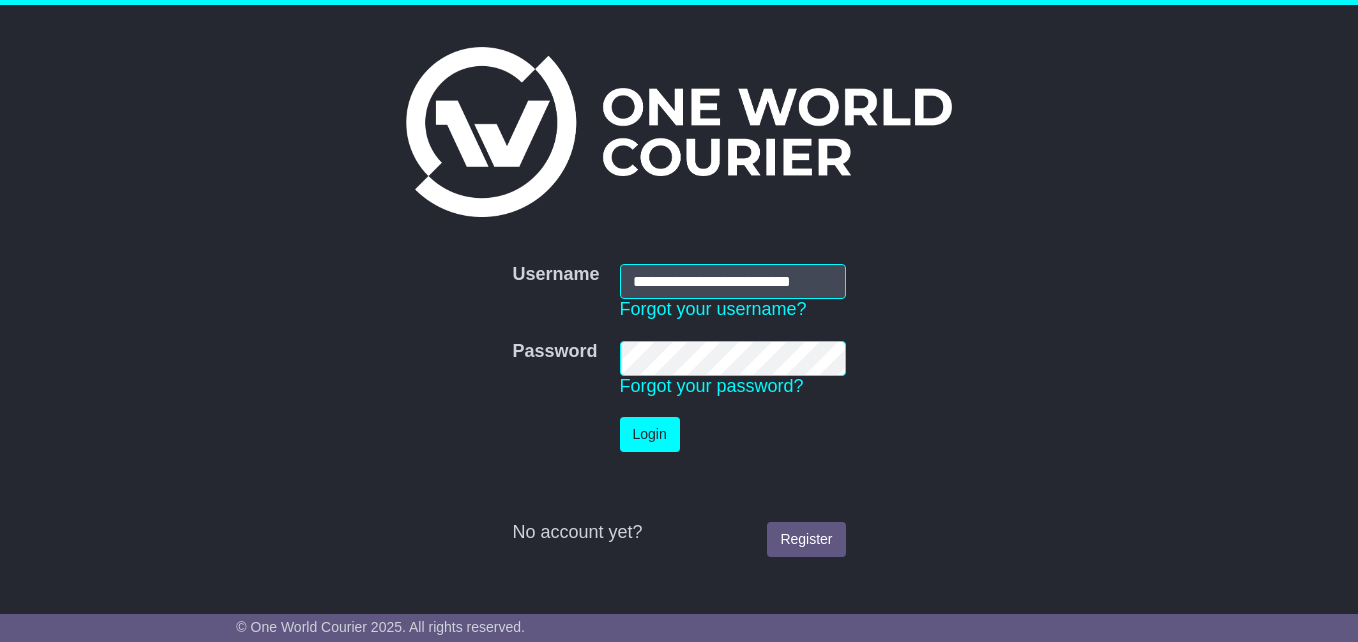 click on "No account yet?
Register" at bounding box center [678, 514] 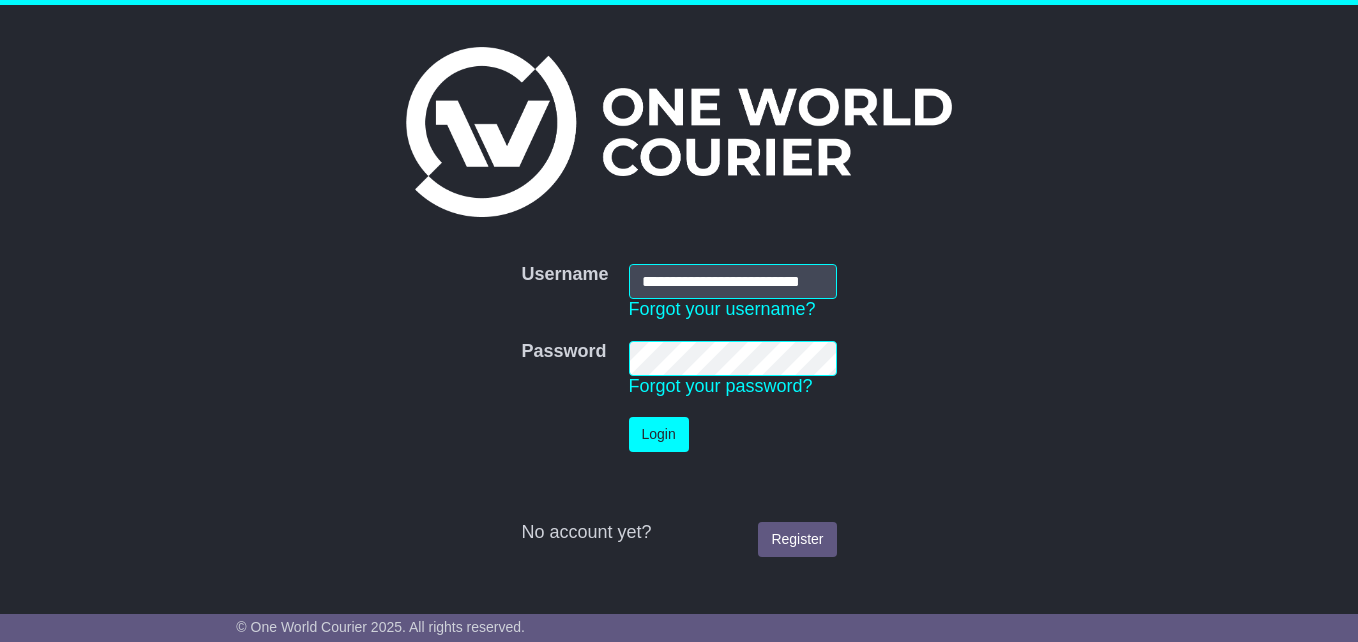 scroll, scrollTop: 0, scrollLeft: 0, axis: both 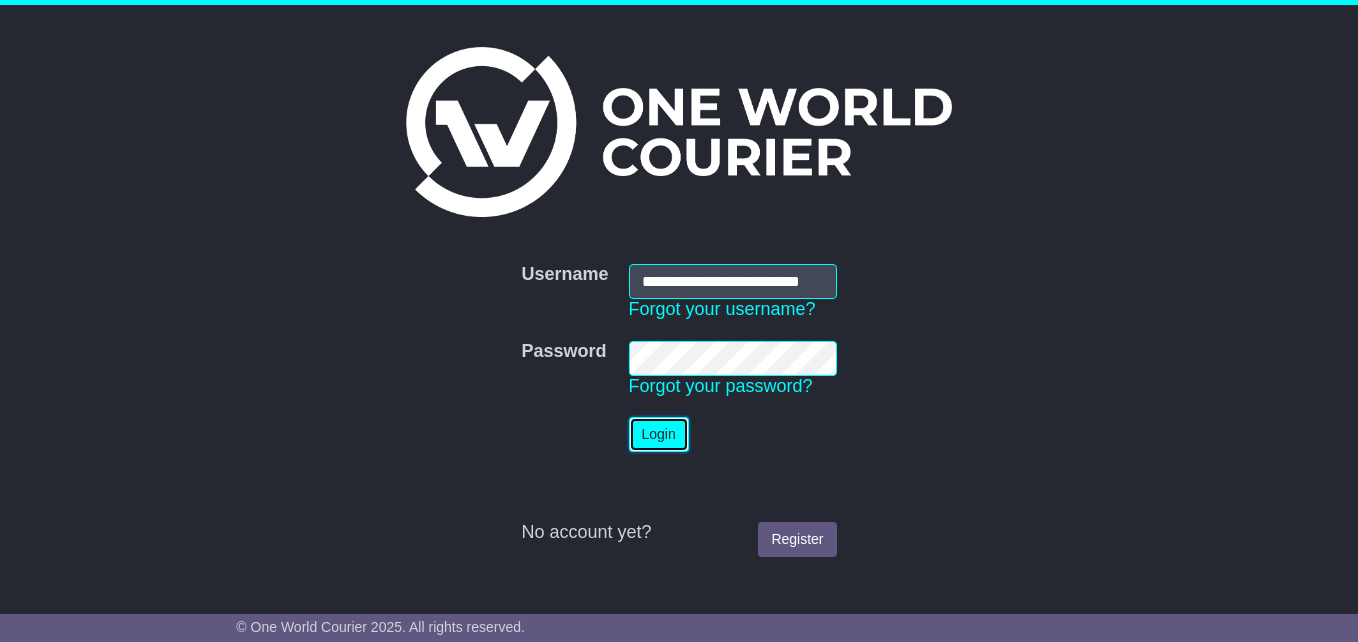 click on "Login" at bounding box center [659, 434] 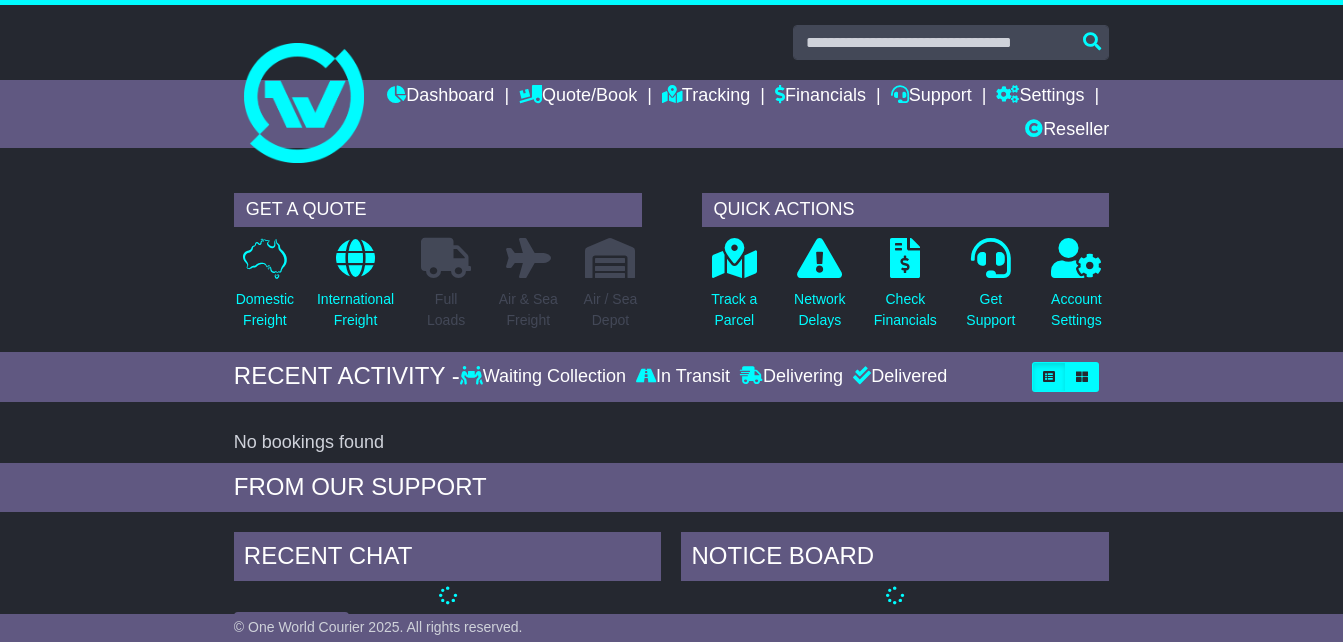 scroll, scrollTop: 0, scrollLeft: 0, axis: both 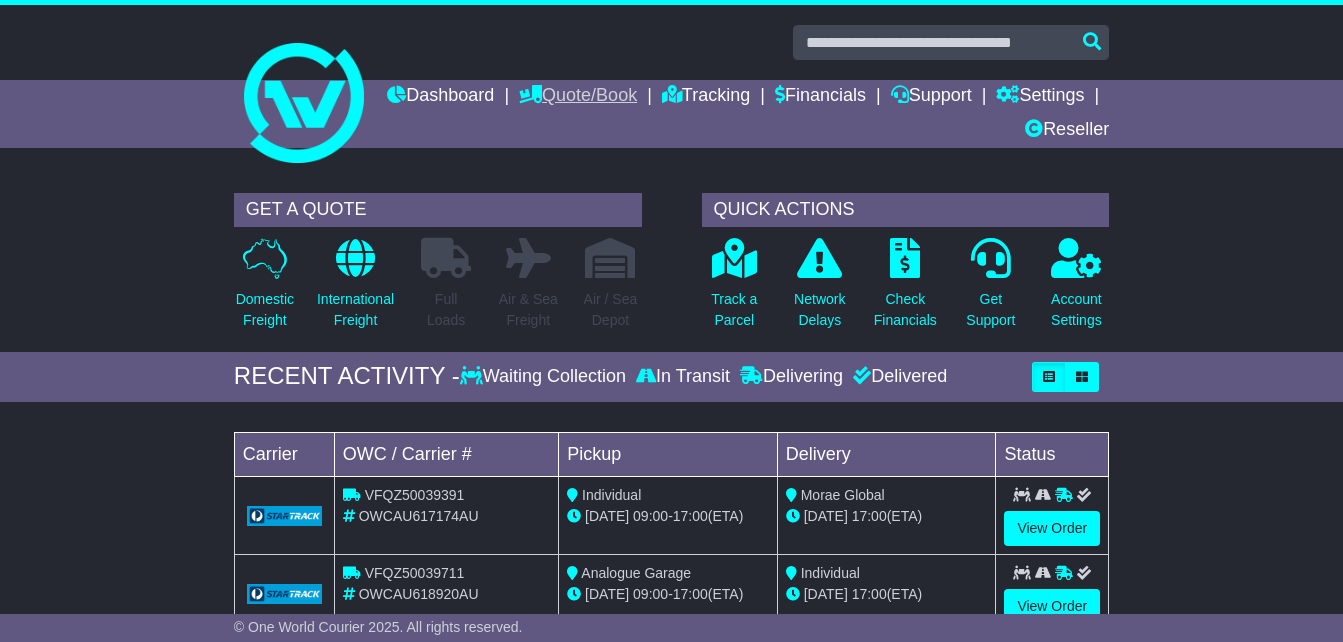 click on "Quote/Book" at bounding box center [578, 97] 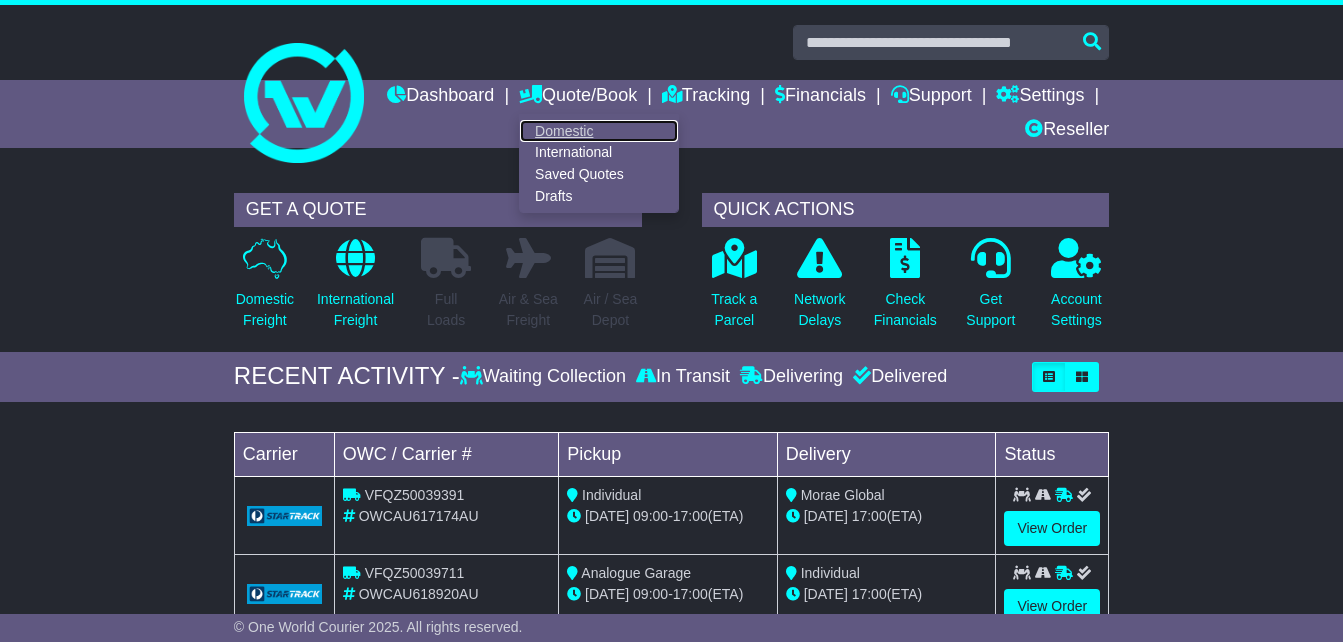 click on "Domestic" at bounding box center (599, 131) 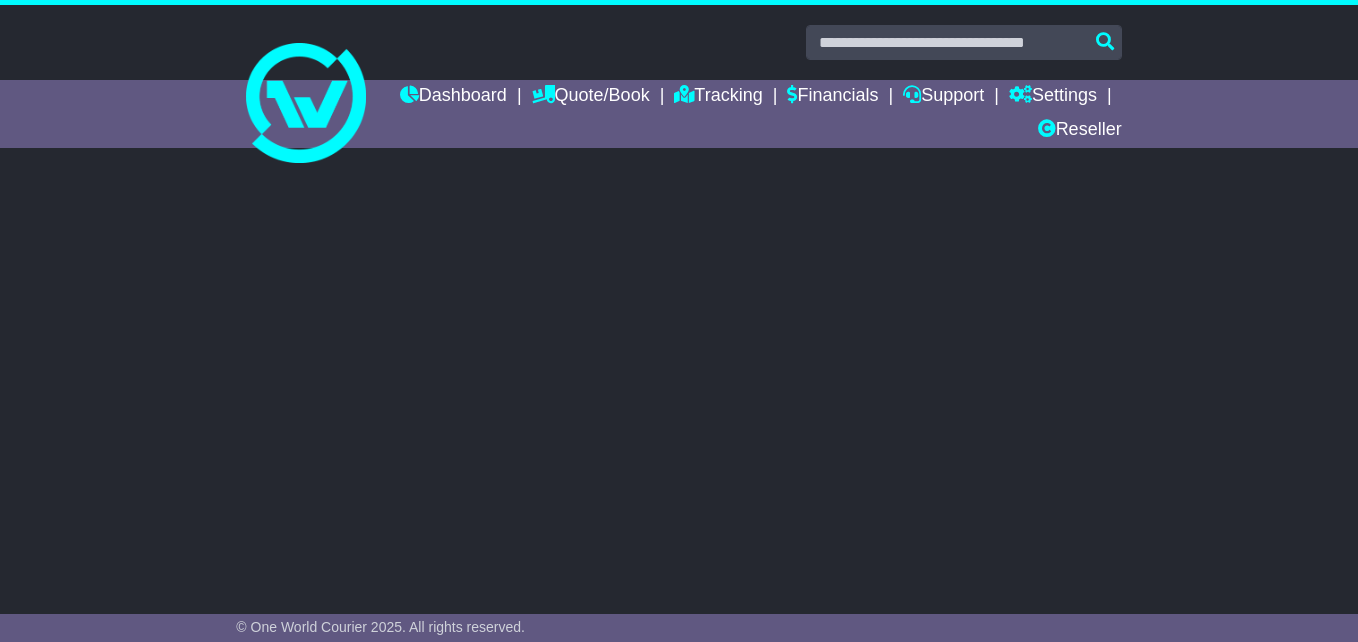 scroll, scrollTop: 0, scrollLeft: 0, axis: both 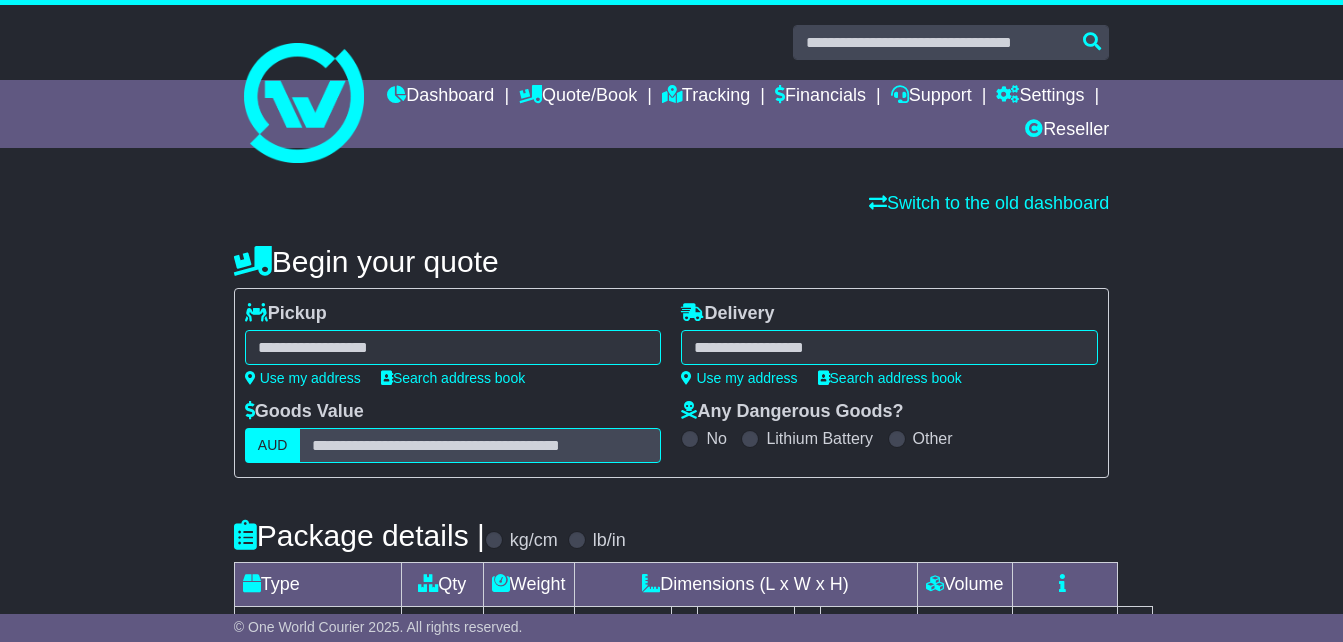 click at bounding box center (453, 347) 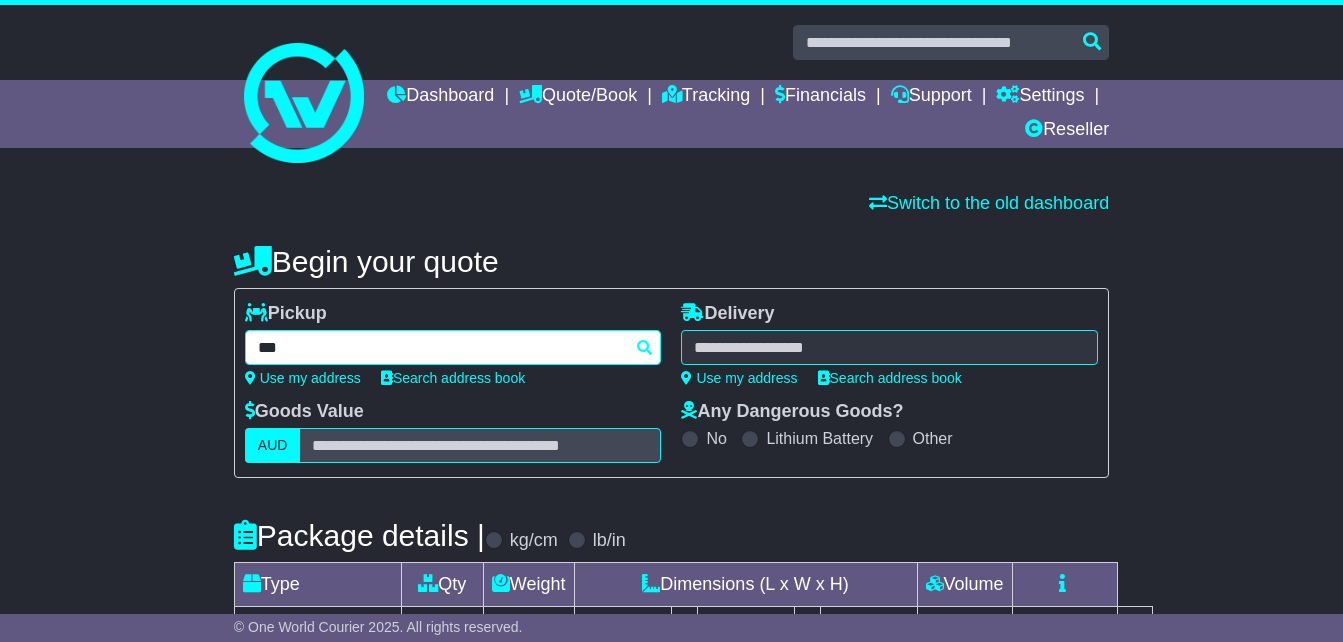 type on "****" 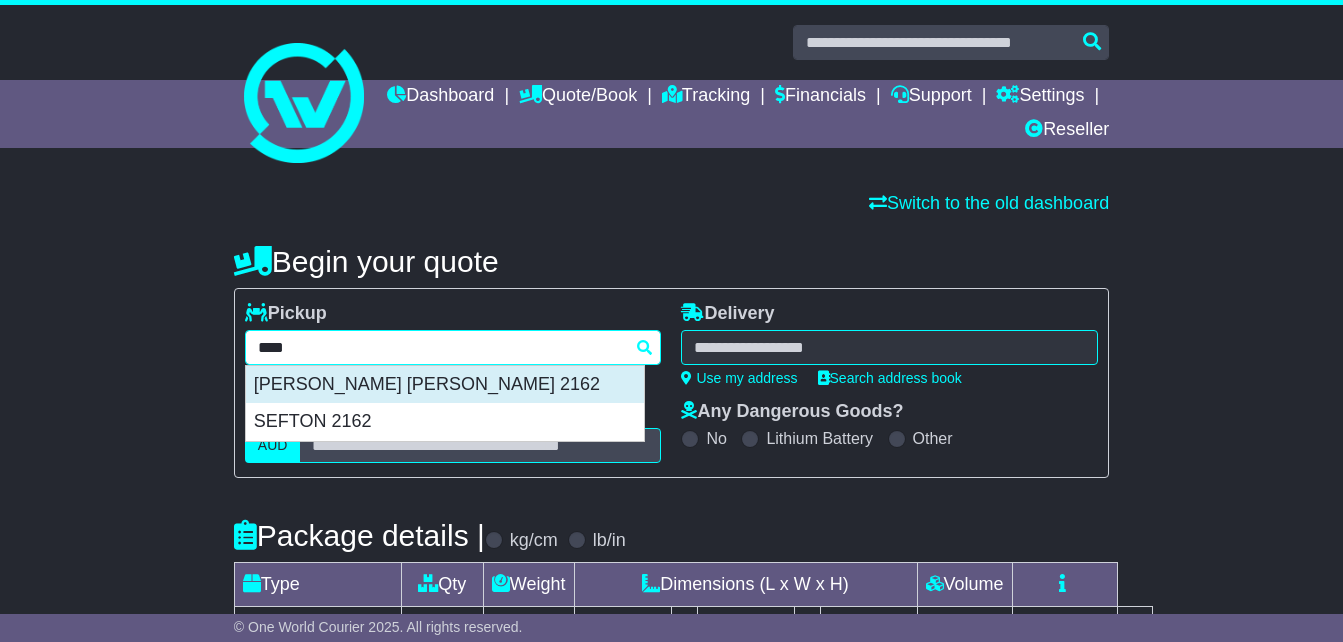 click on "[PERSON_NAME] [PERSON_NAME] 2162" at bounding box center (445, 385) 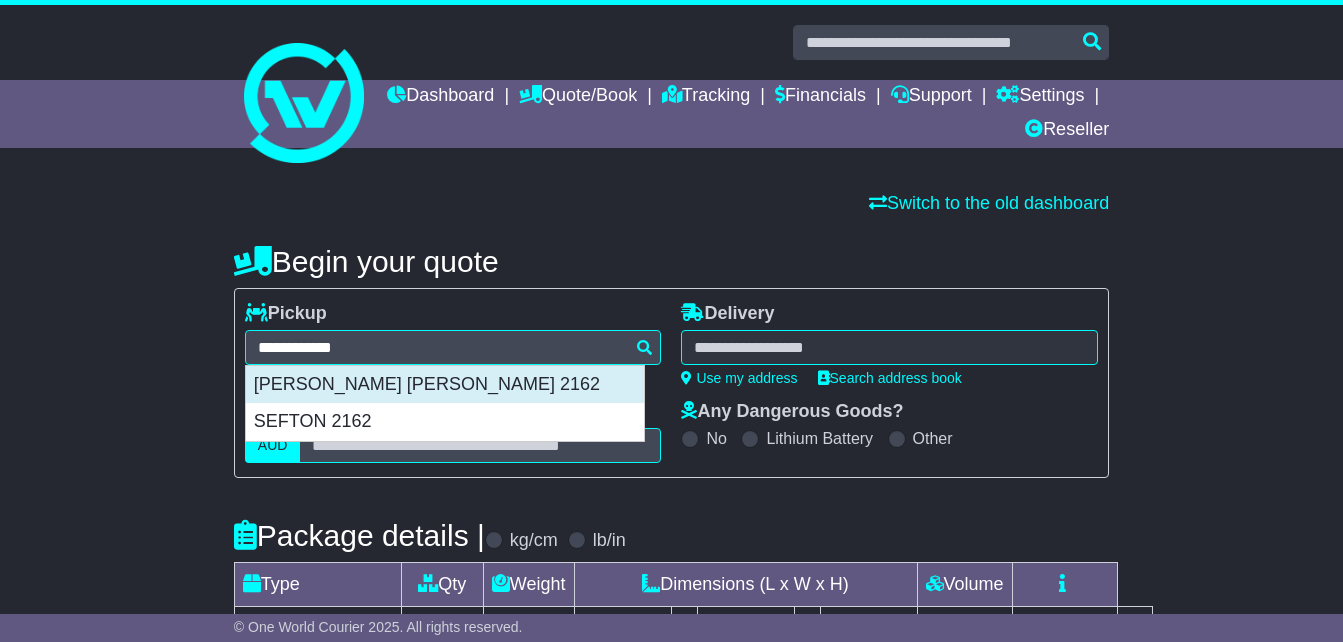 type on "**********" 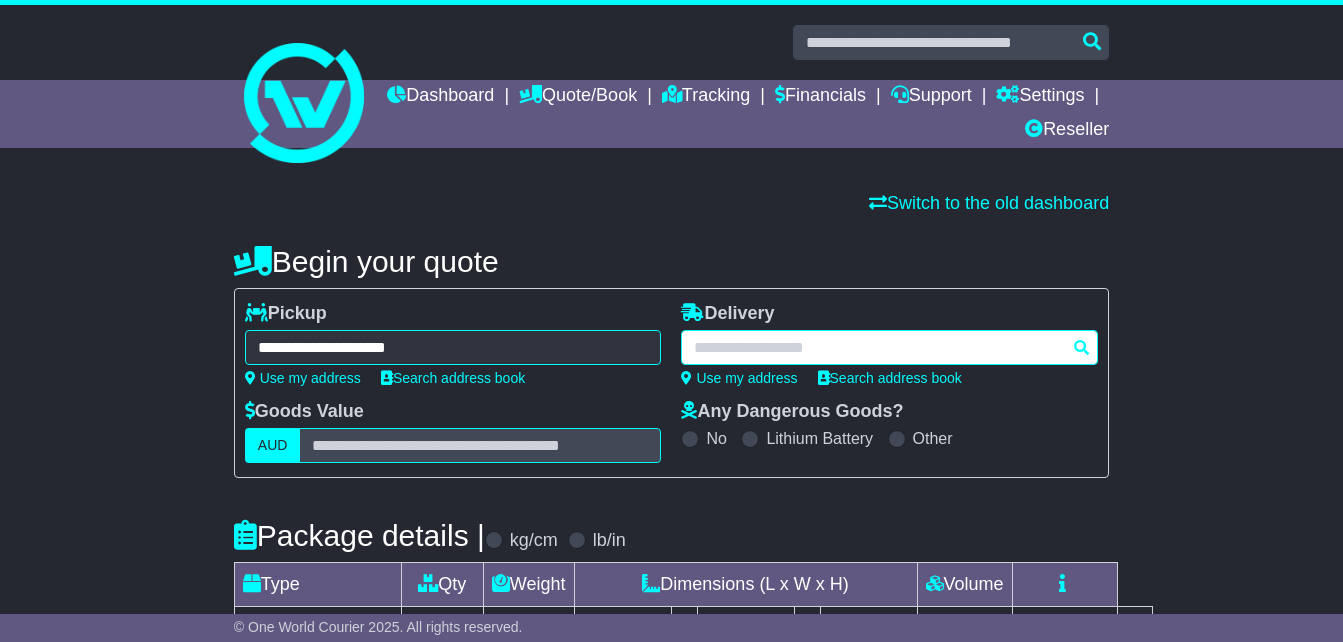 click at bounding box center (889, 347) 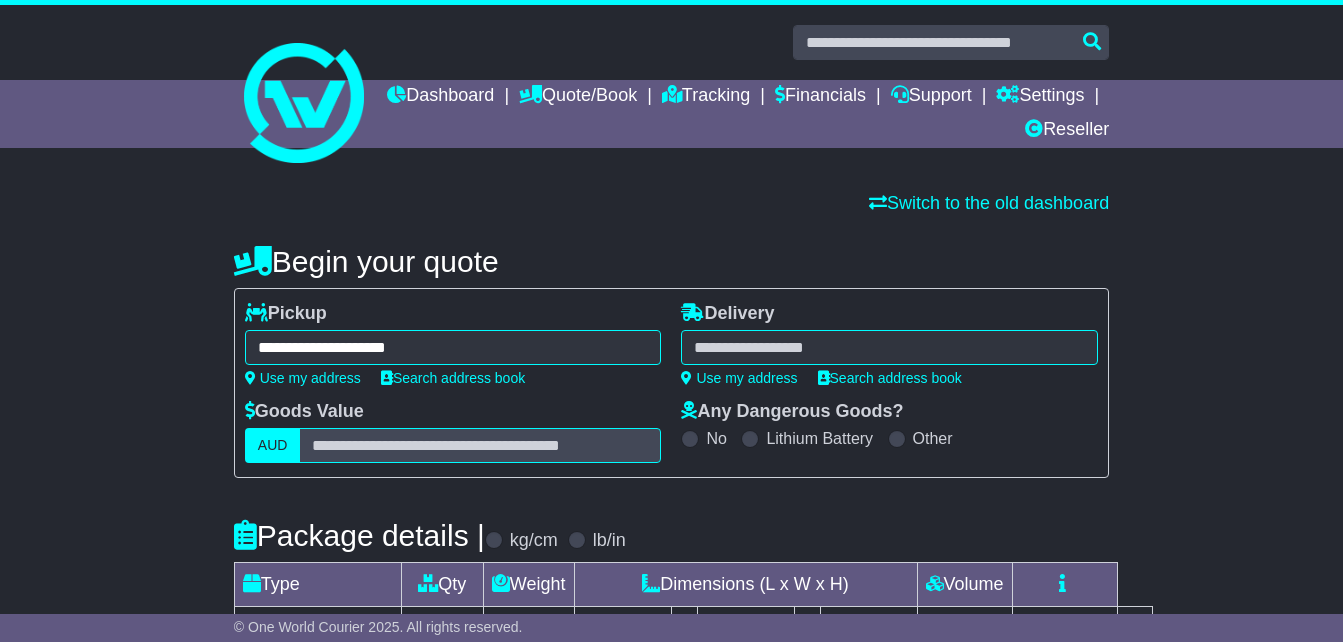 click at bounding box center [889, 347] 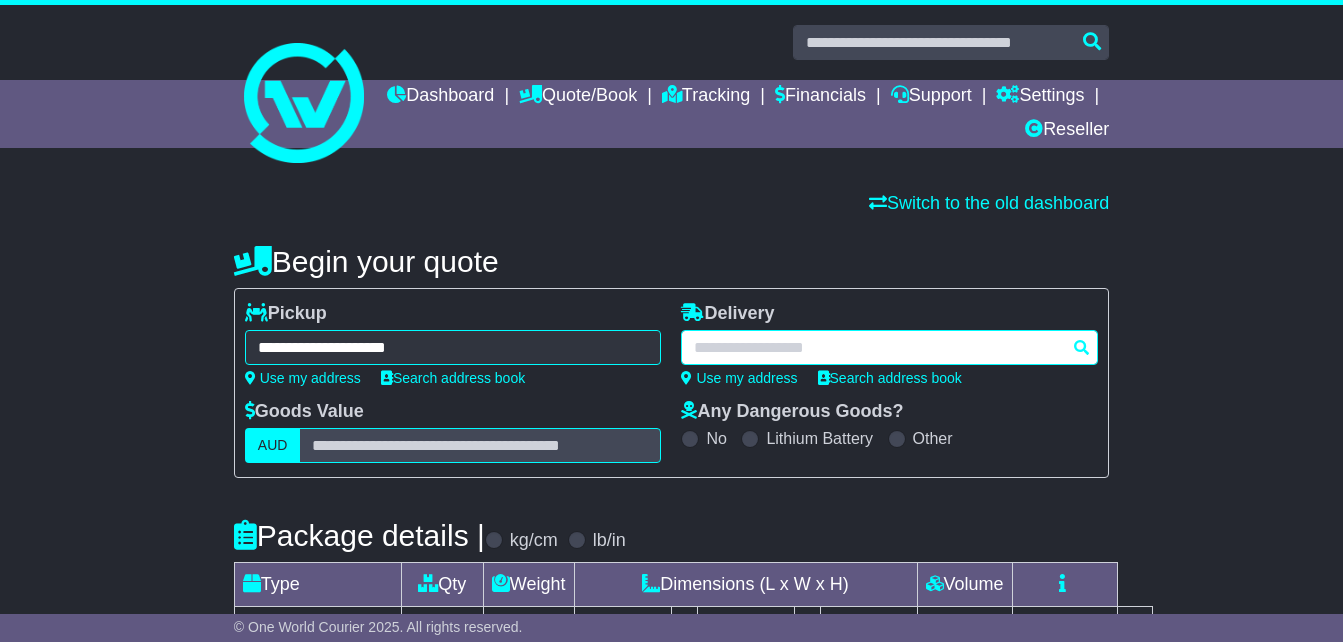 paste on "****" 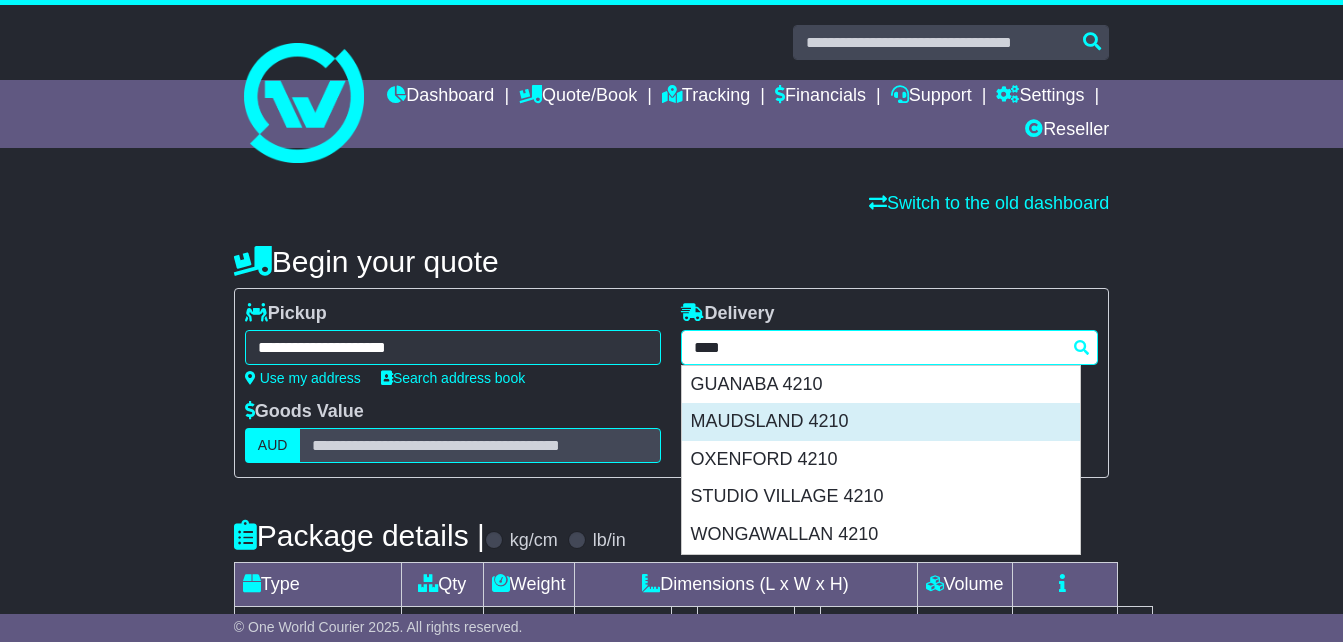 click on "MAUDSLAND 4210" at bounding box center [881, 422] 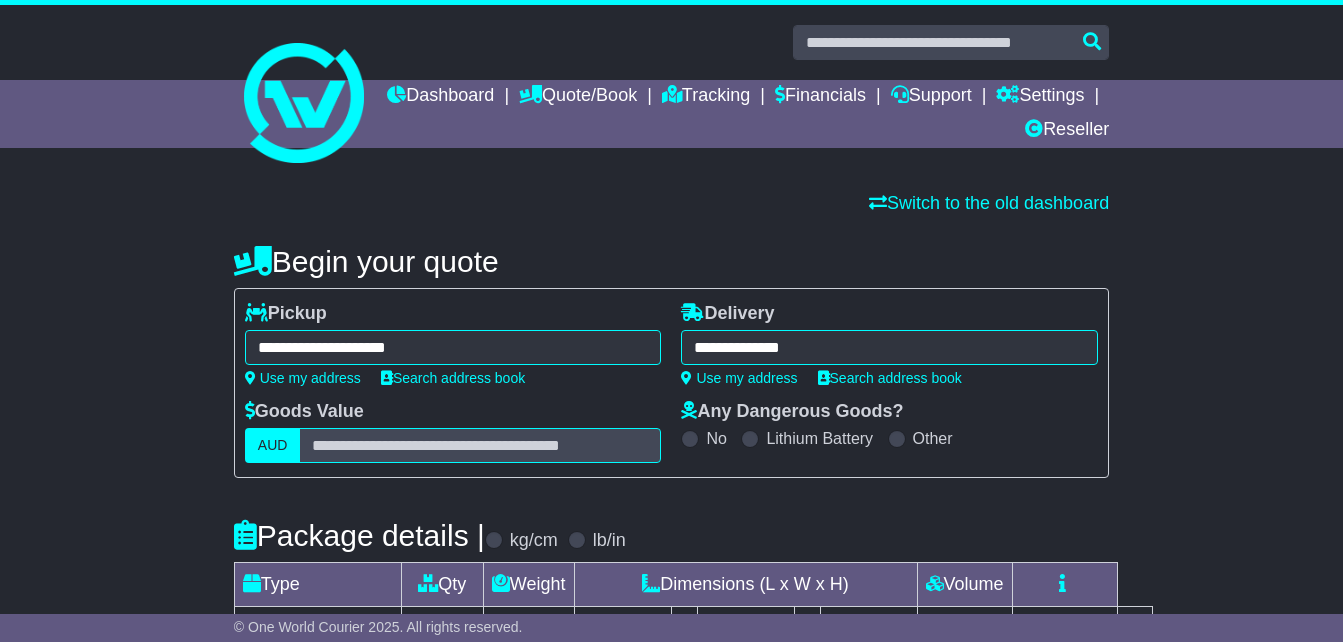 type on "**********" 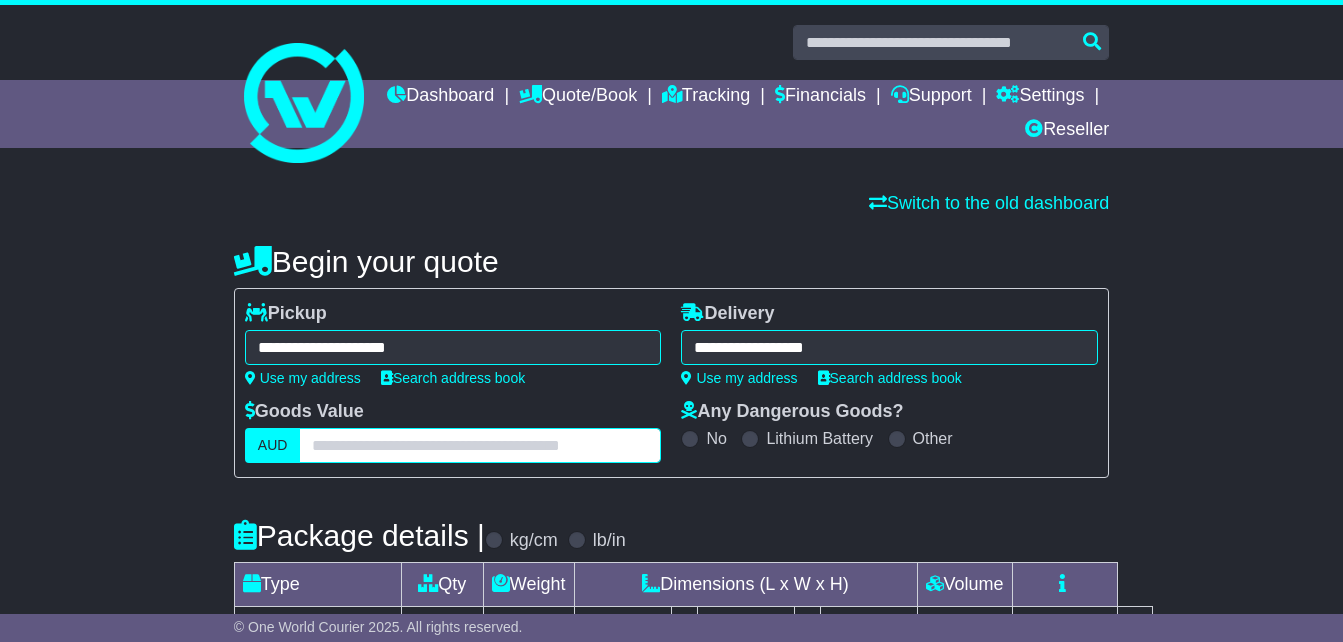 click at bounding box center [480, 445] 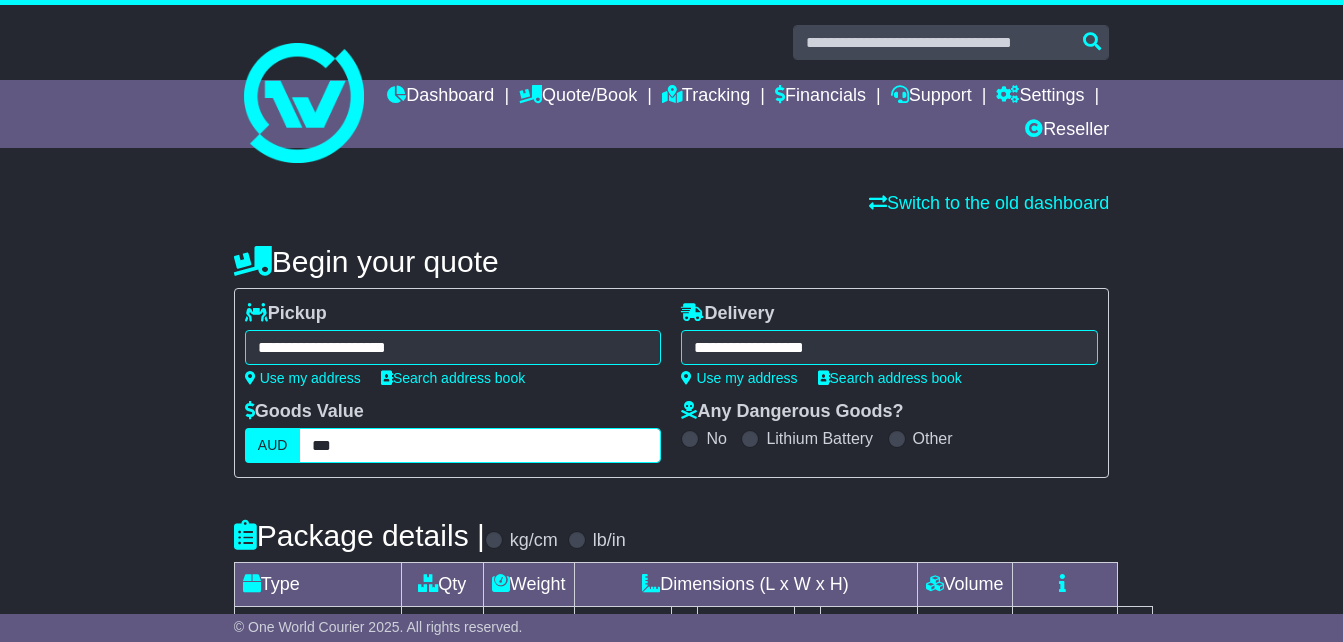 type on "***" 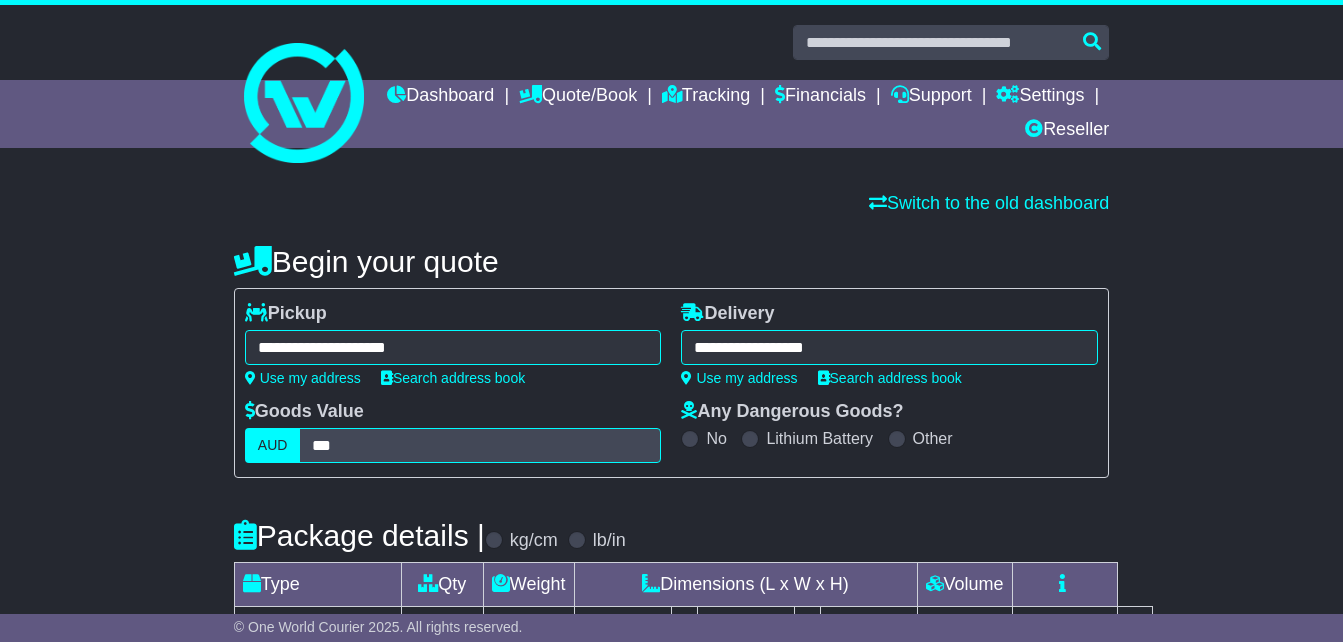 click on "**********" at bounding box center (671, 638) 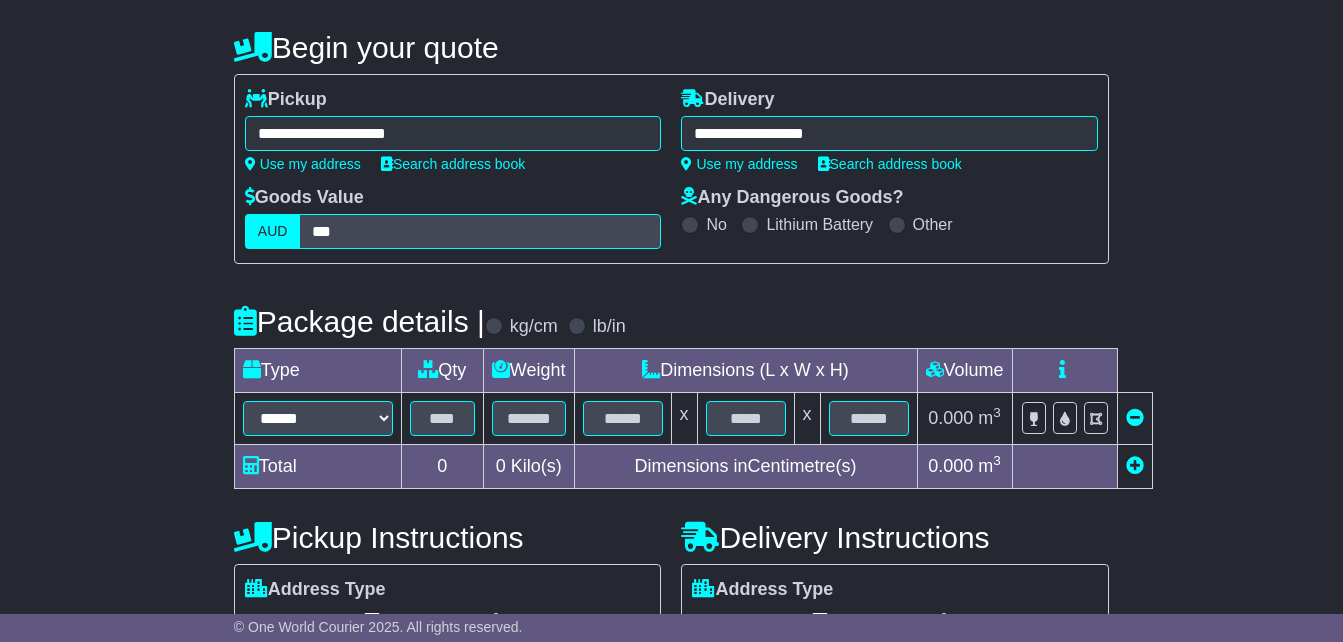 scroll, scrollTop: 400, scrollLeft: 0, axis: vertical 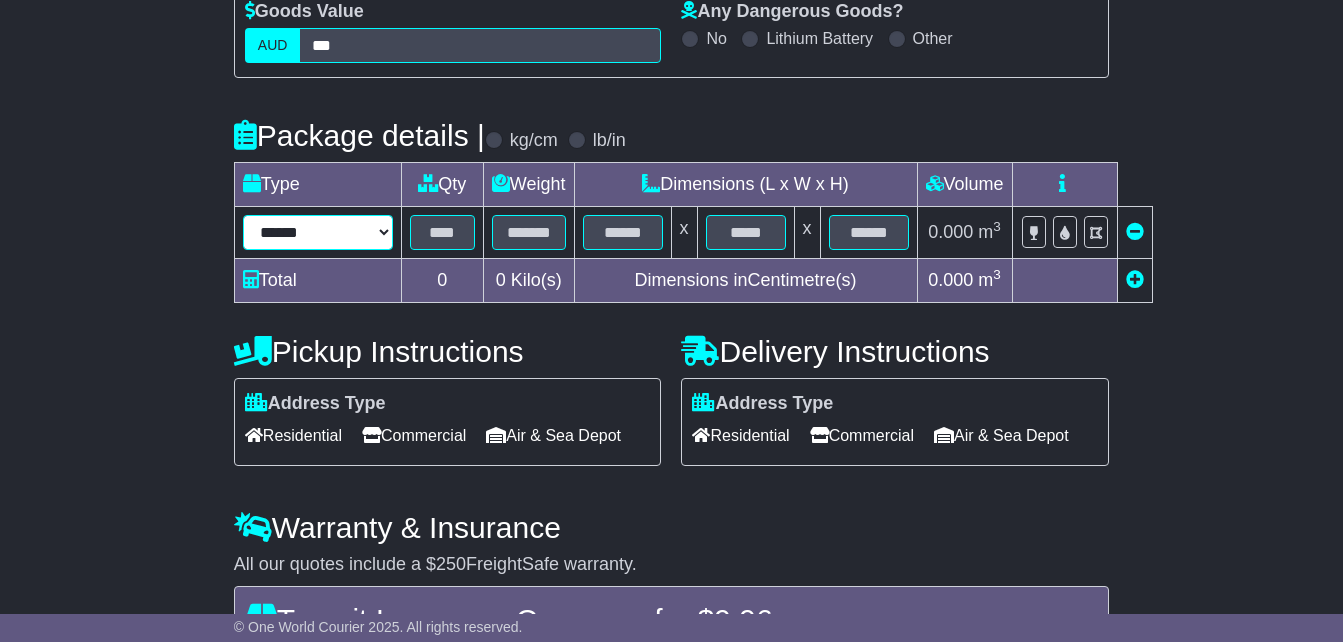click on "****** ****** *** ******** ***** **** **** ****** *** *******" at bounding box center [318, 232] 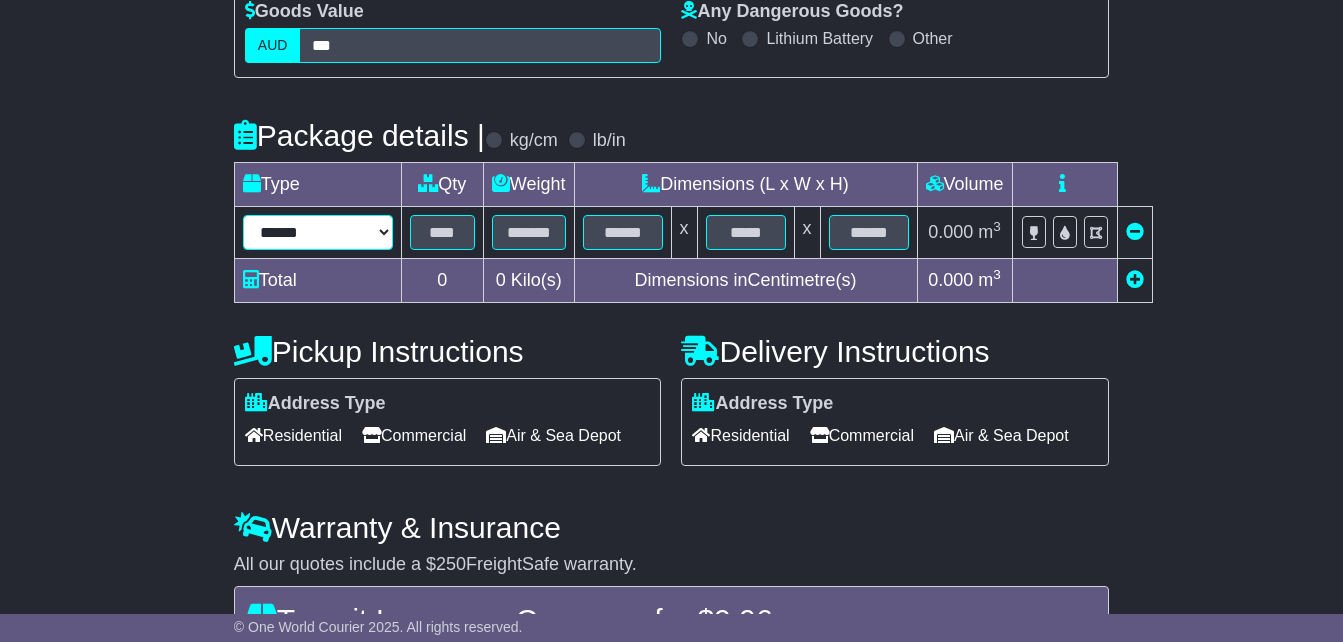 select on "**" 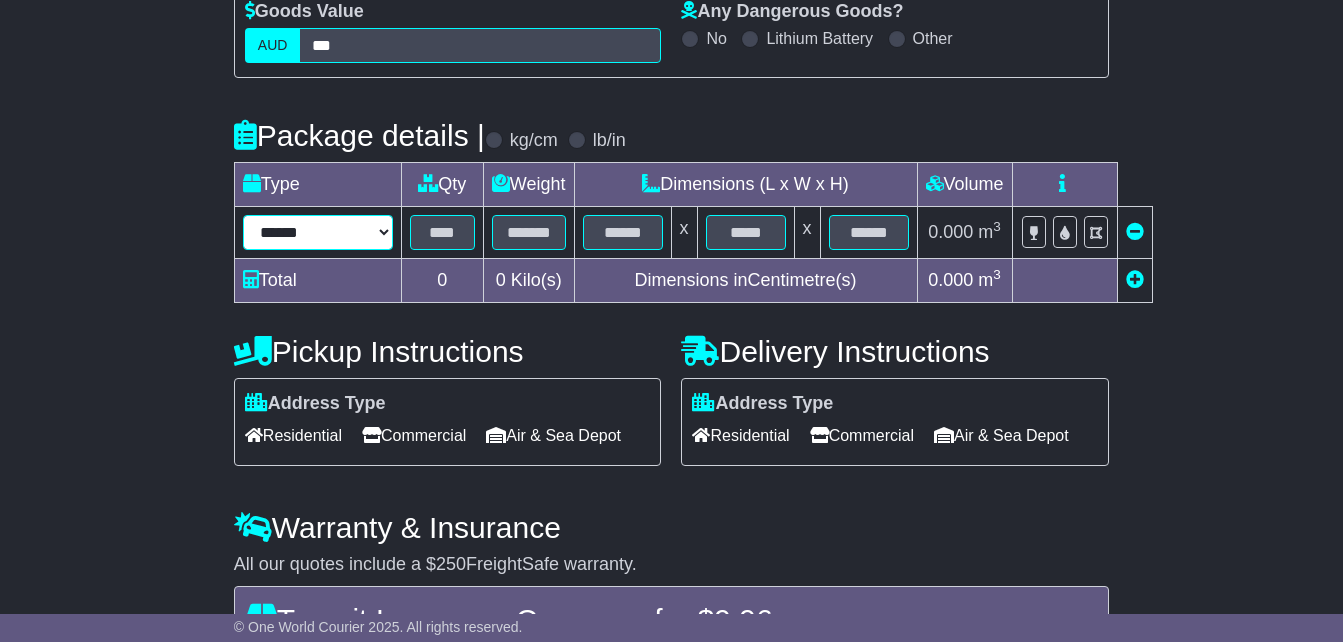 click on "****** ****** *** ******** ***** **** **** ****** *** *******" at bounding box center [318, 232] 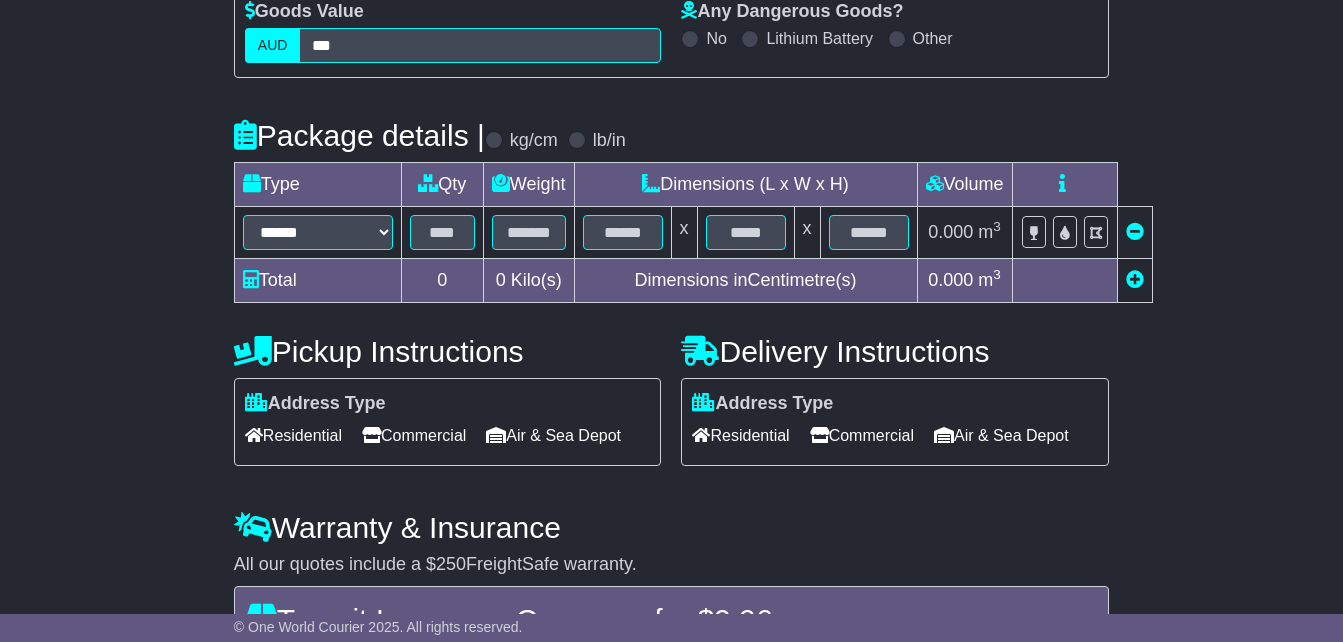 click on "**********" at bounding box center [671, 347] 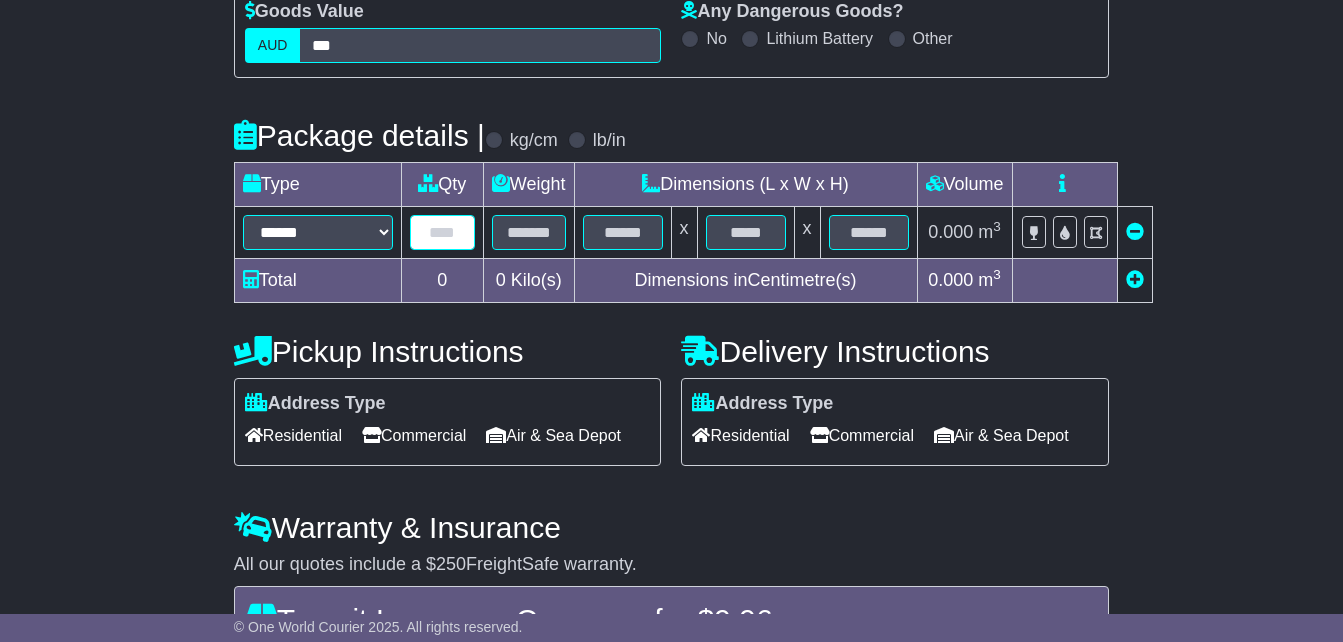 click at bounding box center [442, 232] 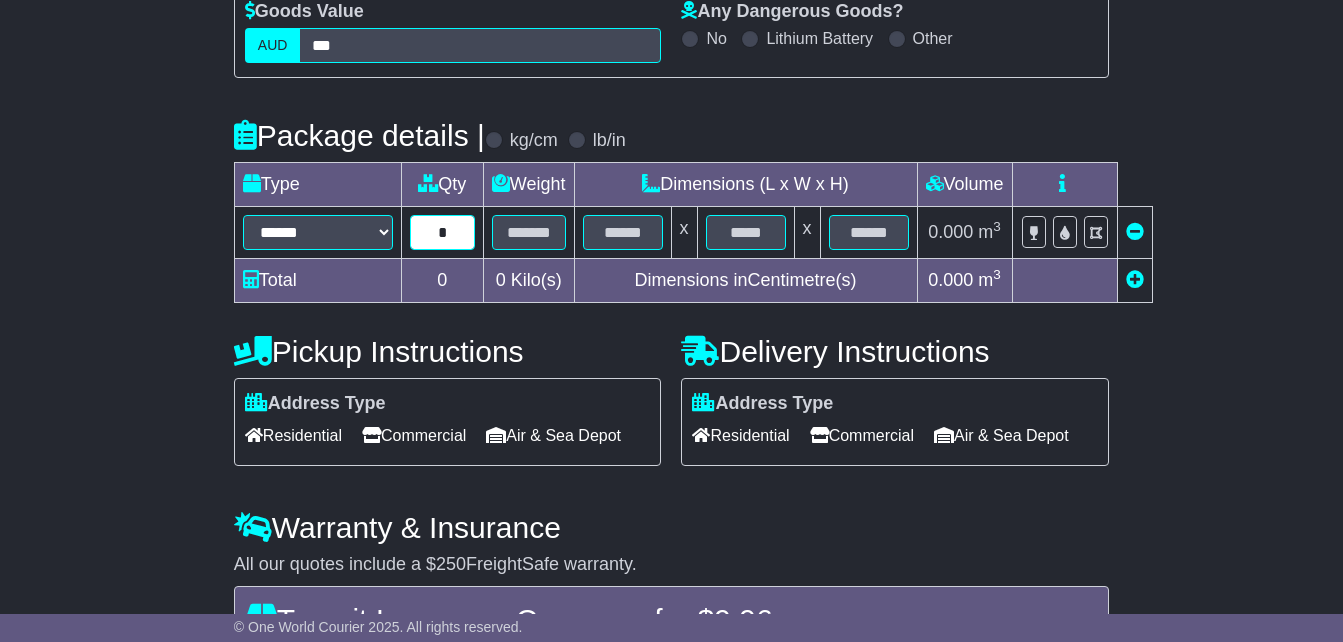 type on "*" 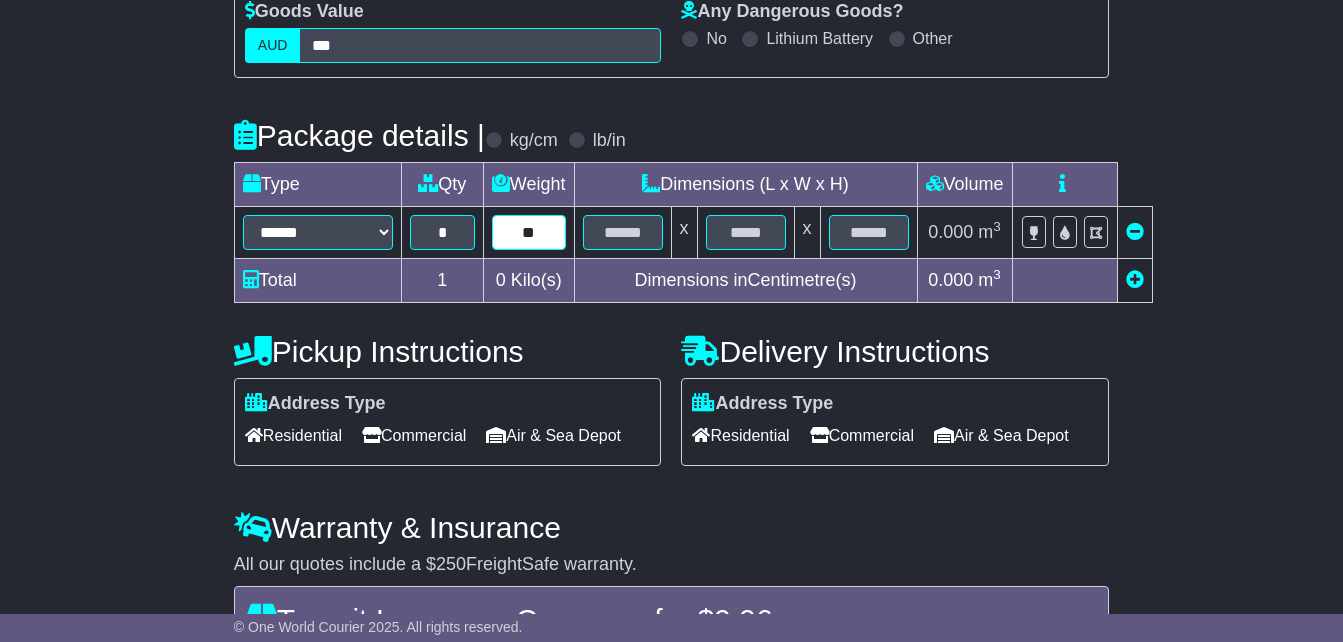type on "**" 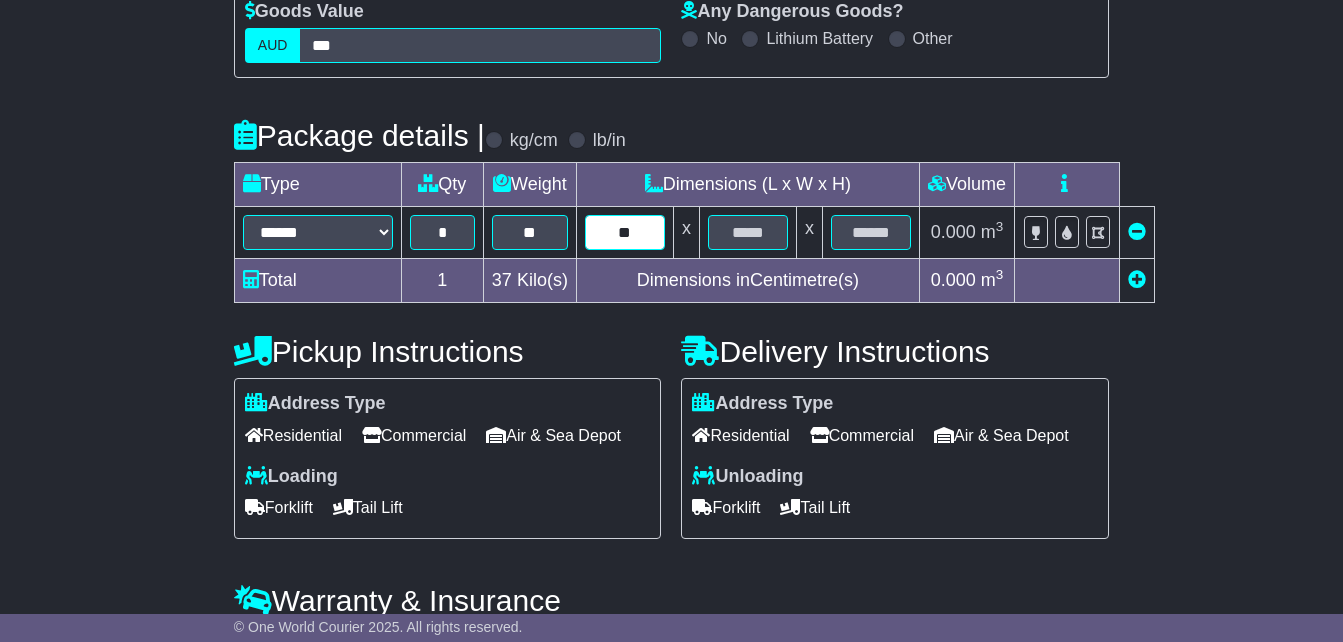type on "**" 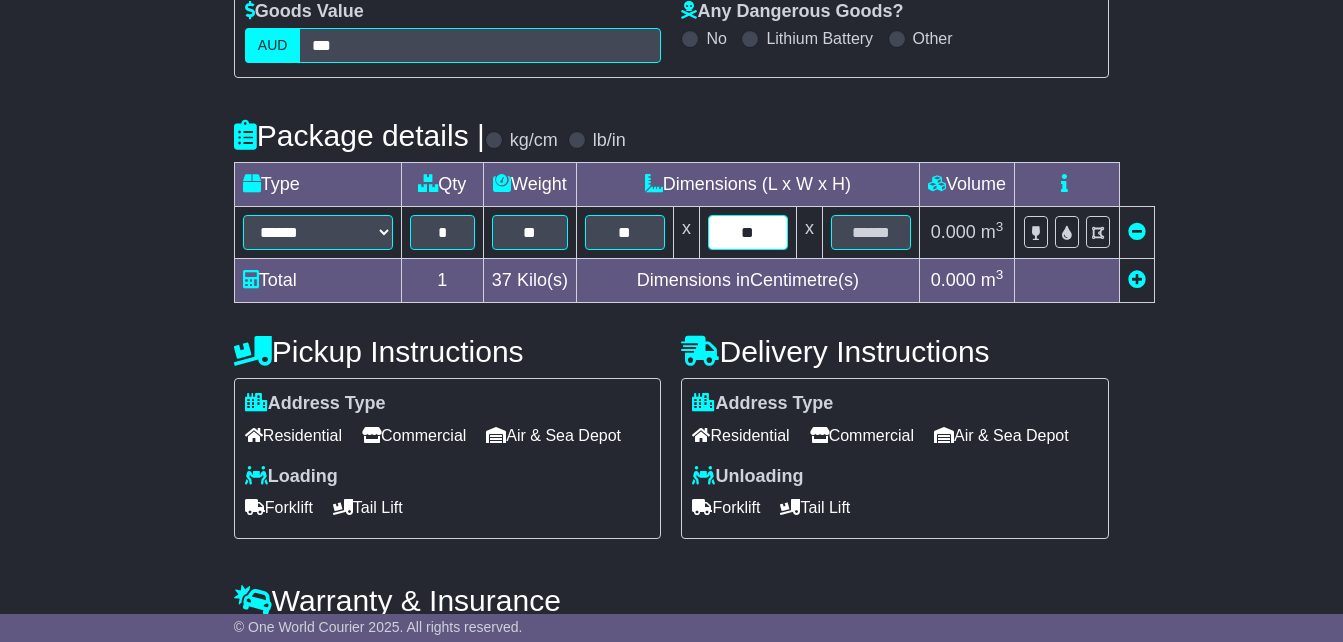type on "**" 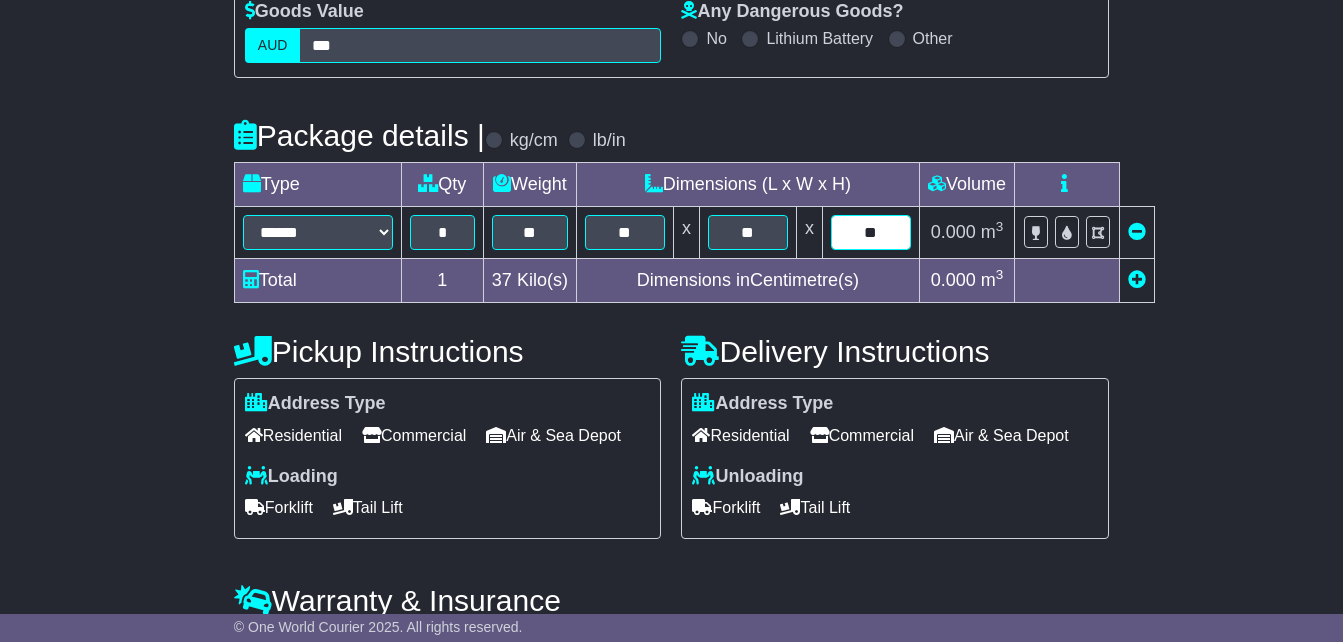 type on "**" 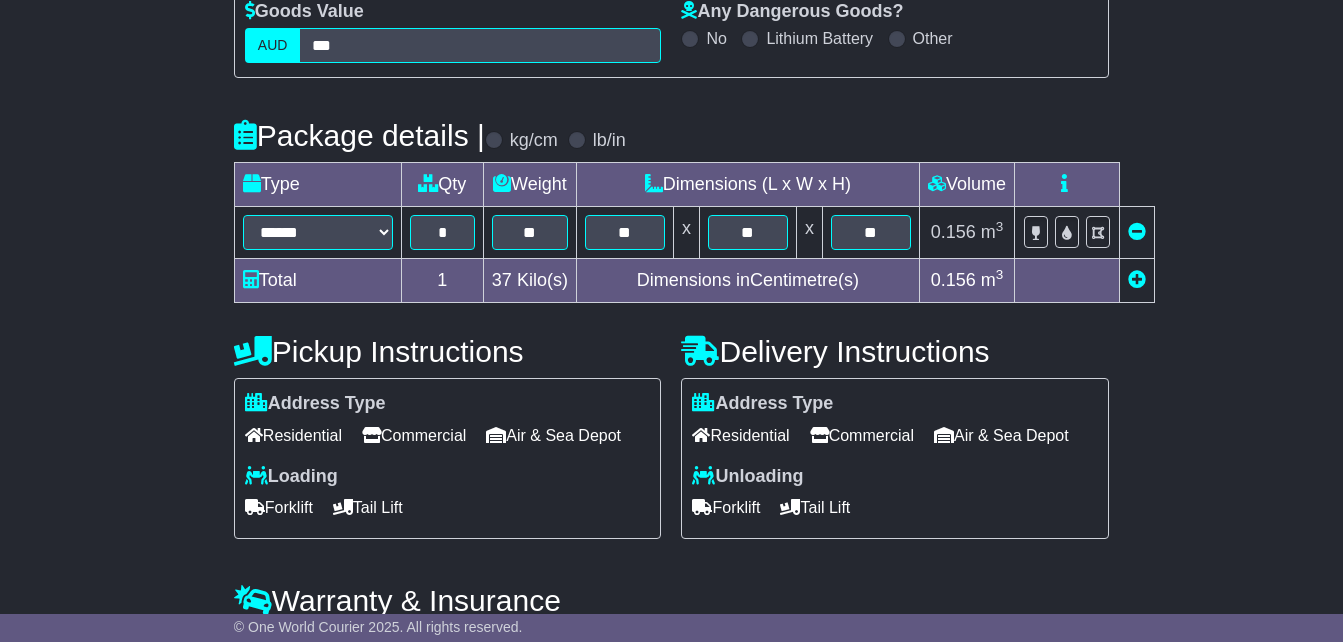 click at bounding box center (1137, 279) 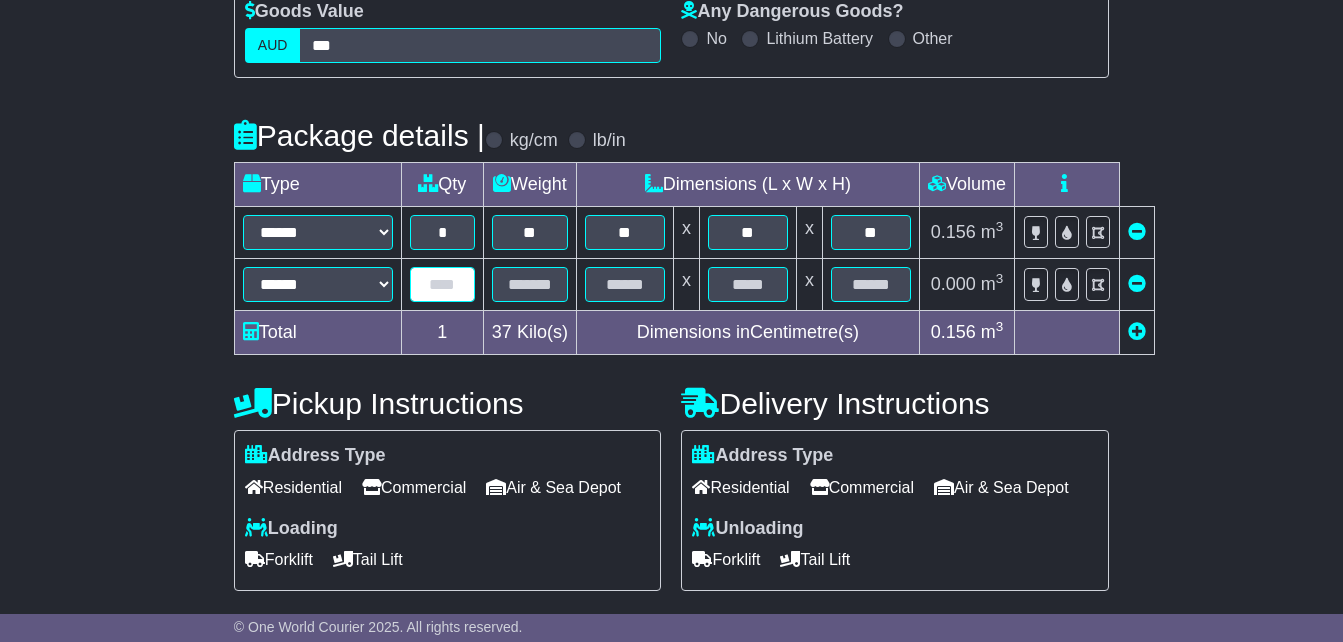 click at bounding box center (442, 284) 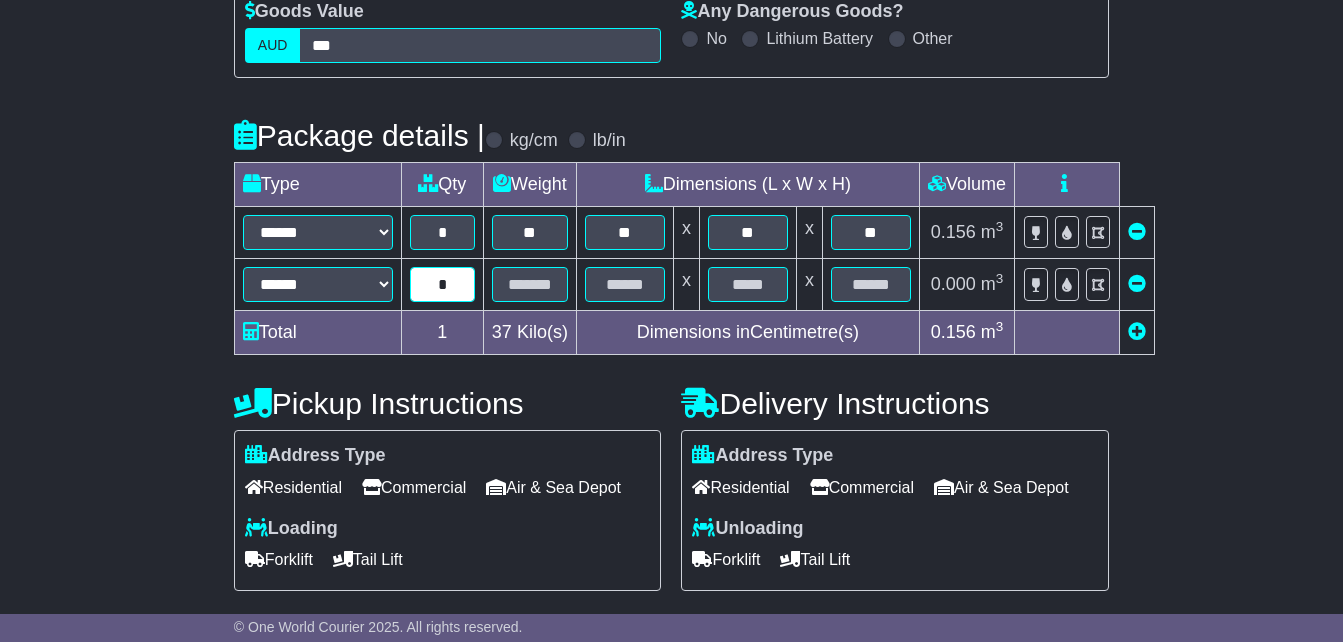 type on "*" 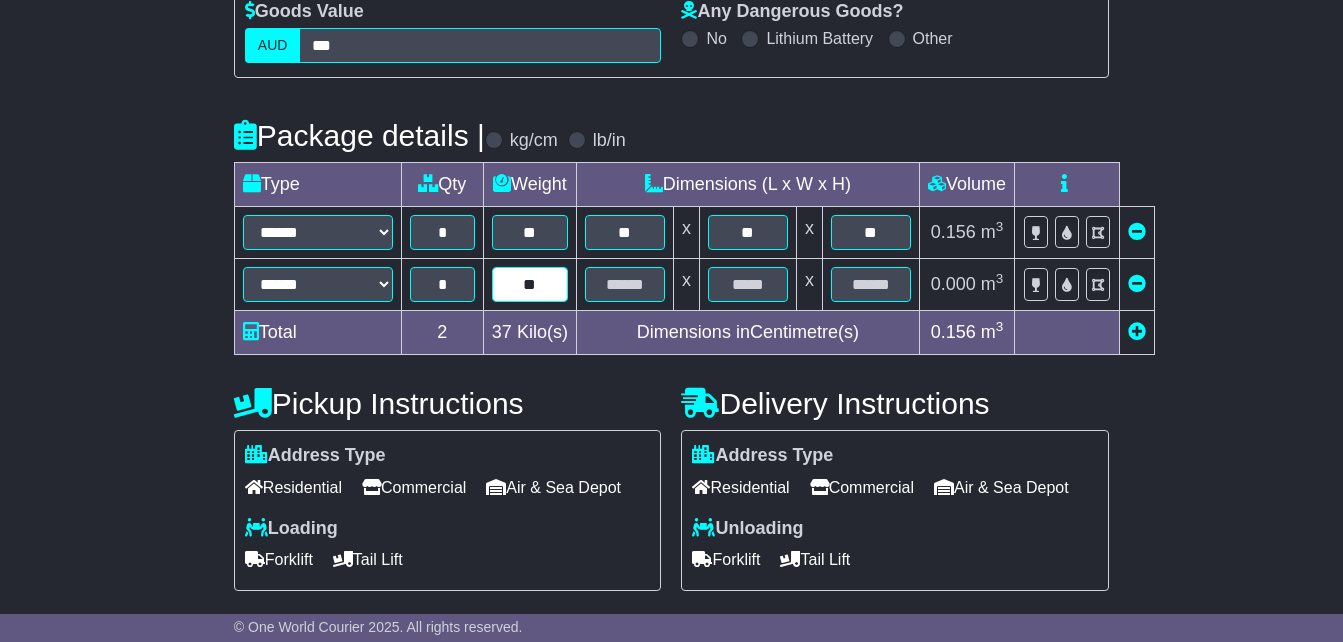 type on "**" 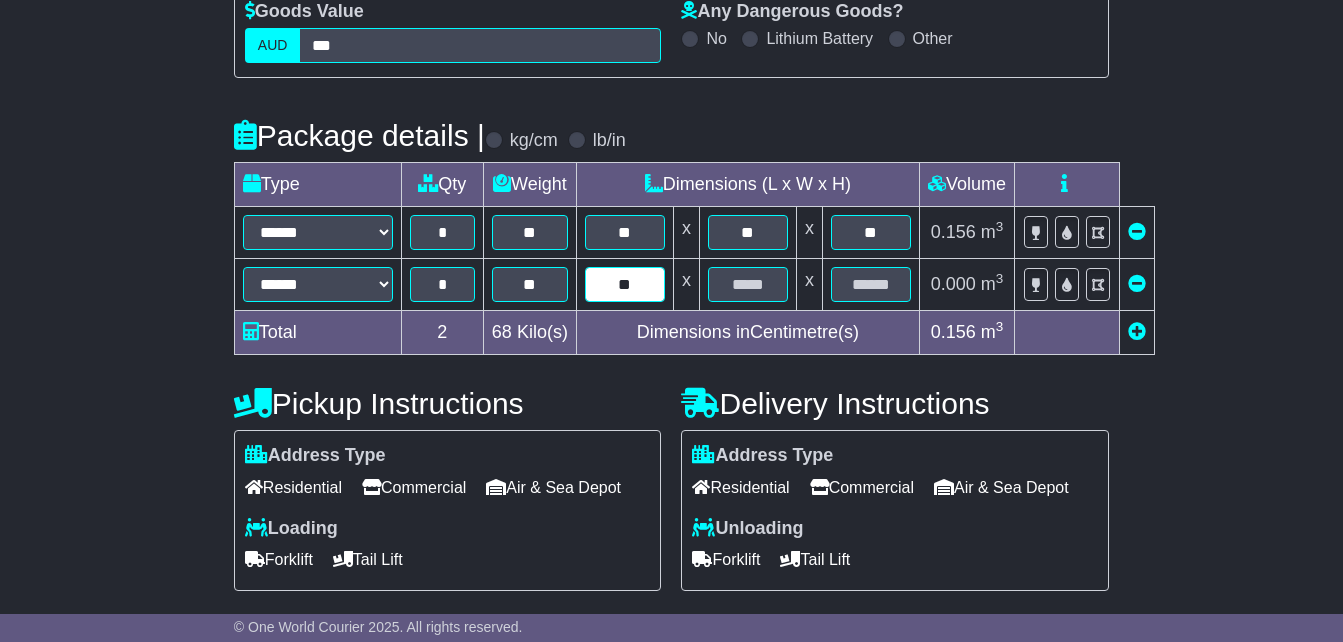 type on "**" 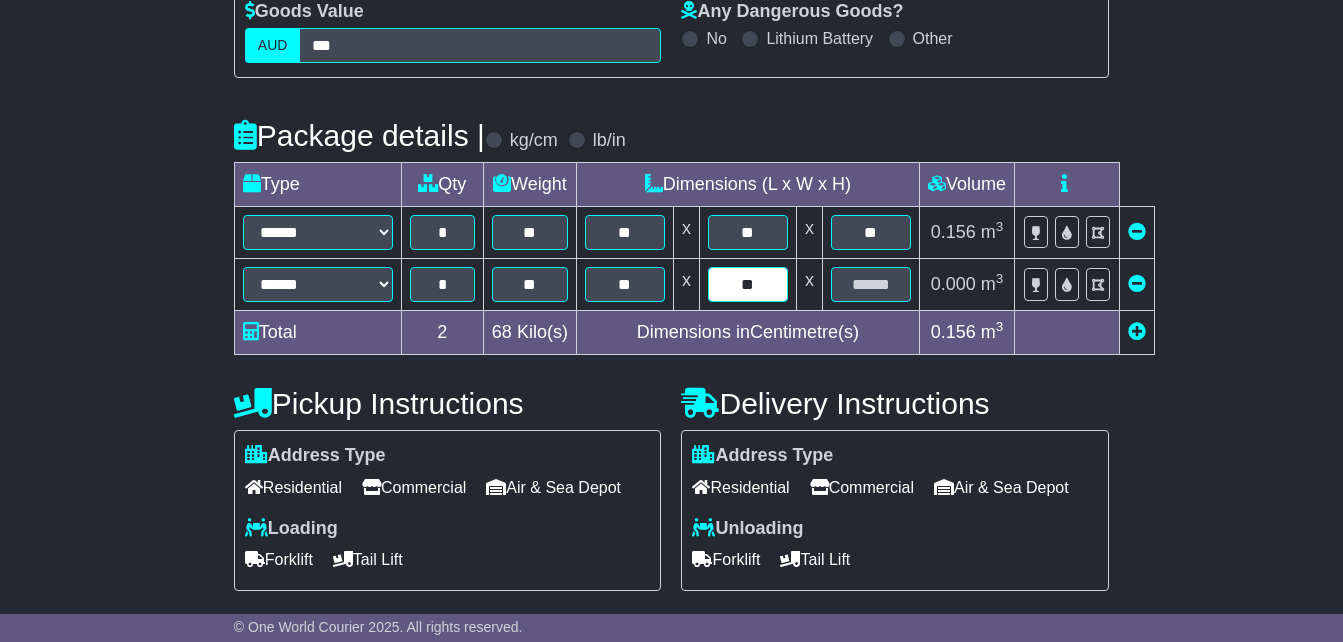 type on "**" 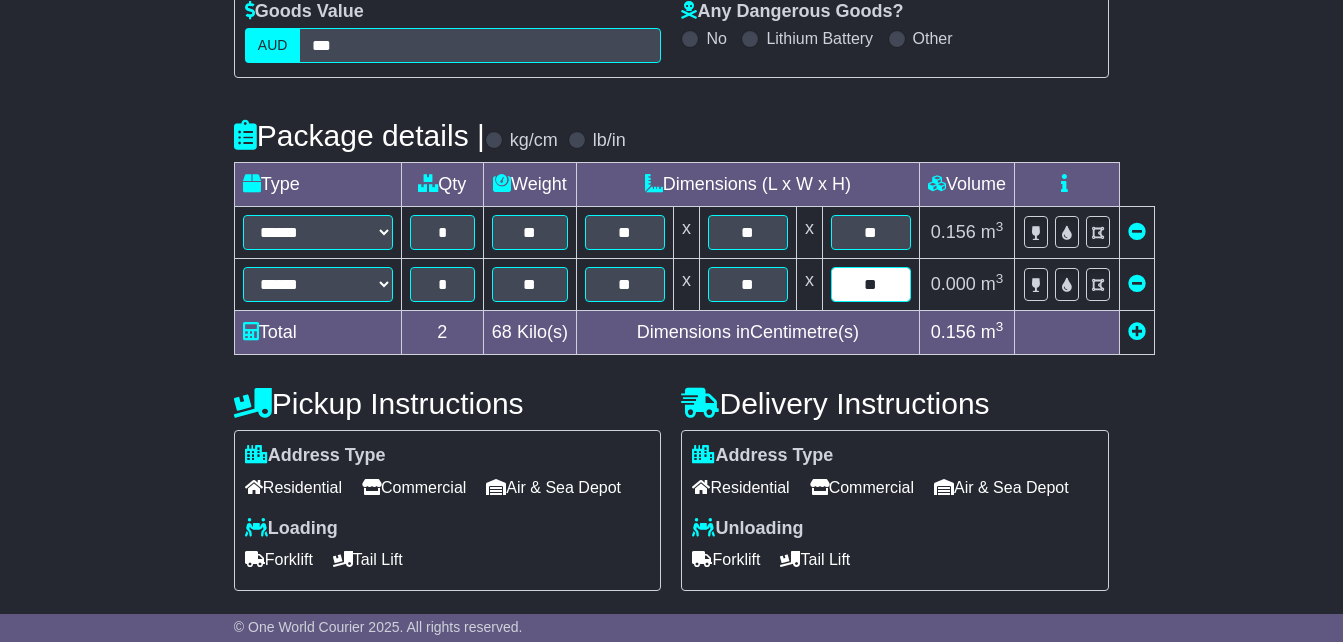 type on "**" 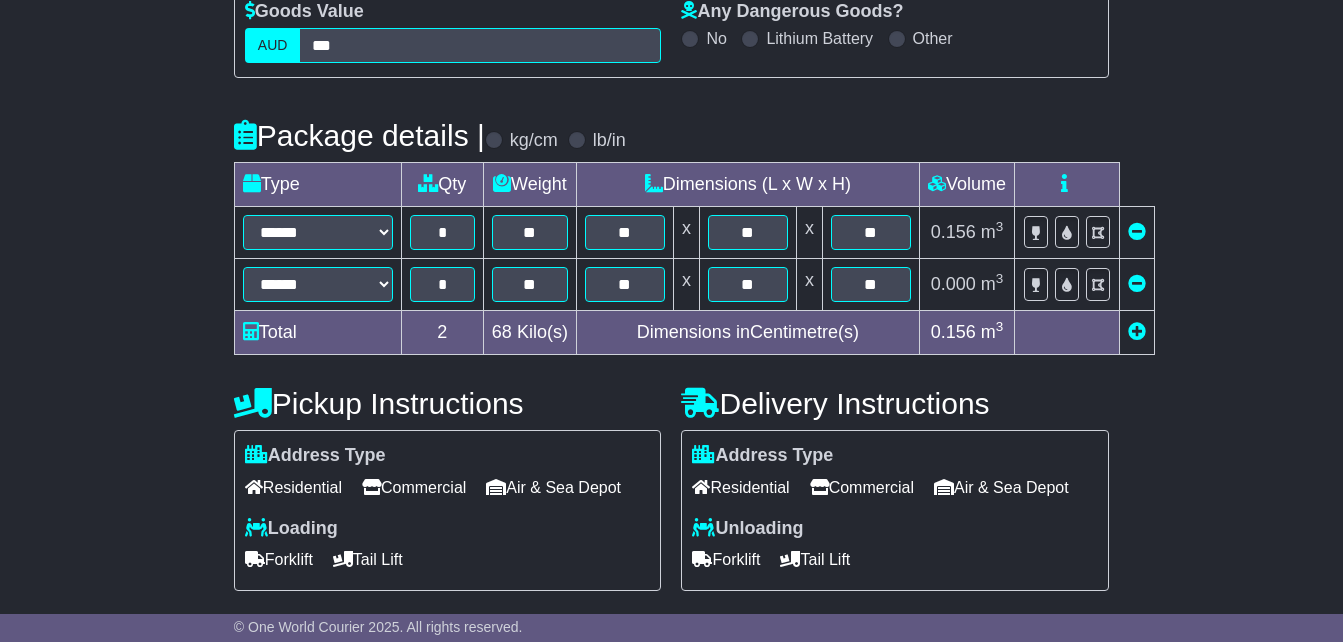 click on "**********" at bounding box center [671, 409] 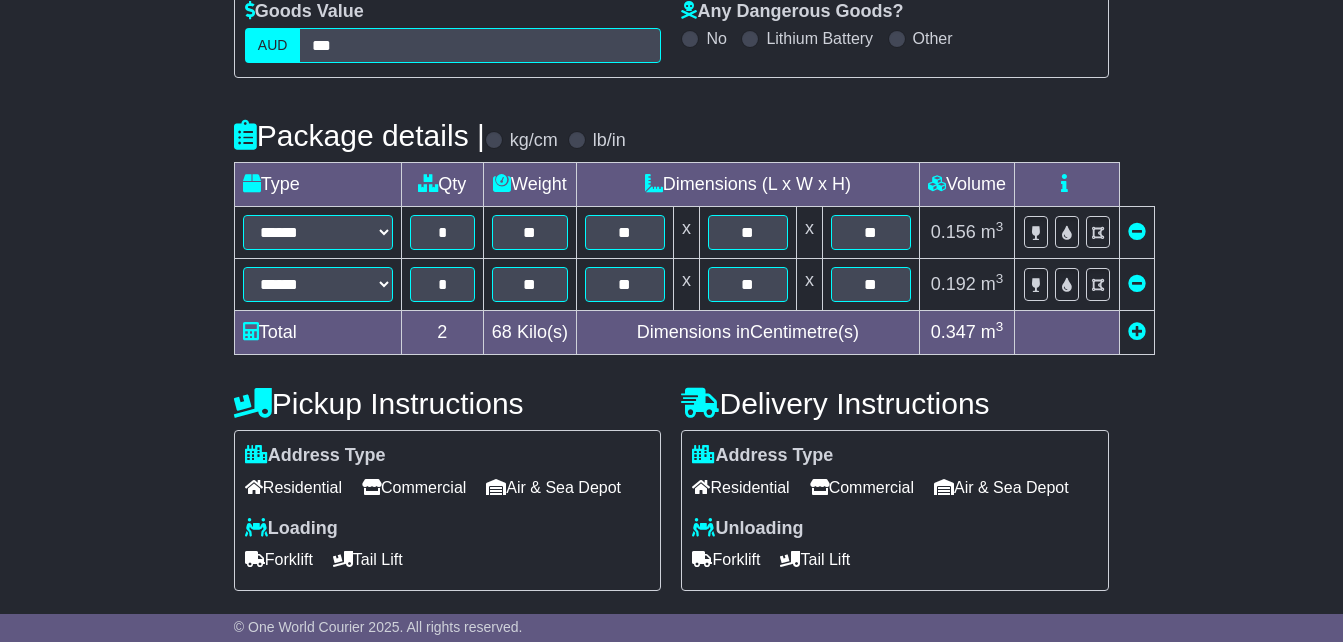 click on "Commercial" at bounding box center [414, 487] 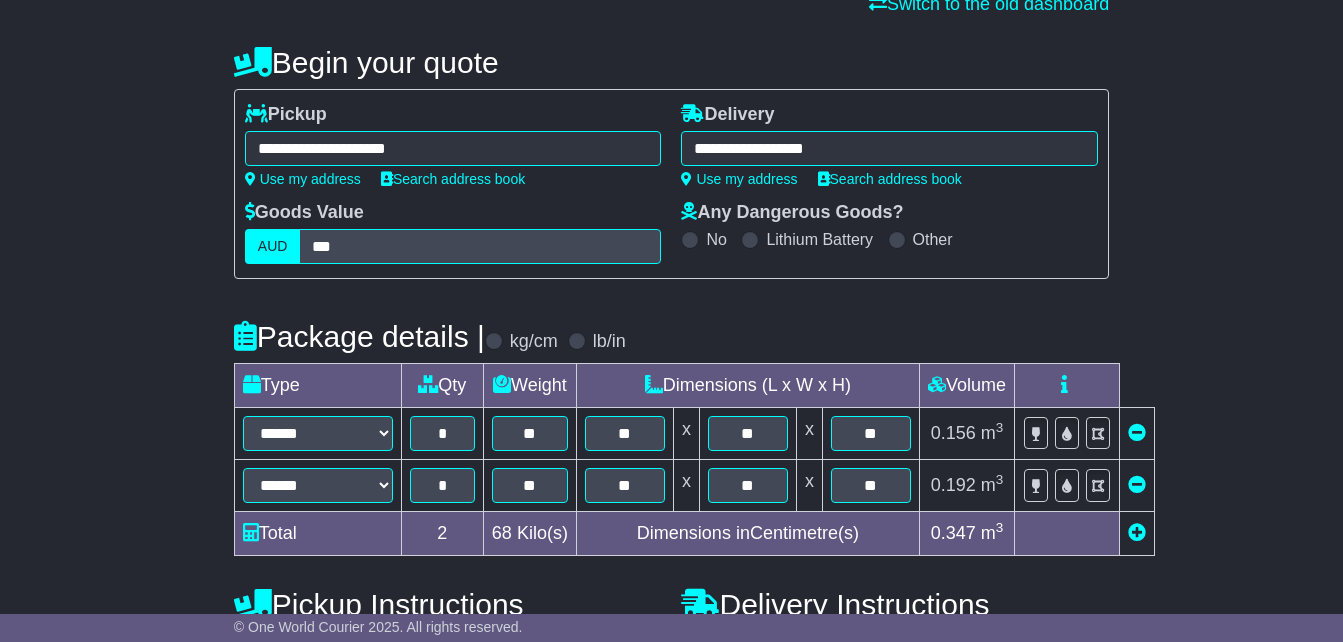 scroll, scrollTop: 325, scrollLeft: 0, axis: vertical 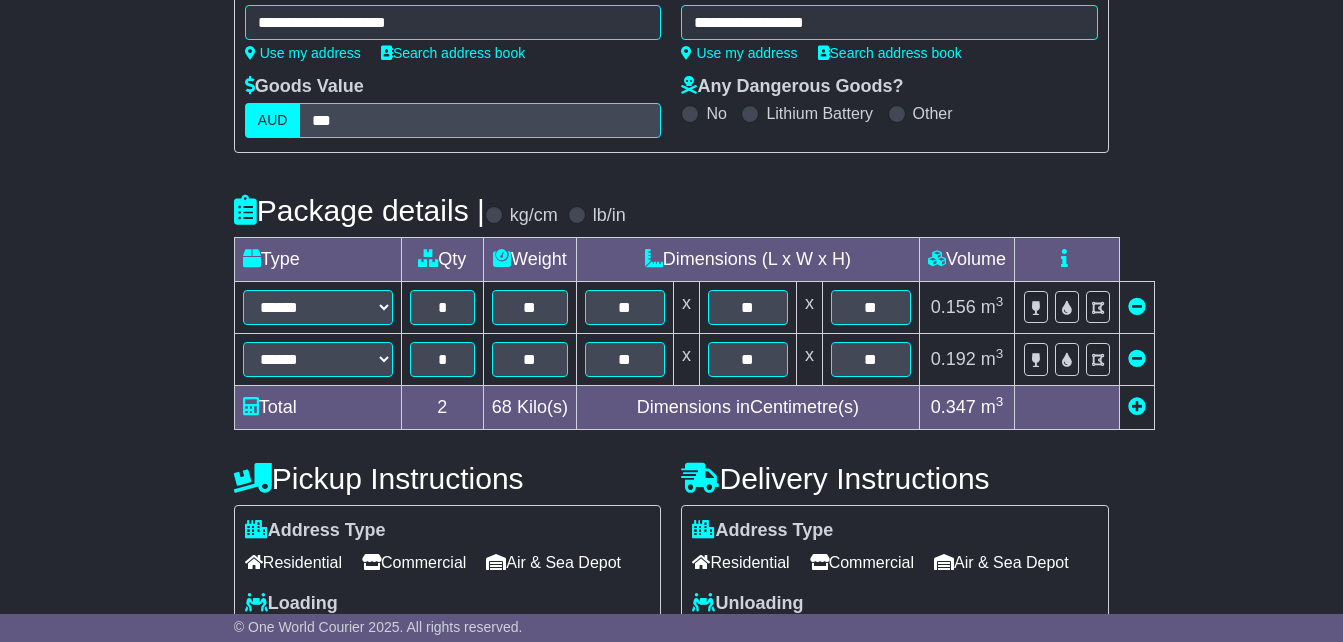 click on "****** ****** *** ******** ***** **** **** ****** *** *******" at bounding box center (317, 308) 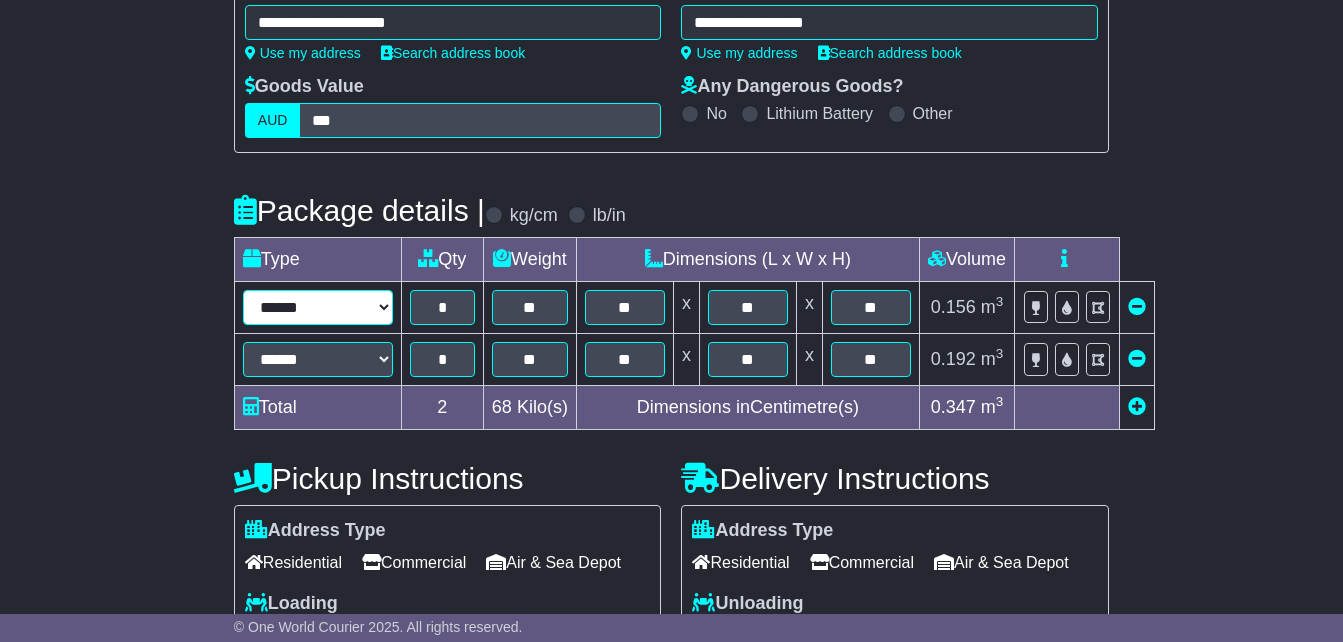 click on "****** ****** *** ******** ***** **** **** ****** *** *******" at bounding box center [318, 307] 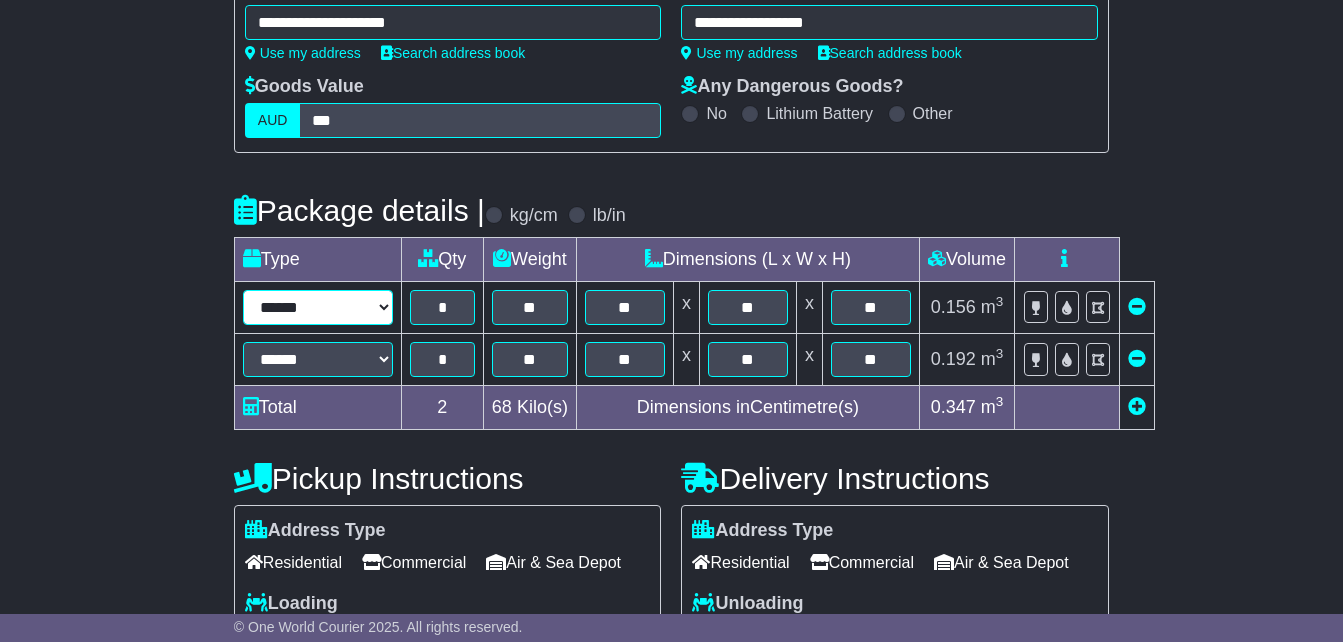 click on "****** ****** *** ******** ***** **** **** ****** *** *******" at bounding box center (318, 307) 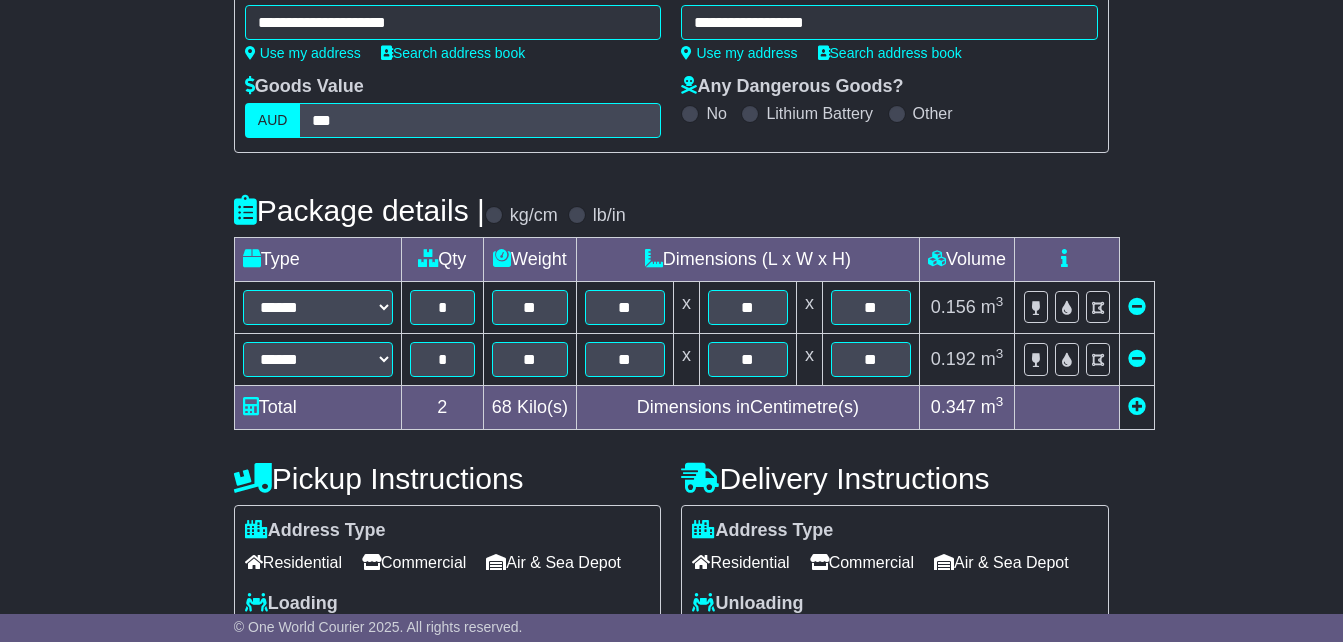 click on "**********" at bounding box center (671, 484) 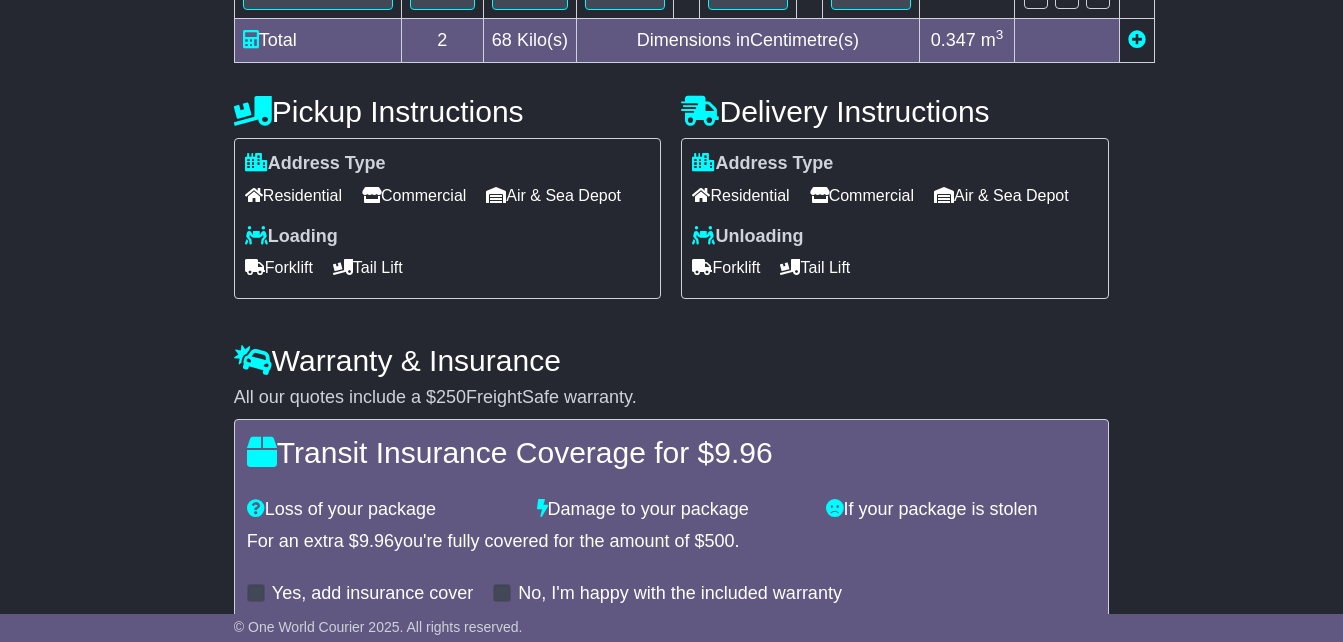scroll, scrollTop: 825, scrollLeft: 0, axis: vertical 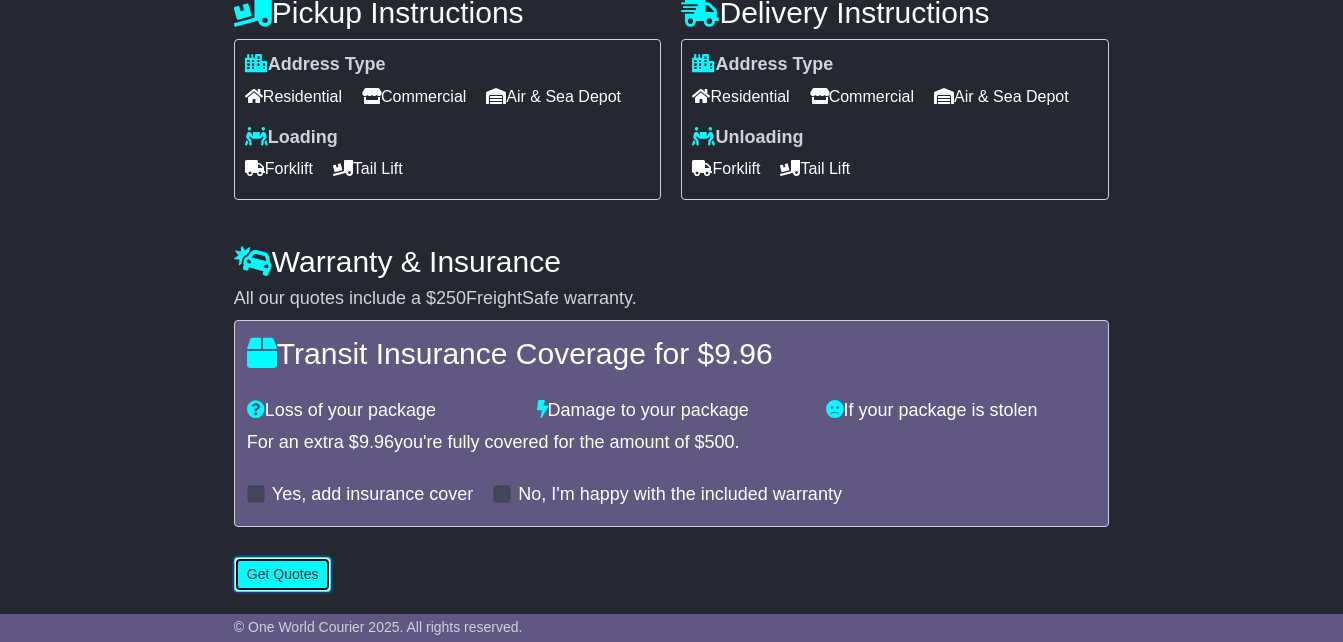 click on "Get Quotes" at bounding box center [283, 574] 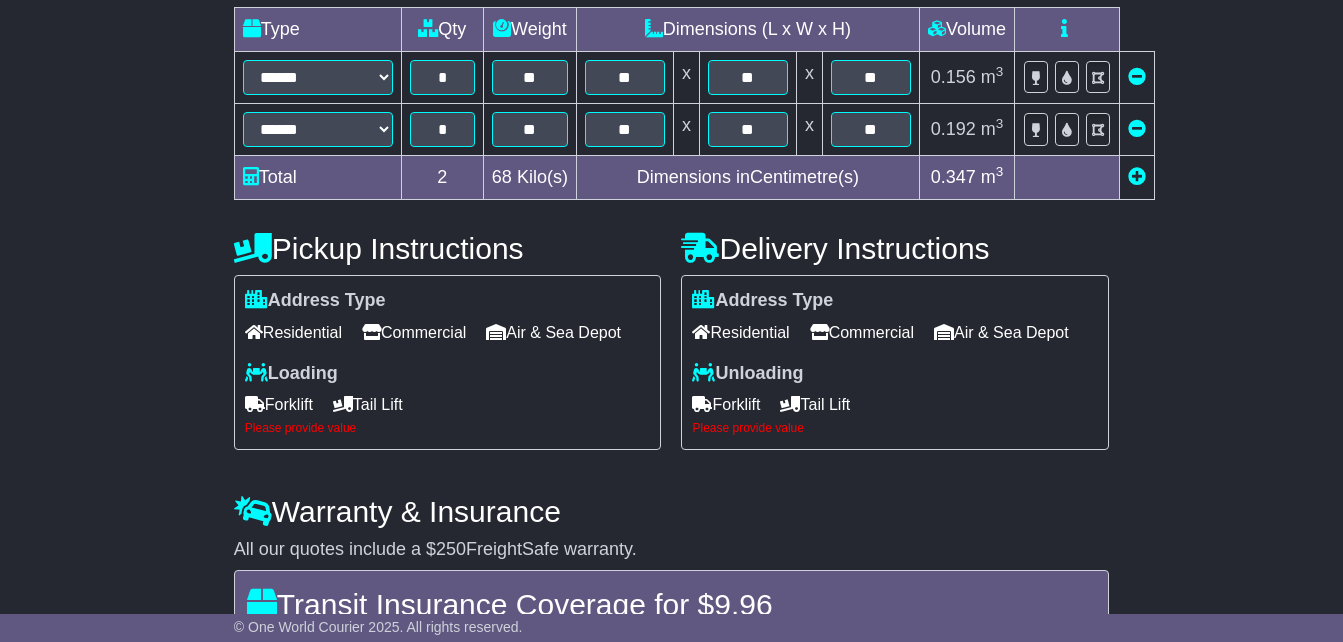 scroll, scrollTop: 625, scrollLeft: 0, axis: vertical 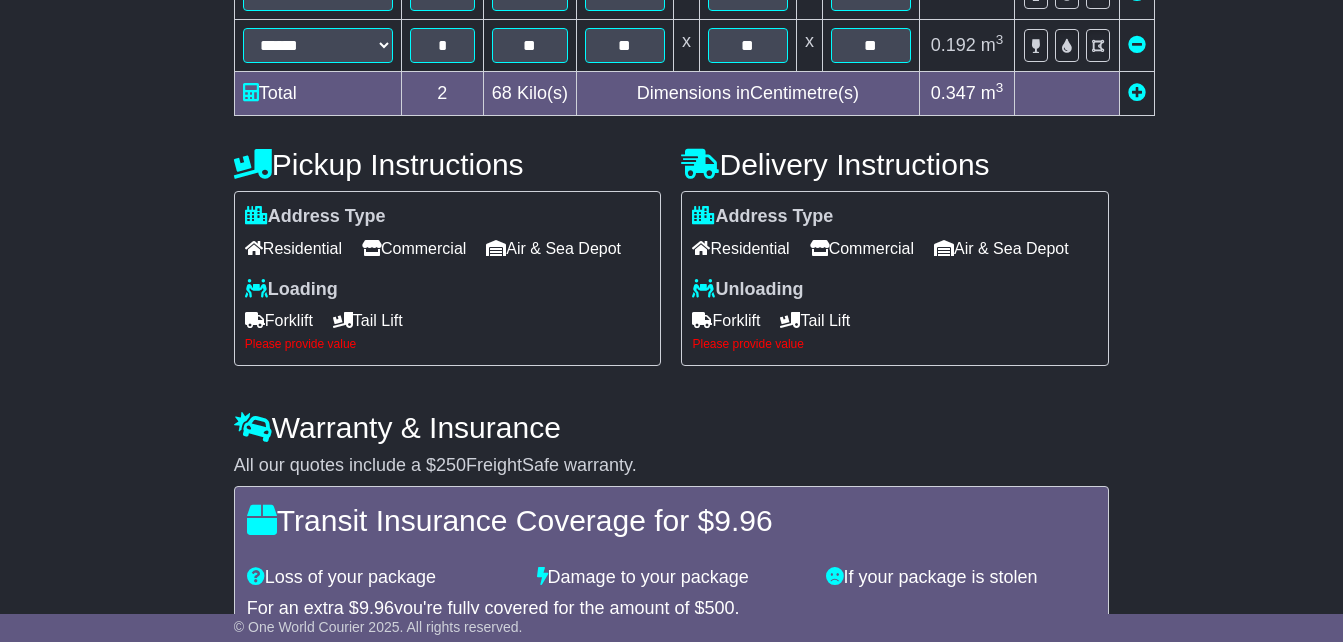 click on "Forklift" at bounding box center [279, 320] 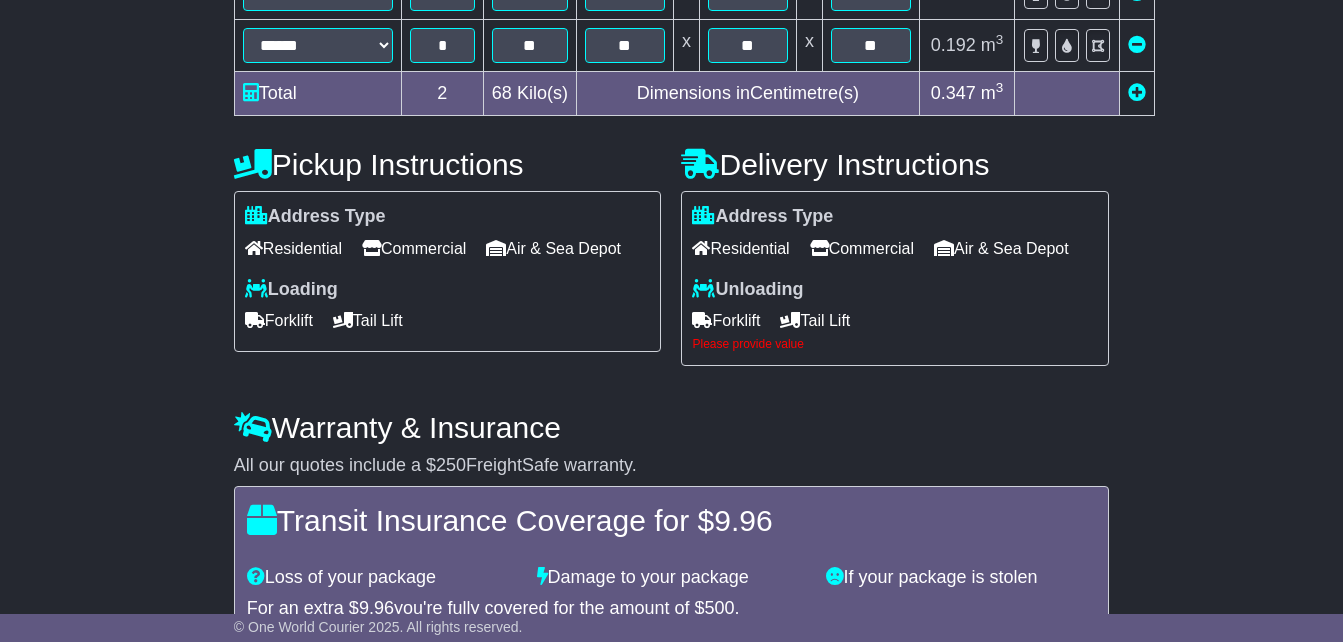 click on "Tail Lift" at bounding box center (815, 320) 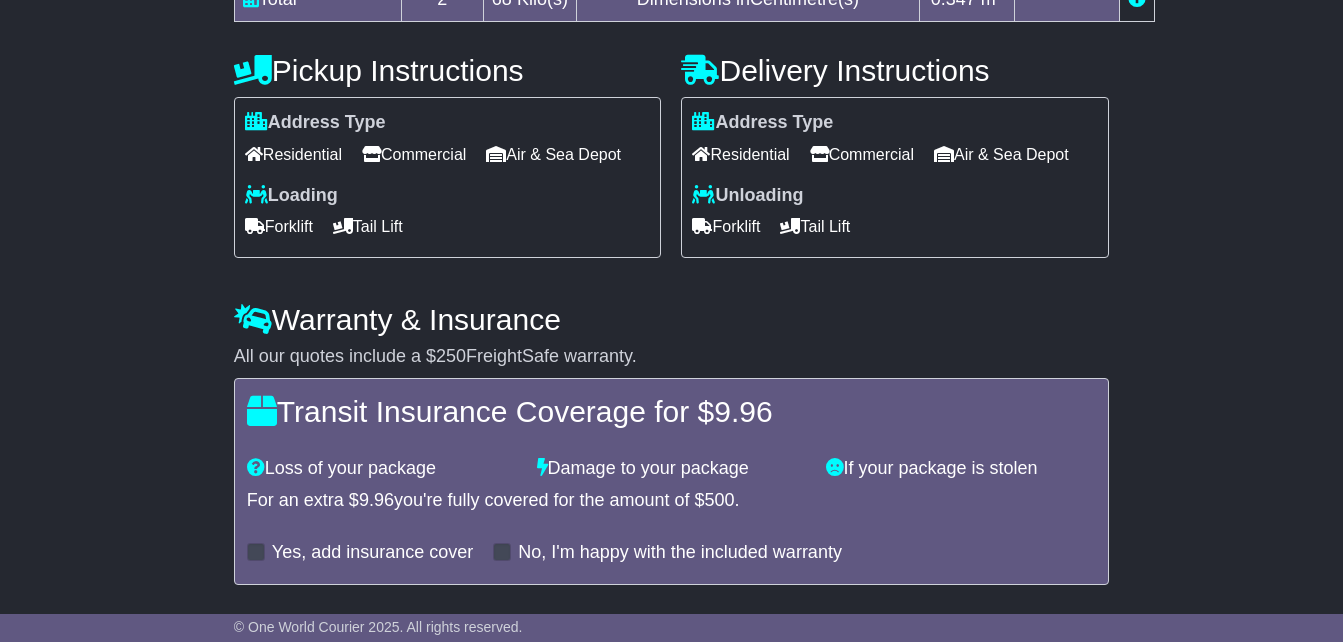 scroll, scrollTop: 827, scrollLeft: 0, axis: vertical 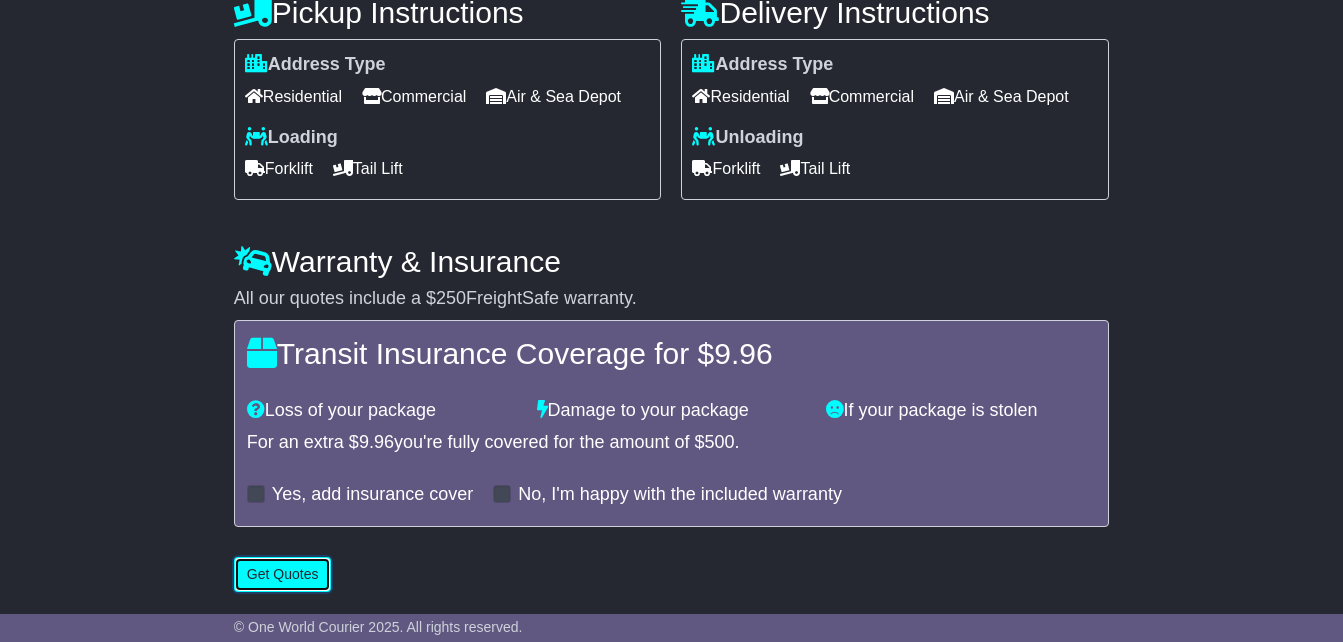 click on "Get Quotes" at bounding box center [283, 574] 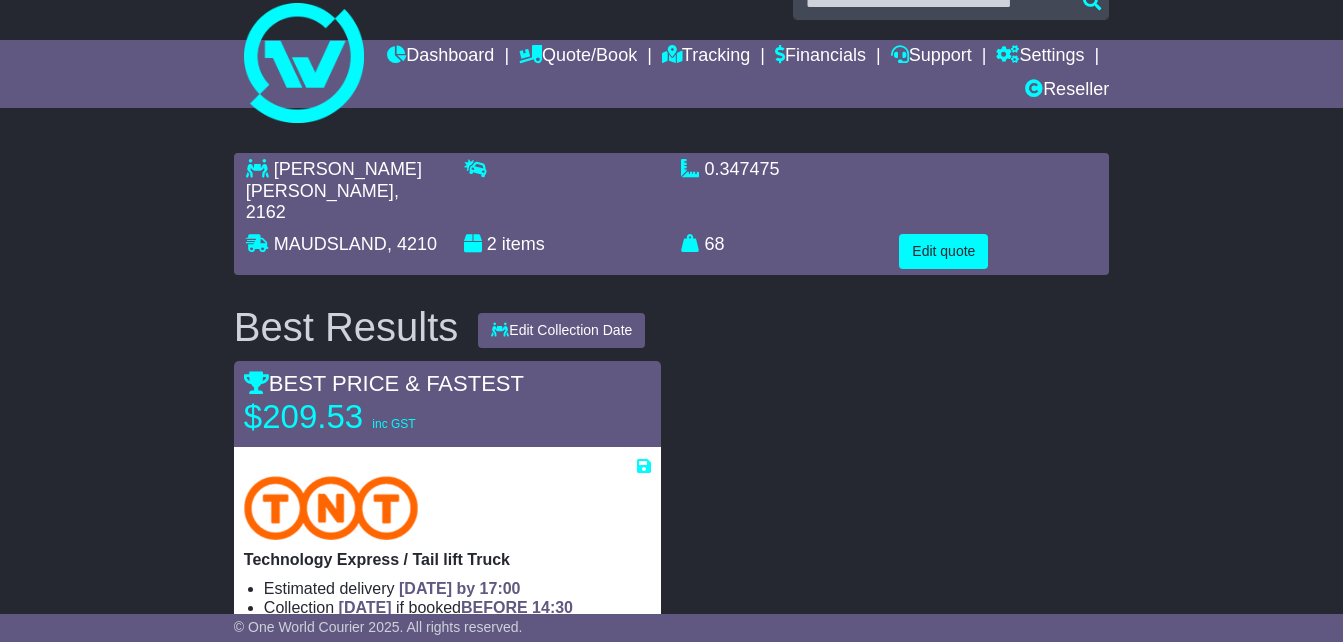 scroll, scrollTop: 0, scrollLeft: 0, axis: both 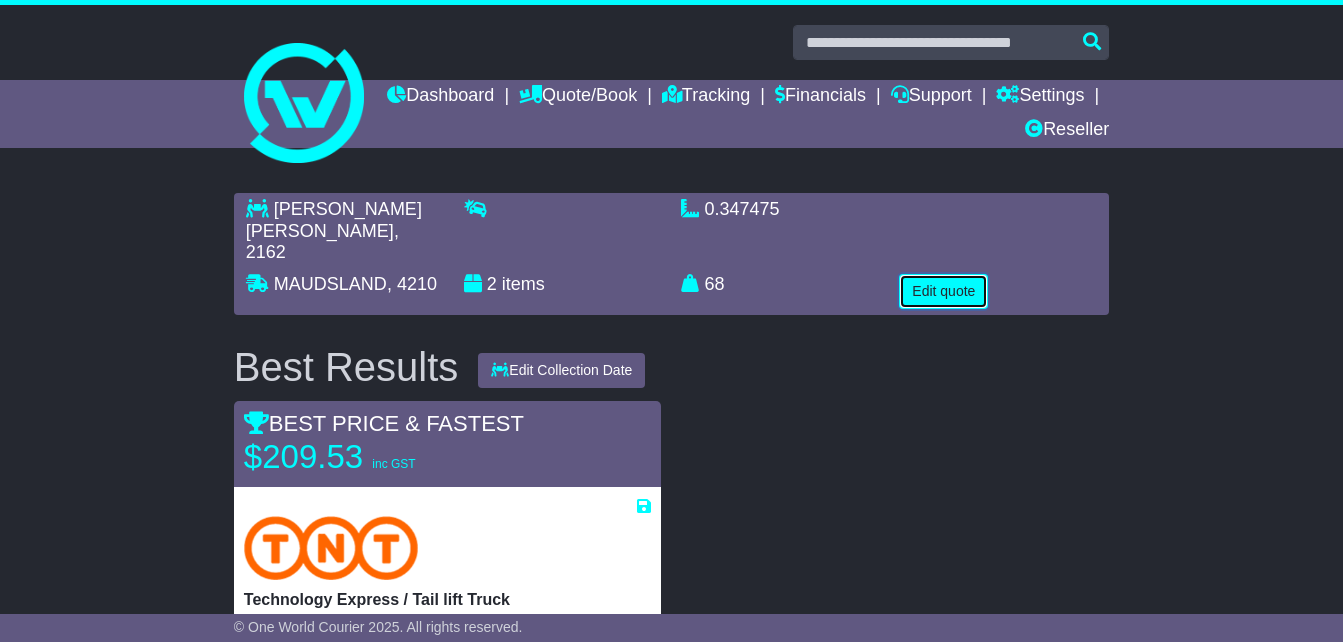 click on "Edit quote" at bounding box center [943, 291] 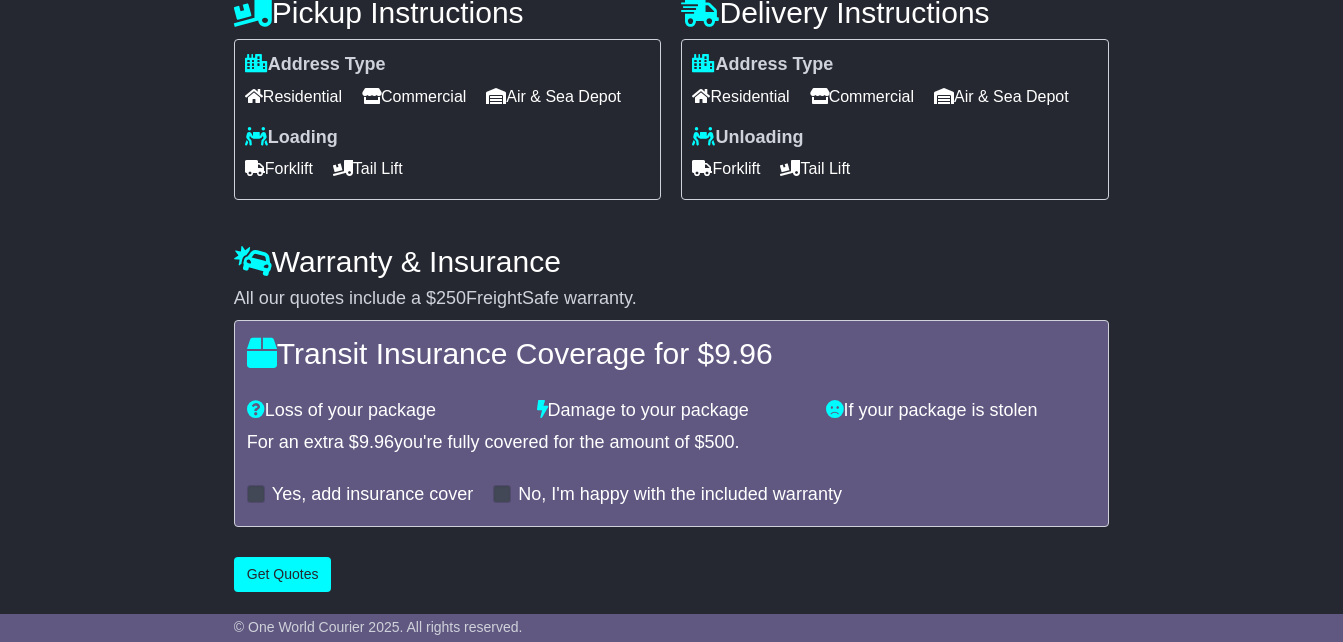 scroll, scrollTop: 827, scrollLeft: 0, axis: vertical 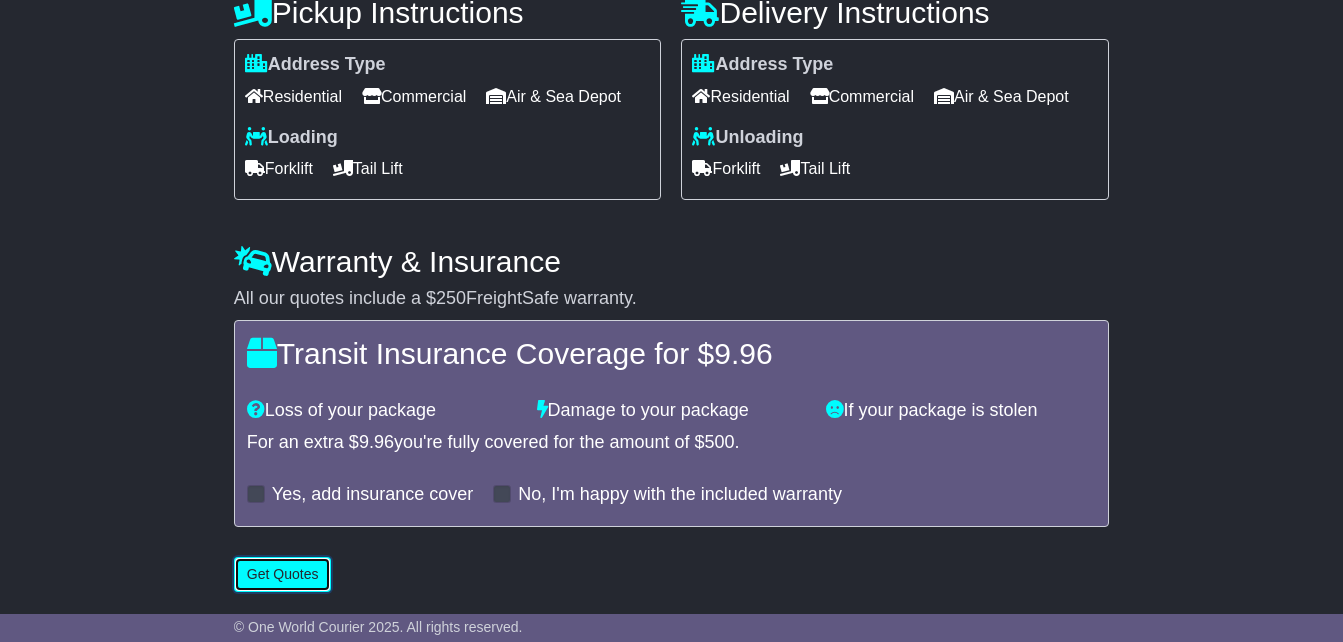 click on "Get Quotes" at bounding box center (283, 574) 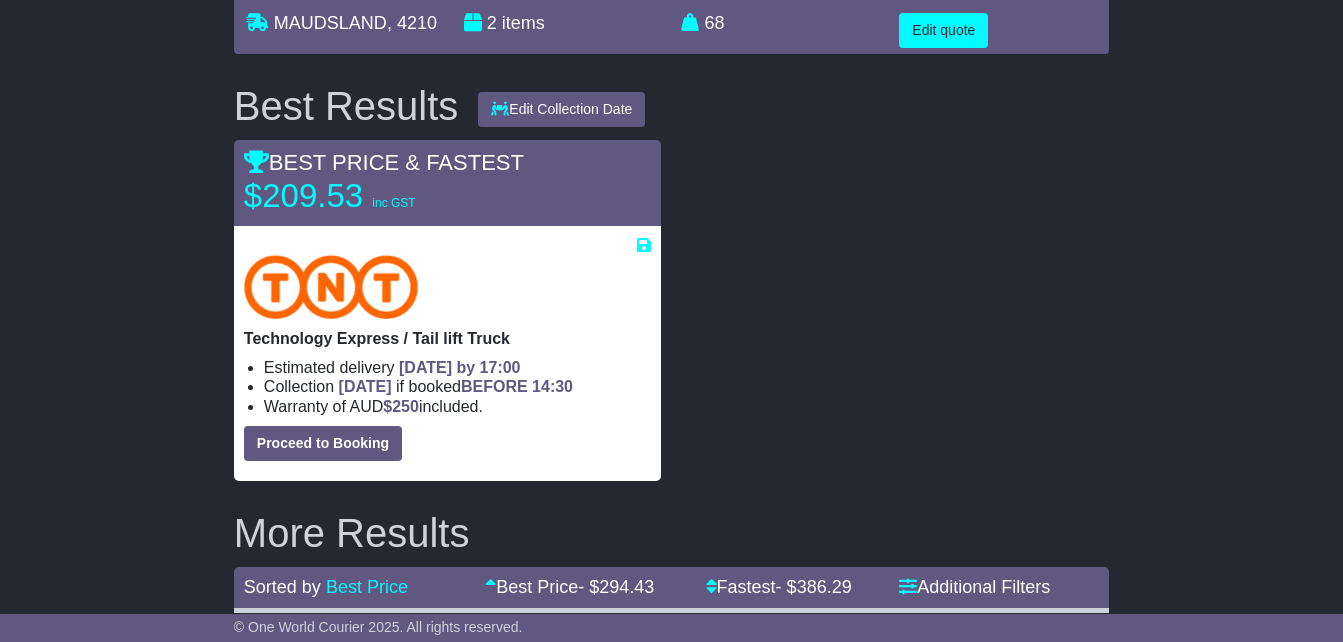 scroll, scrollTop: 226, scrollLeft: 0, axis: vertical 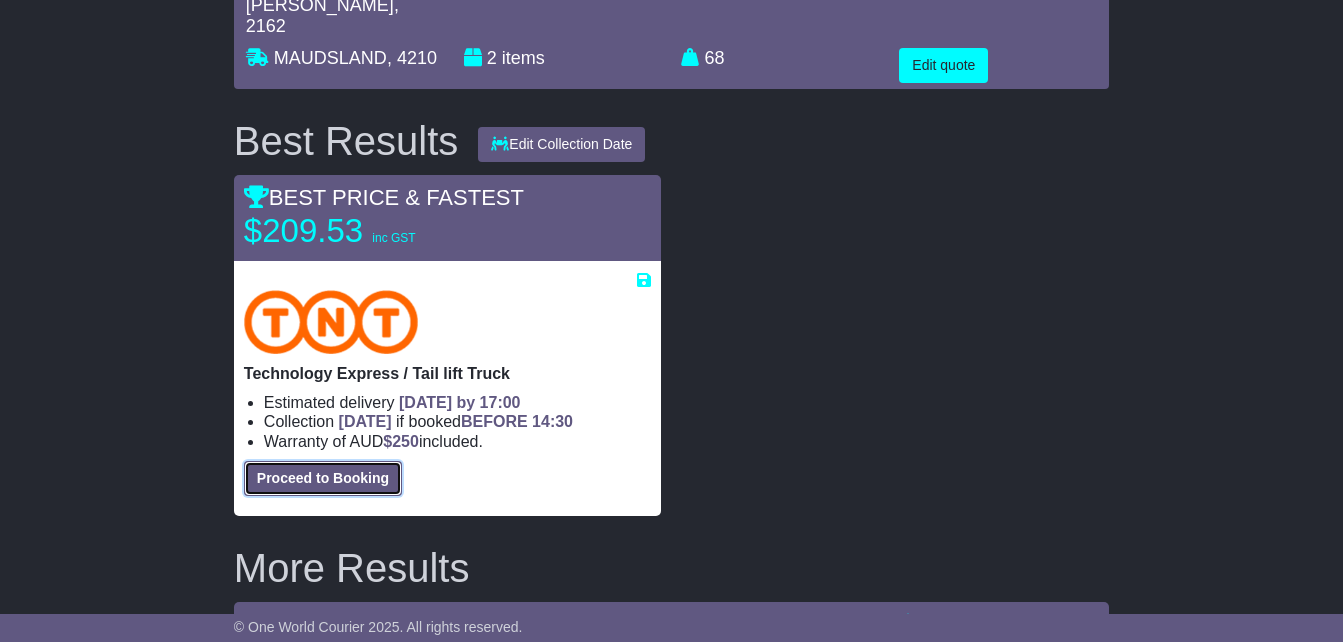 click on "Proceed to Booking" at bounding box center (323, 478) 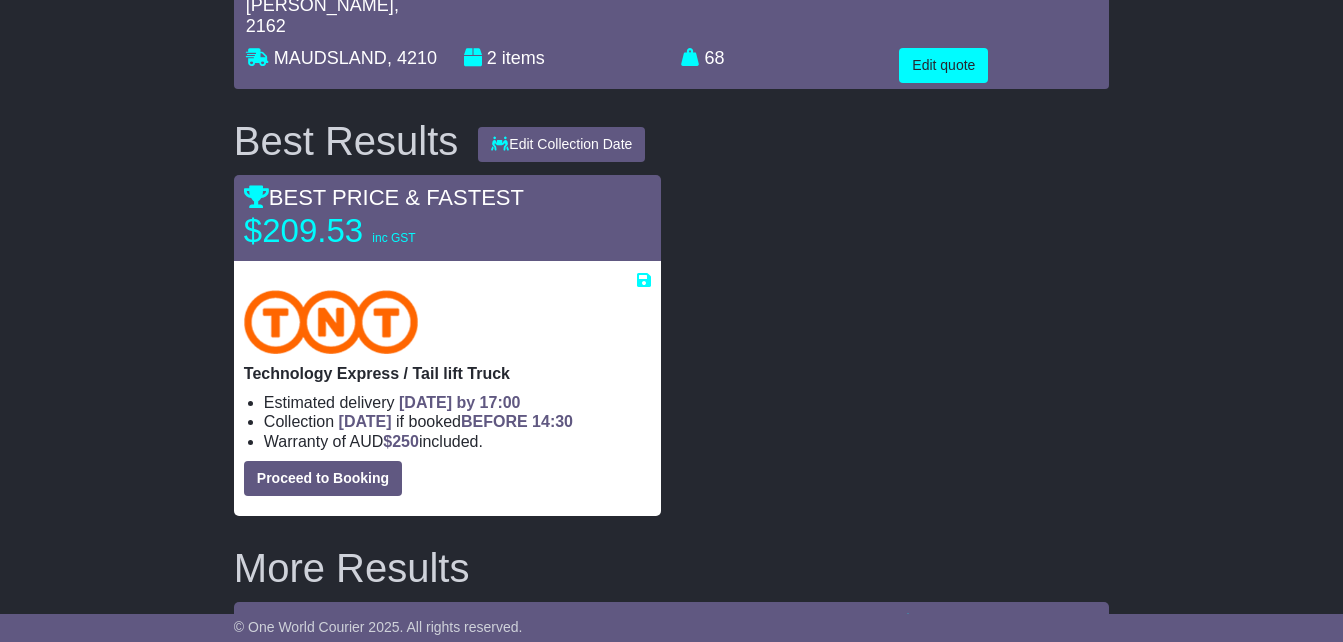 select on "**********" 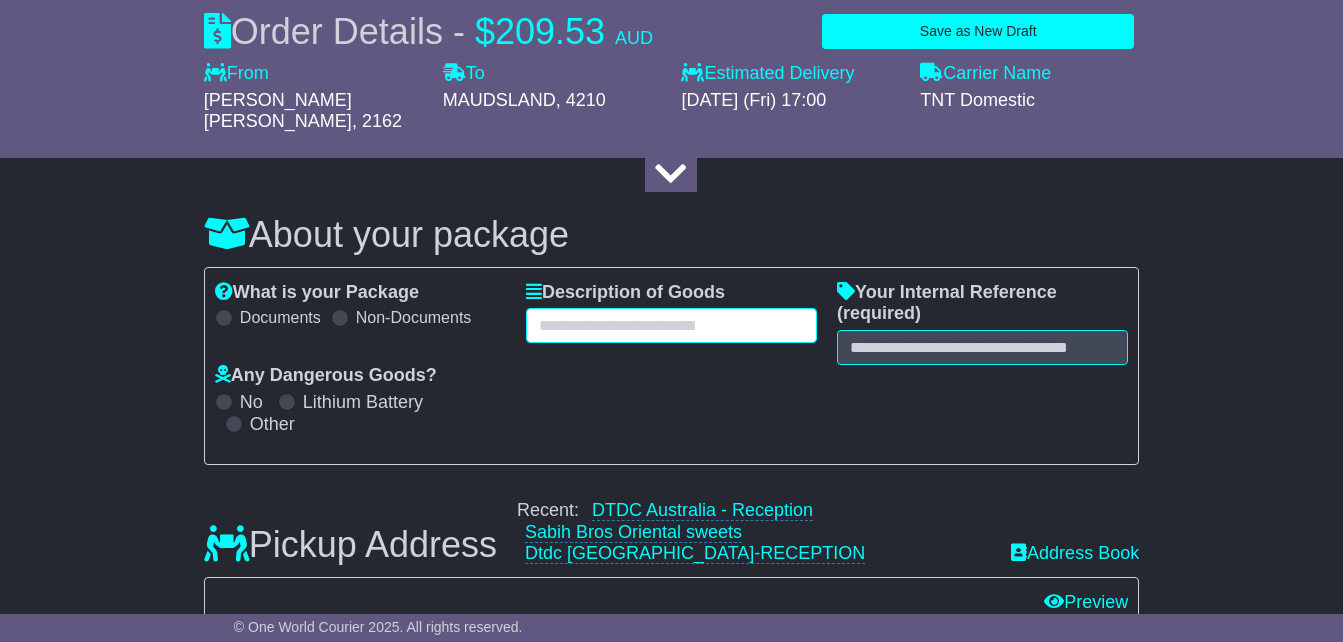 click at bounding box center (671, 325) 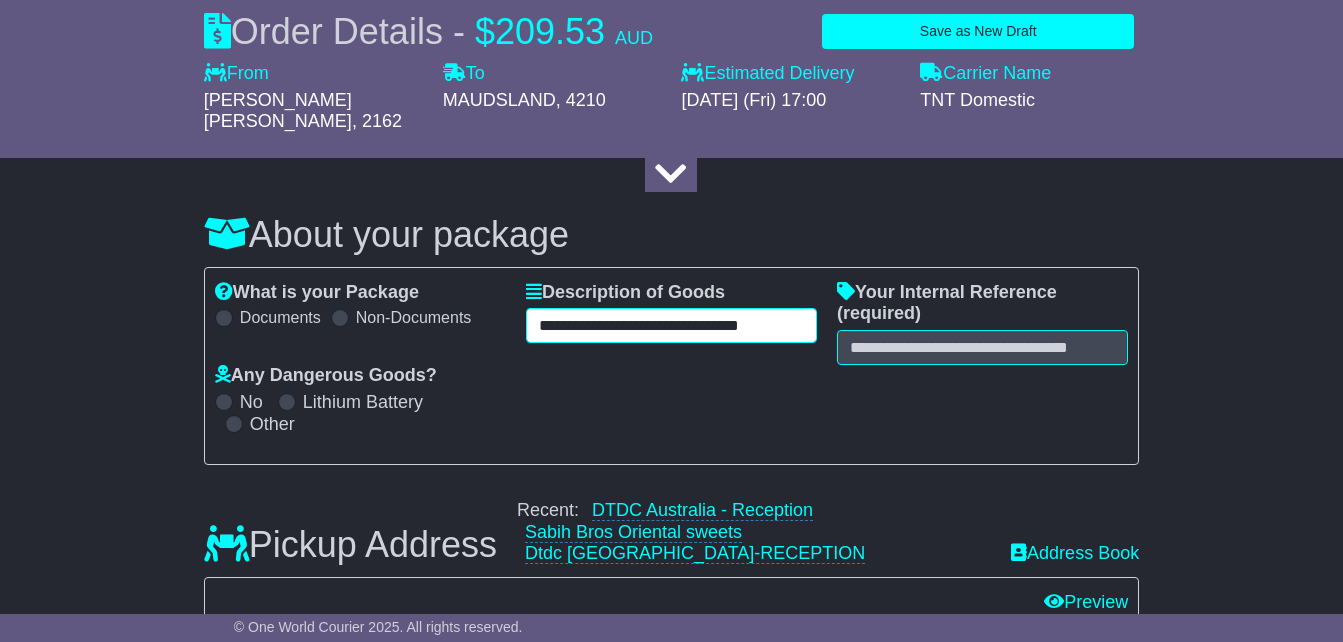 scroll, scrollTop: 0, scrollLeft: 32, axis: horizontal 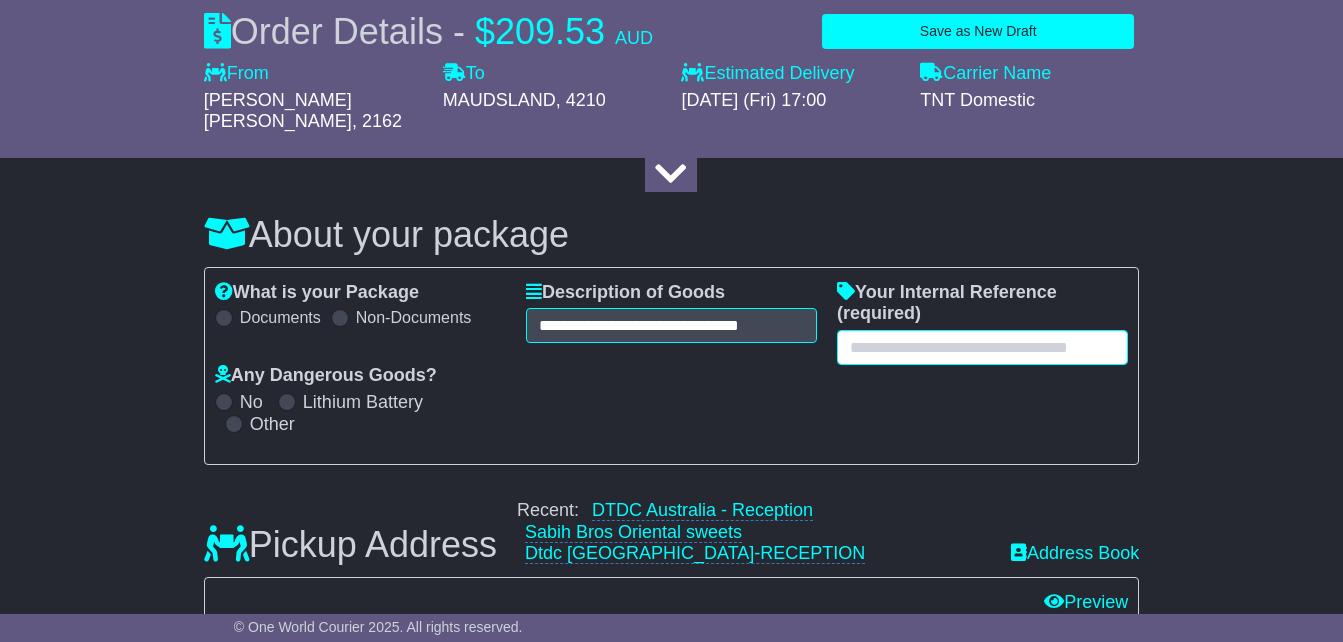 click at bounding box center [982, 347] 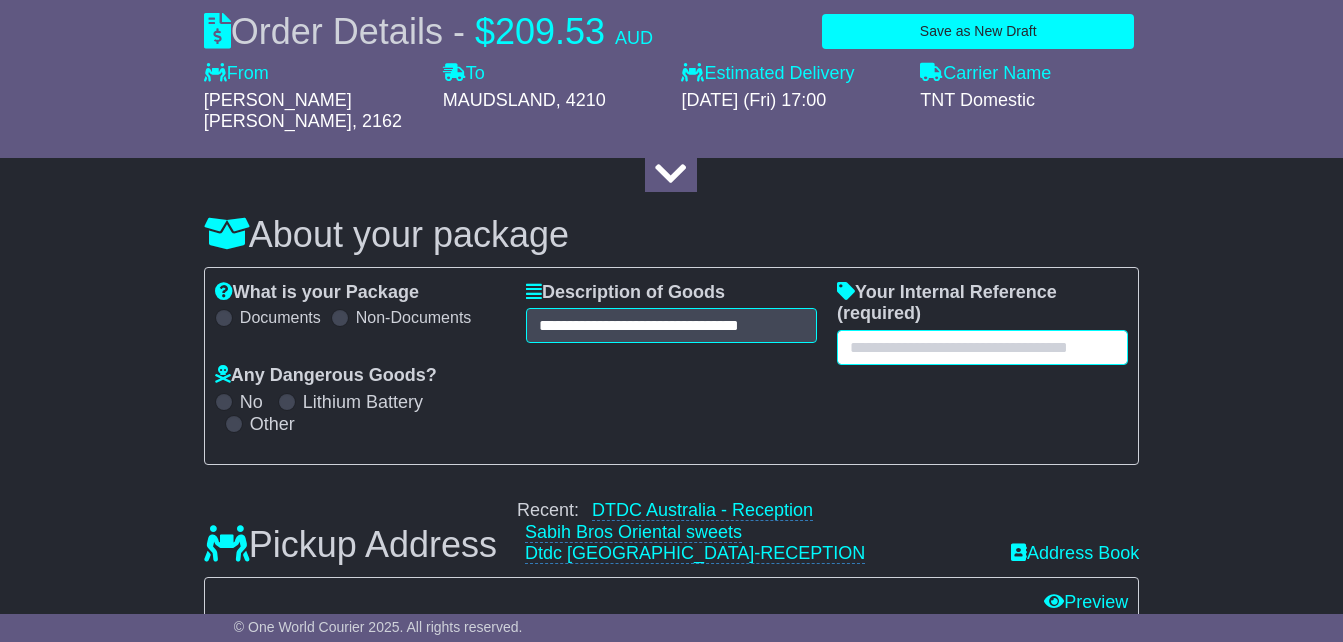 paste on "**********" 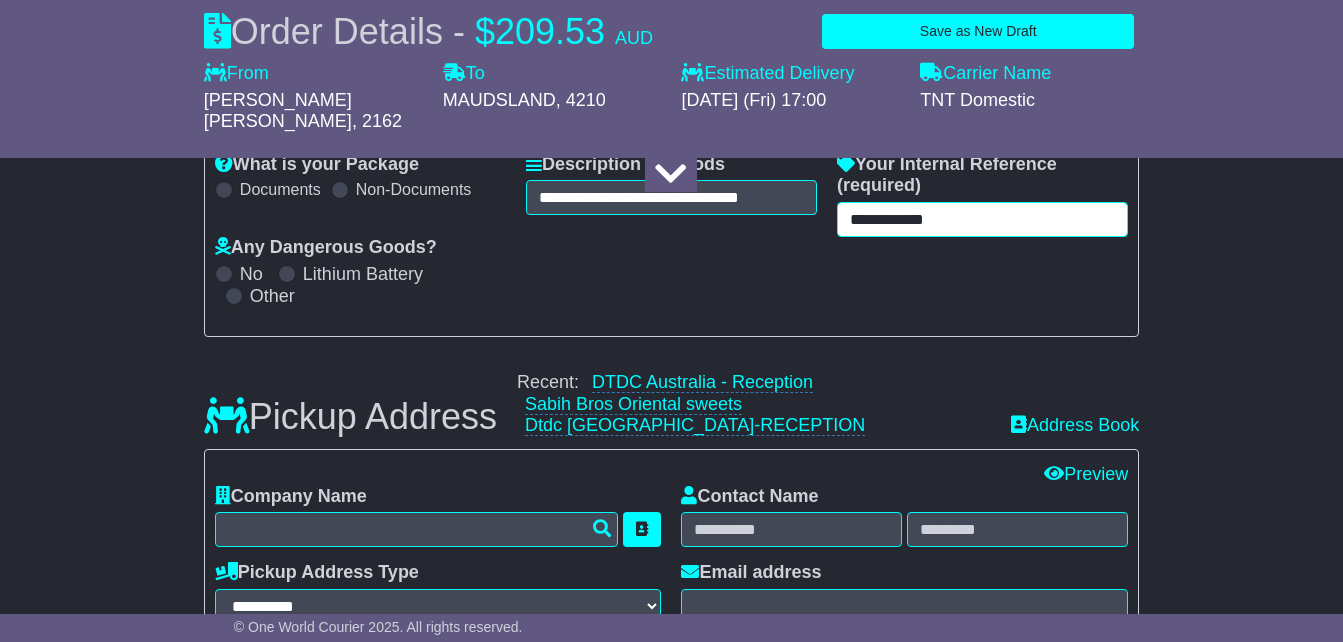 scroll, scrollTop: 326, scrollLeft: 0, axis: vertical 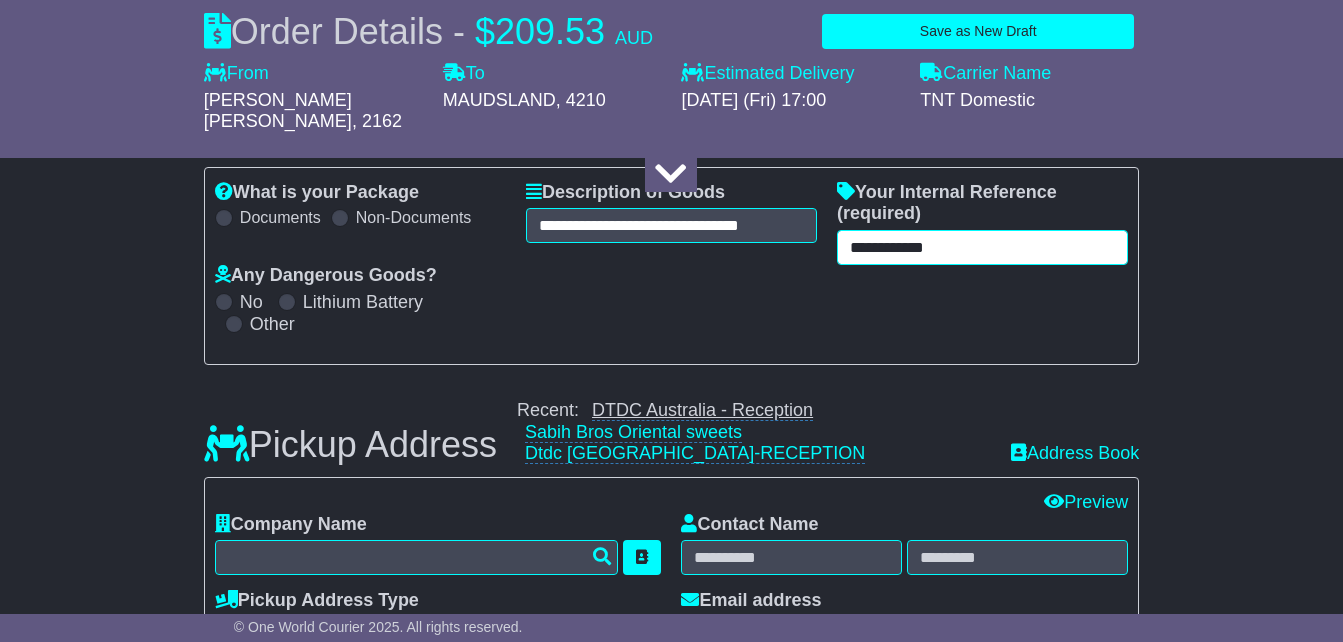 type on "**********" 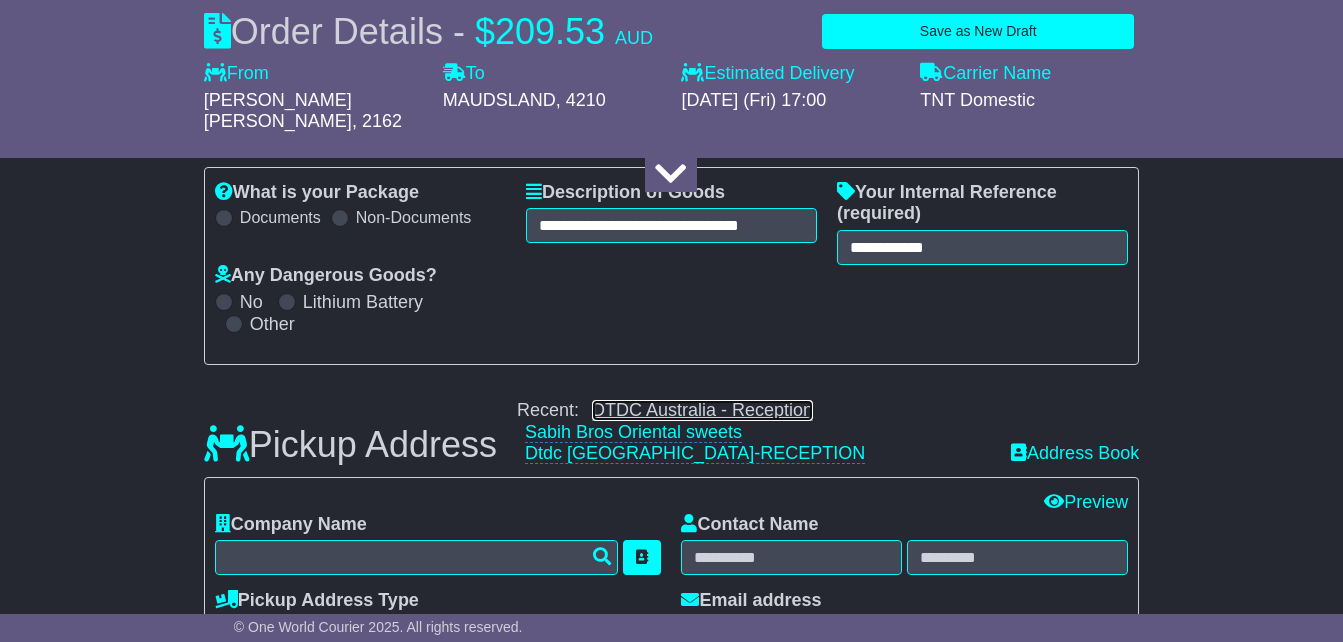 click on "DTDC Australia - Reception" at bounding box center [702, 410] 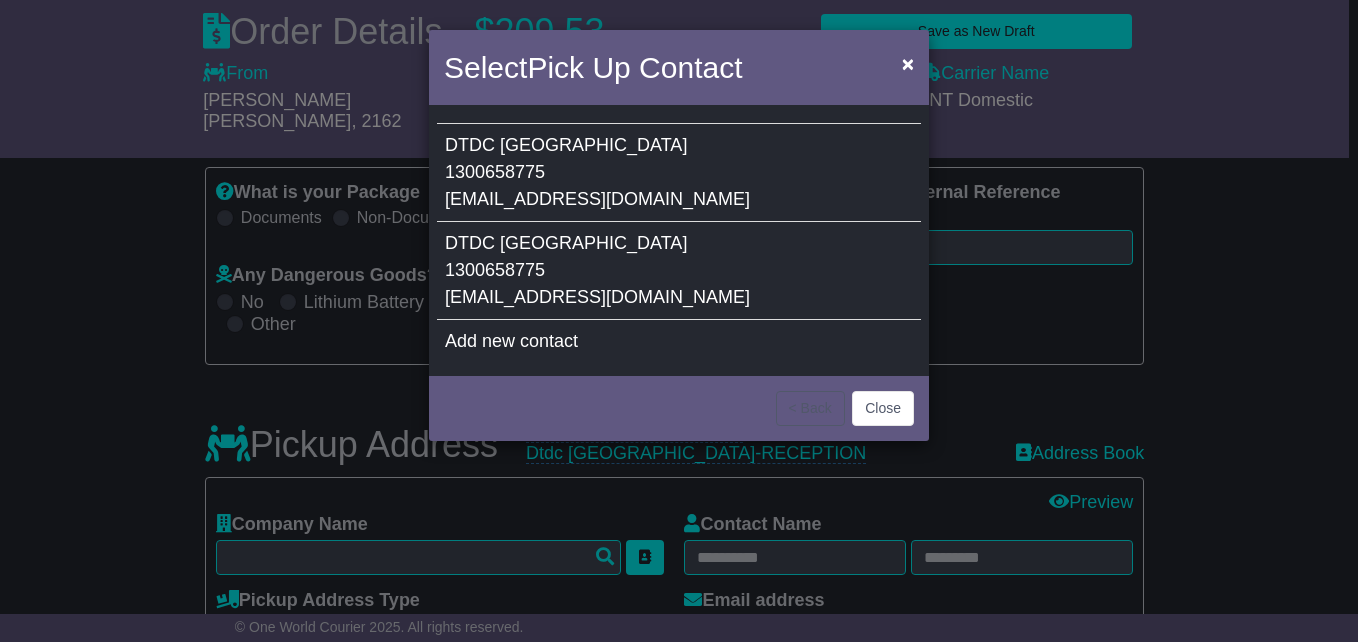 click on "DTDC   Australia
1300658775
sales@dtdcaustralia.com.au" at bounding box center (679, 271) 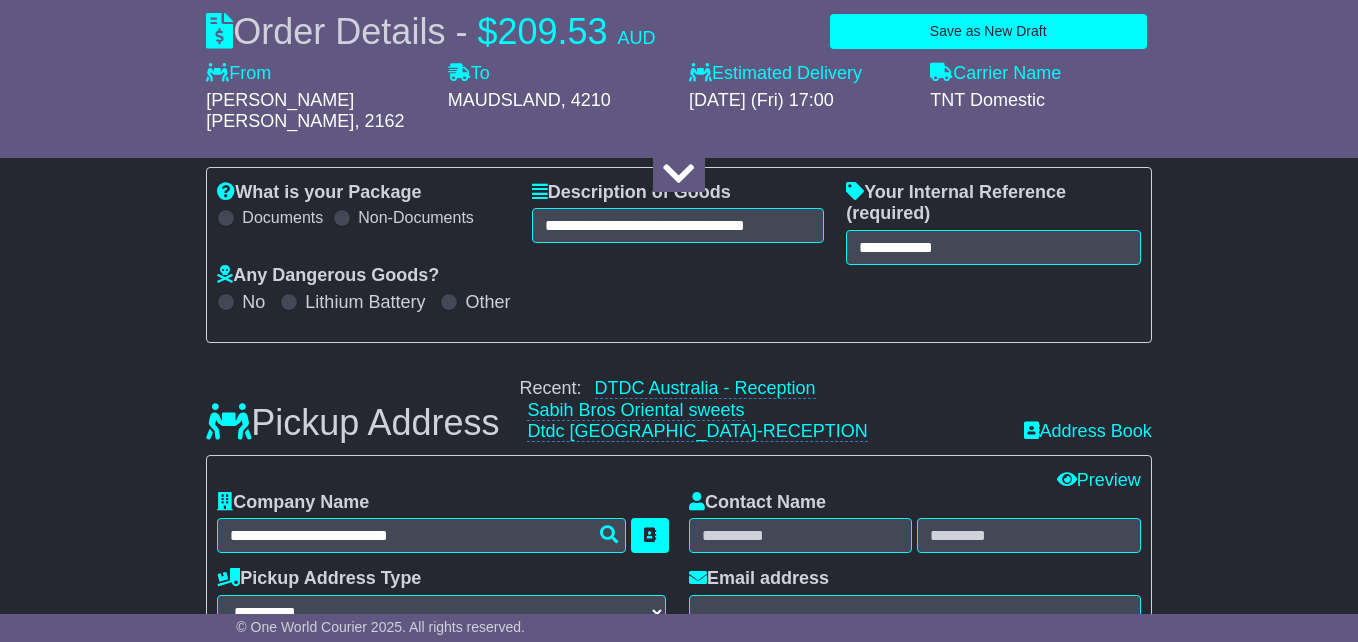 type on "******" 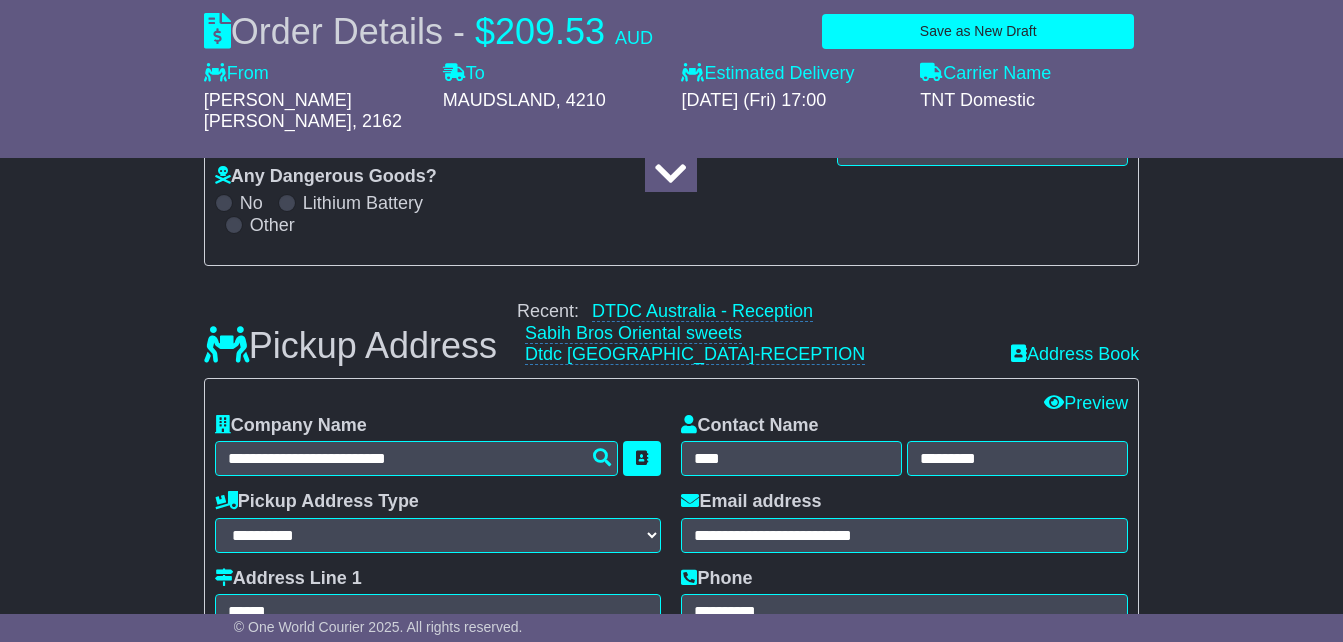 scroll, scrollTop: 426, scrollLeft: 0, axis: vertical 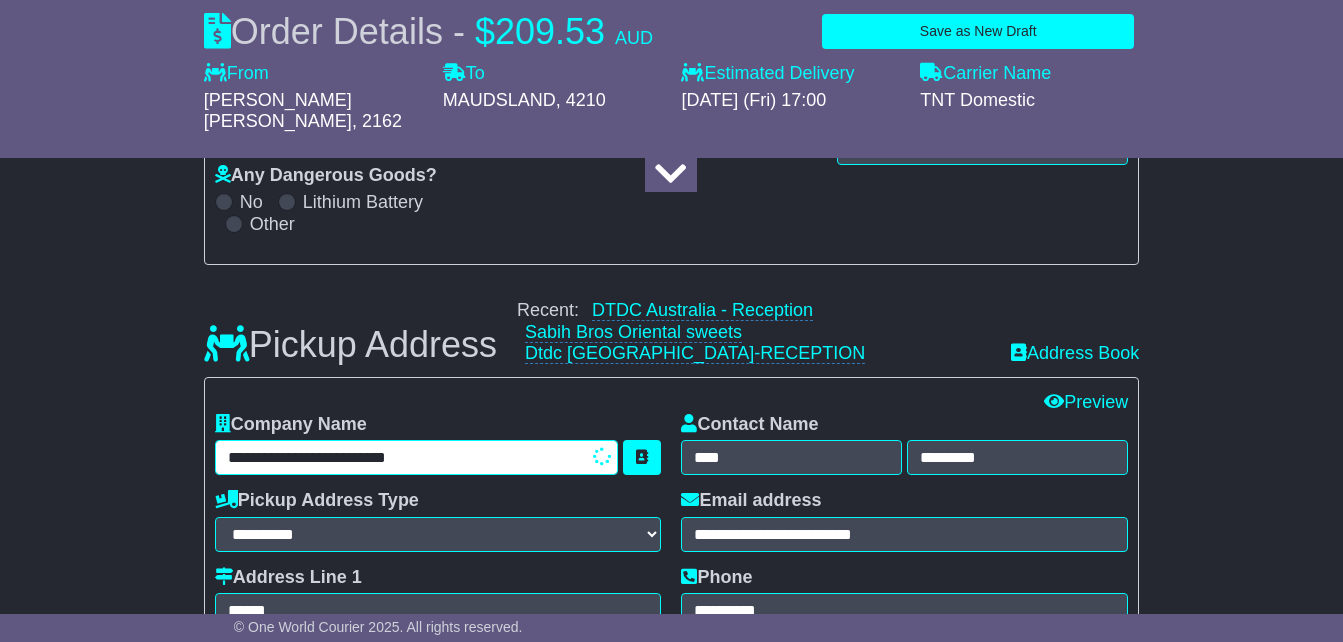 click on "**********" at bounding box center [417, 457] 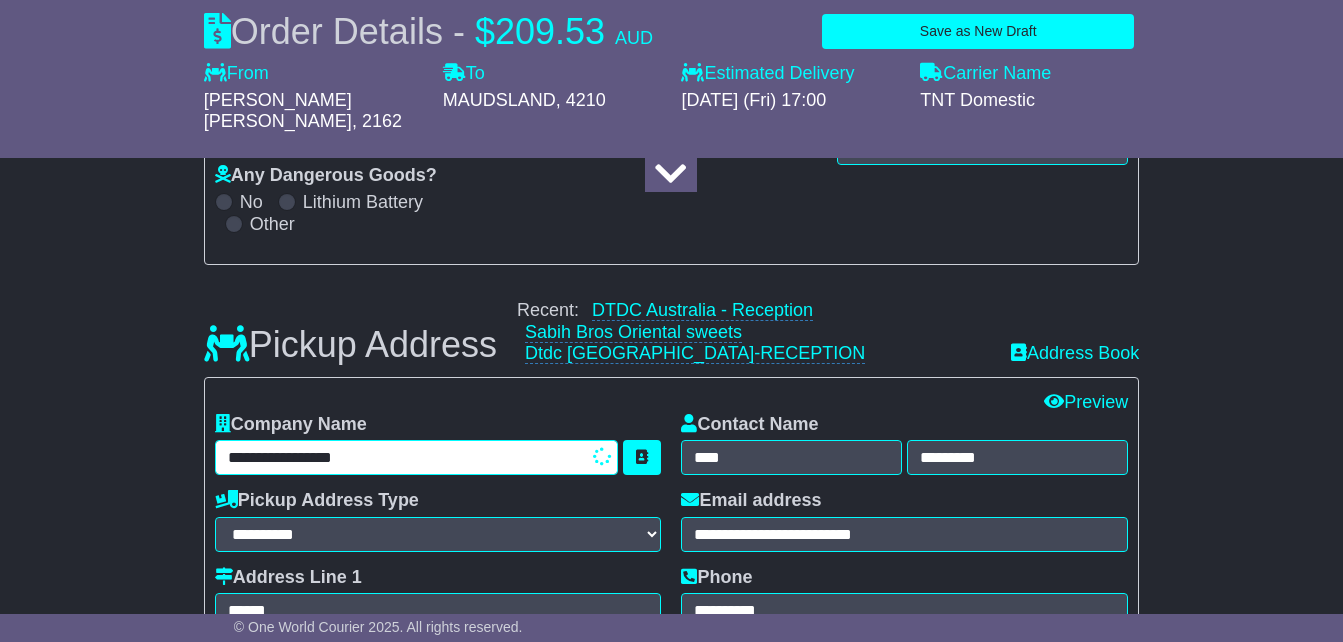 type on "**********" 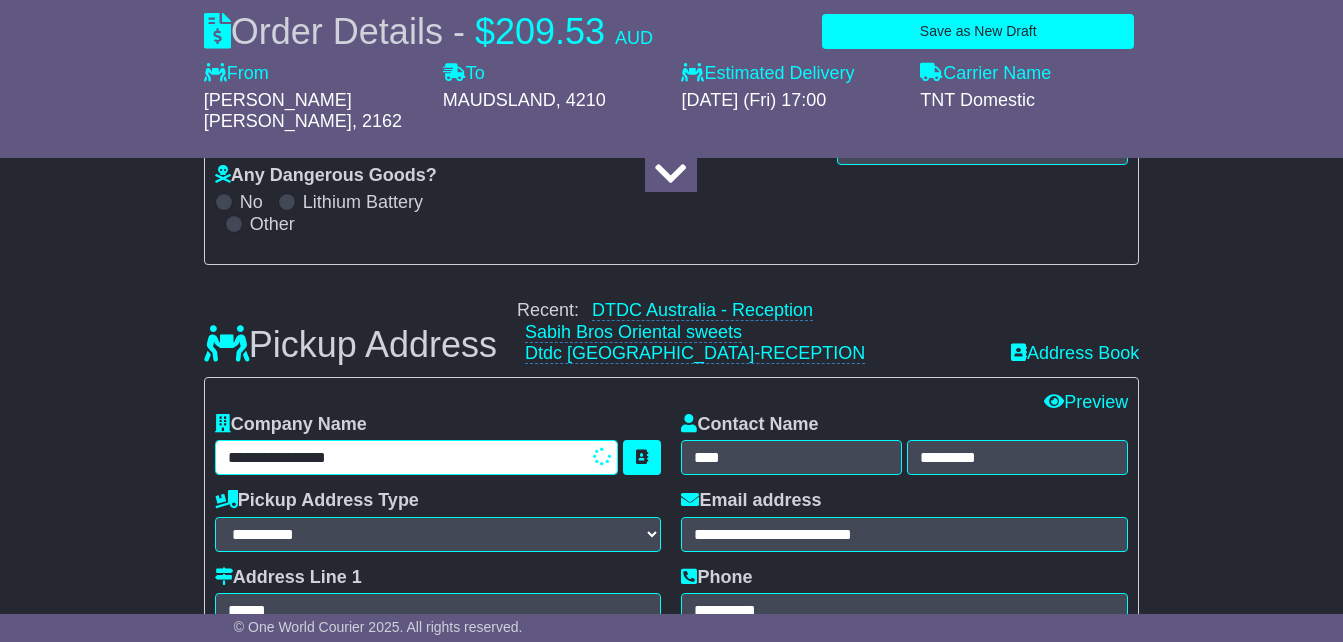type on "**********" 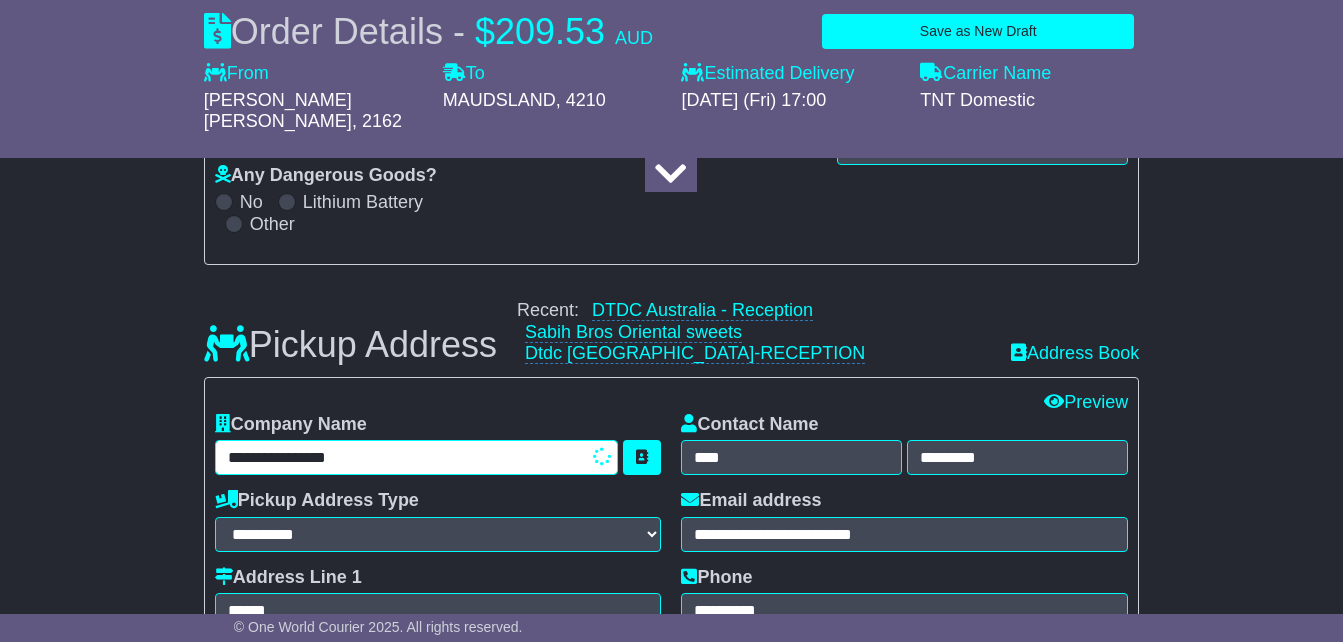 type 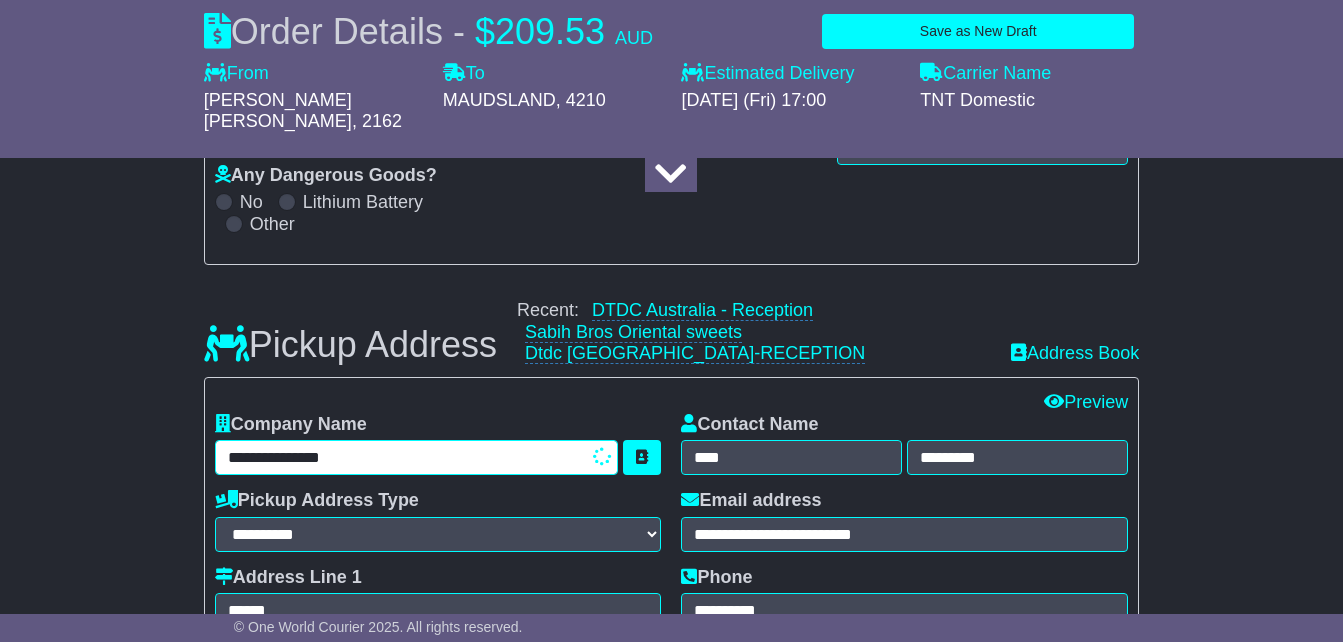 type on "**********" 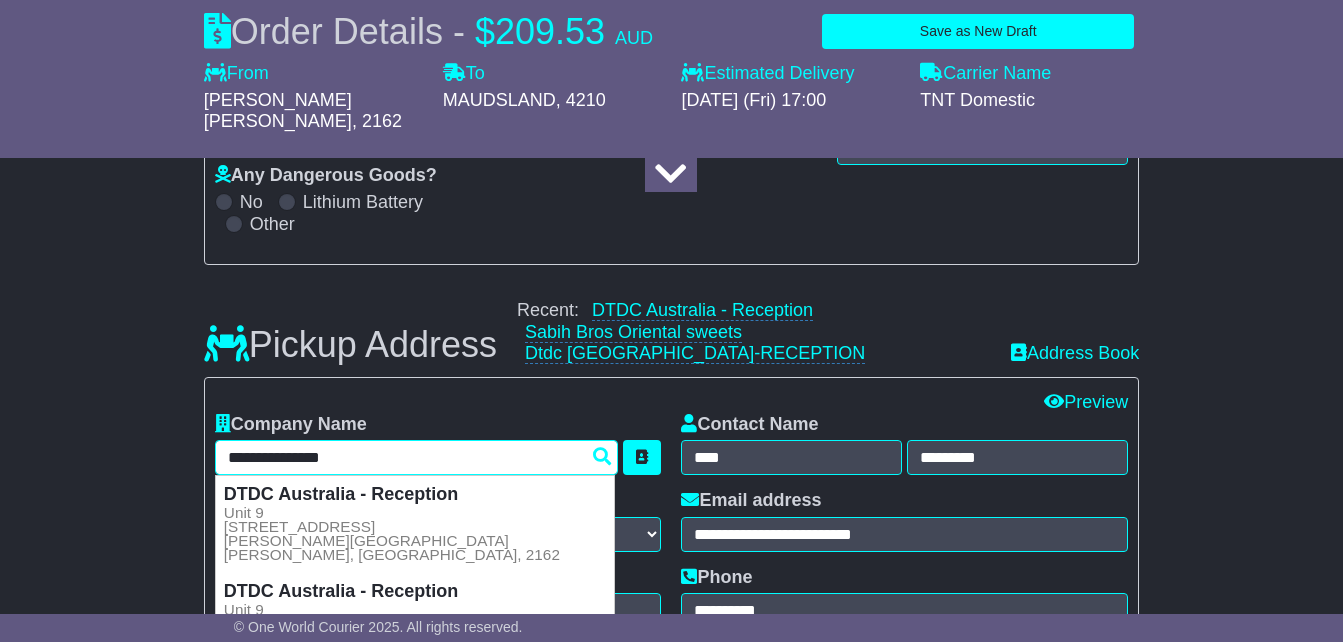 type on "**********" 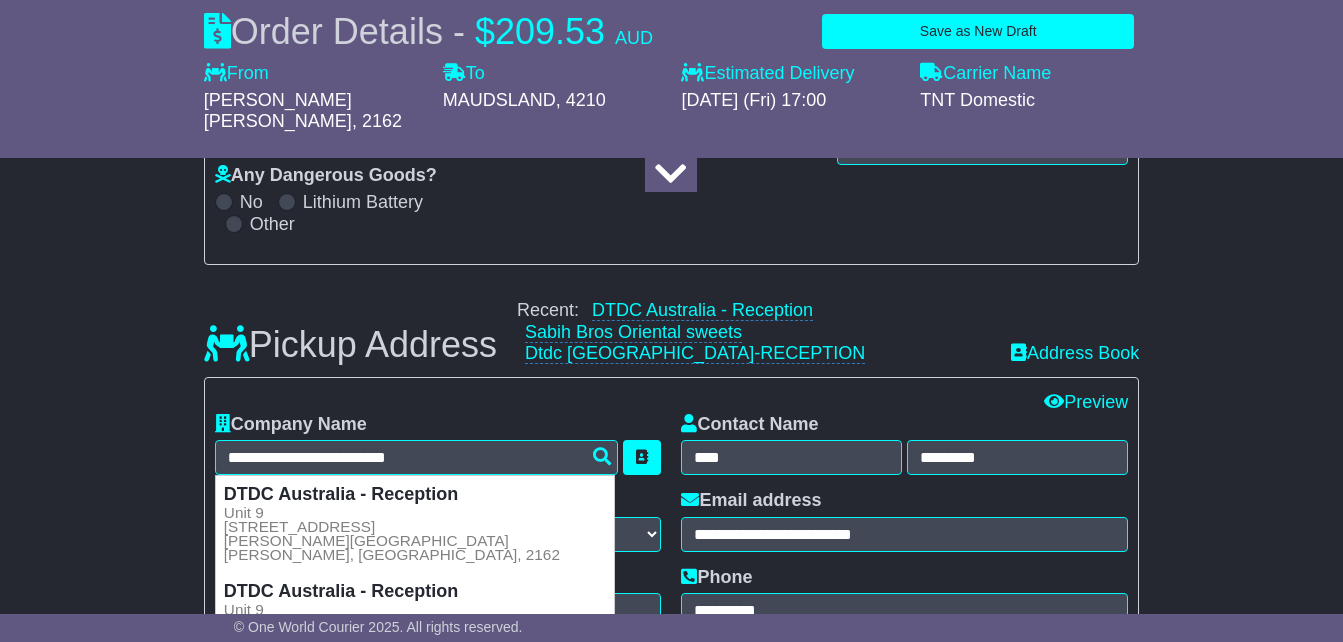 type 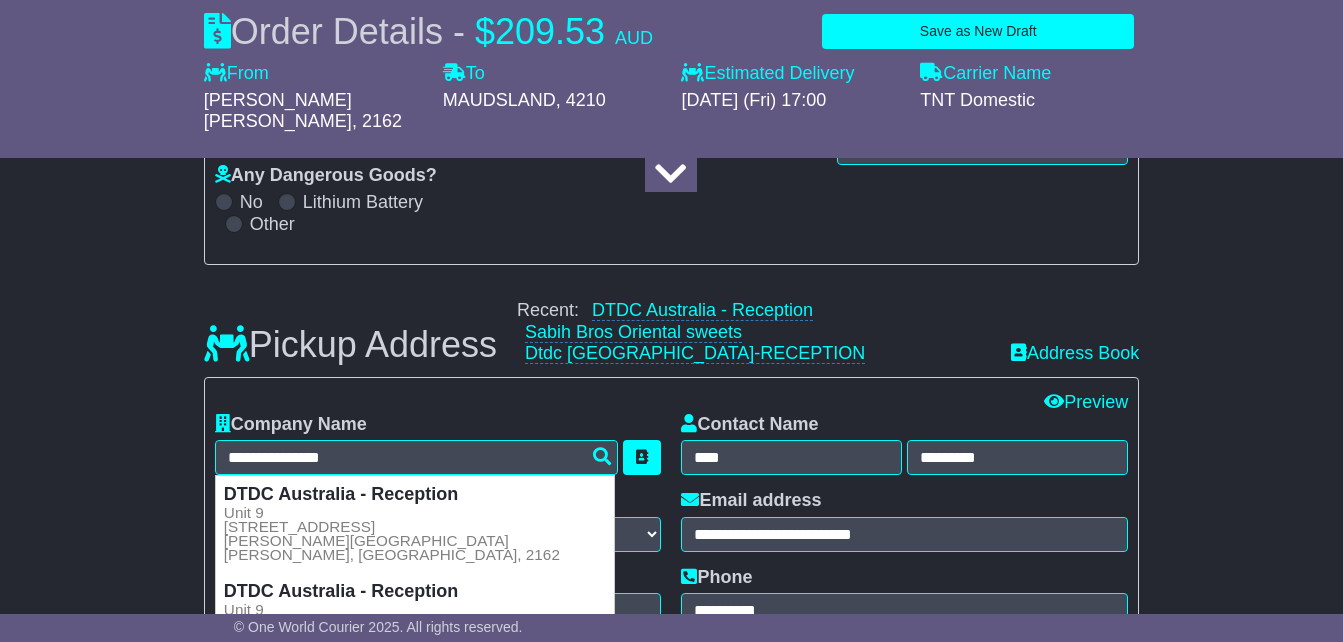 click on "**********" at bounding box center [671, 1468] 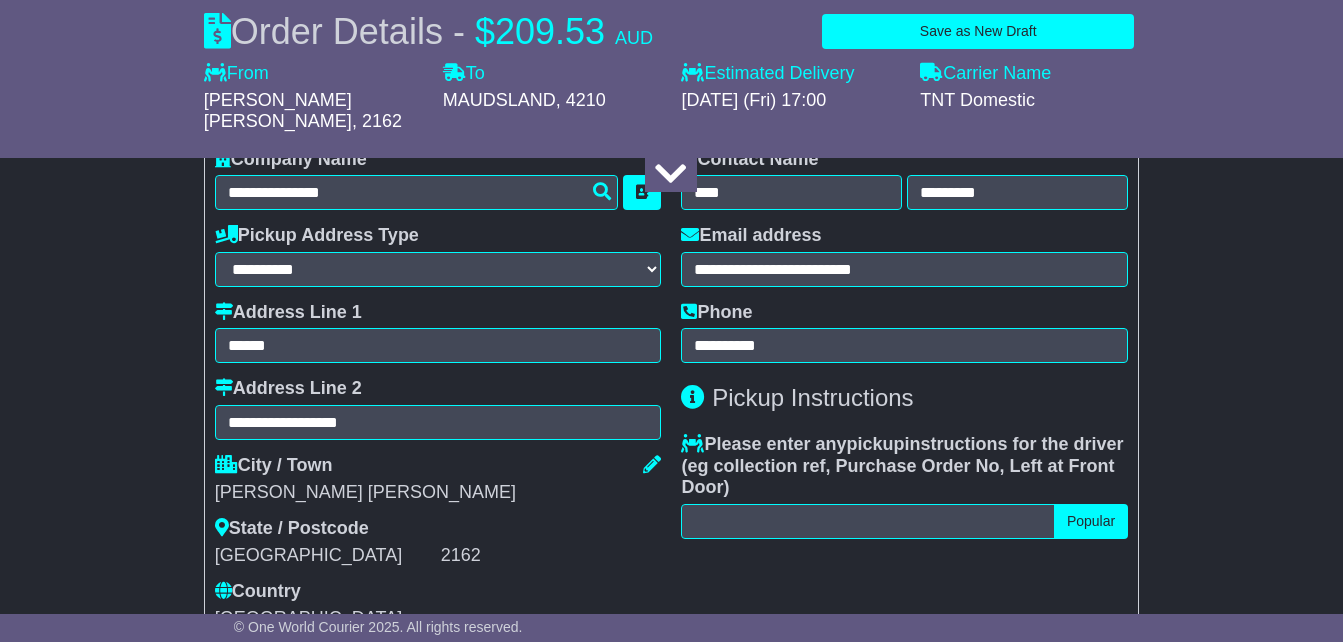 scroll, scrollTop: 726, scrollLeft: 0, axis: vertical 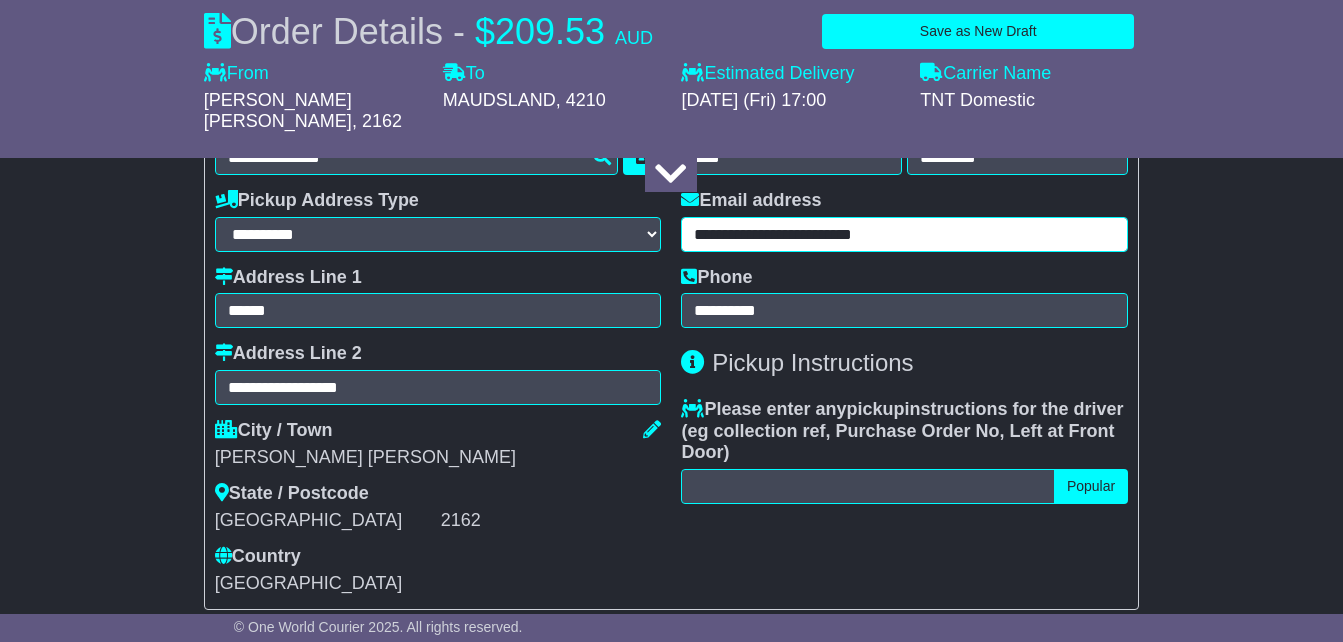 drag, startPoint x: 927, startPoint y: 211, endPoint x: 629, endPoint y: 203, distance: 298.10736 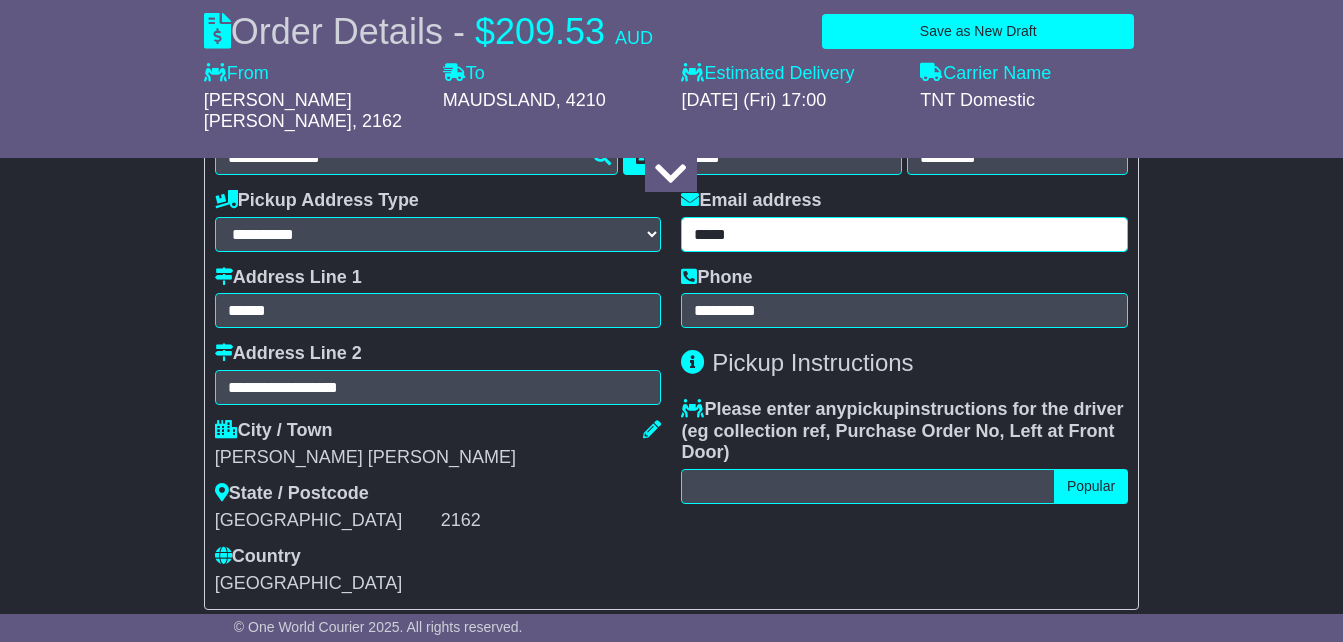 type on "**********" 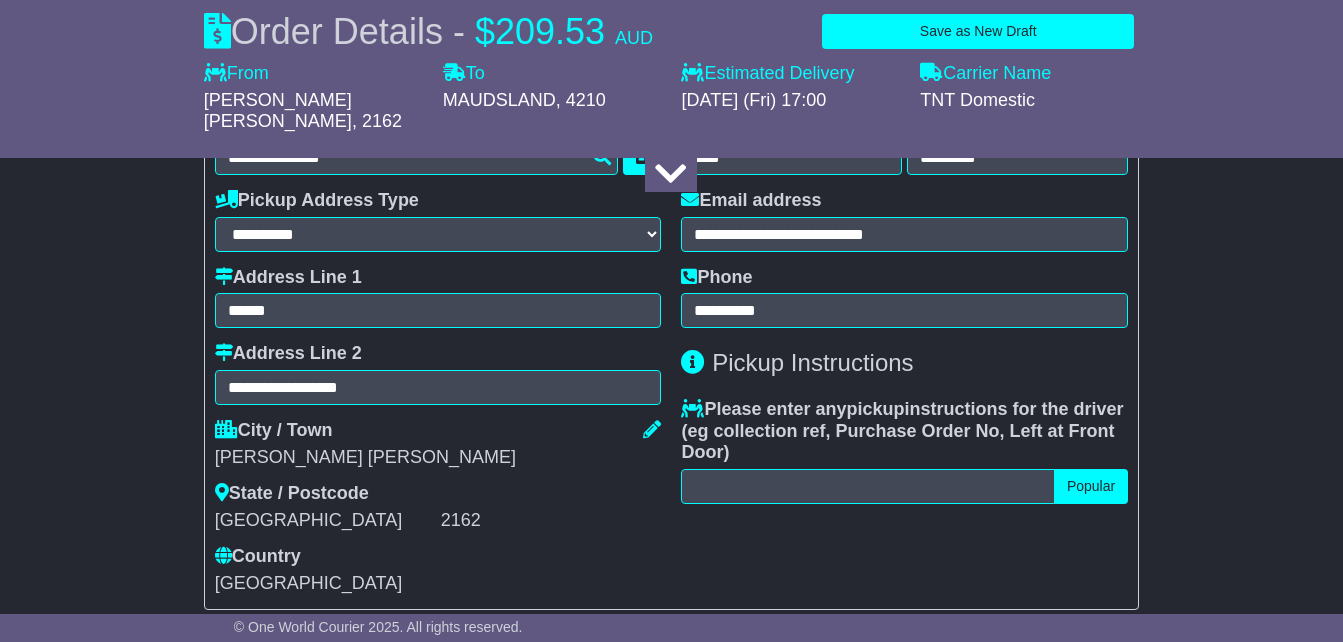 click on "**********" at bounding box center (671, 1168) 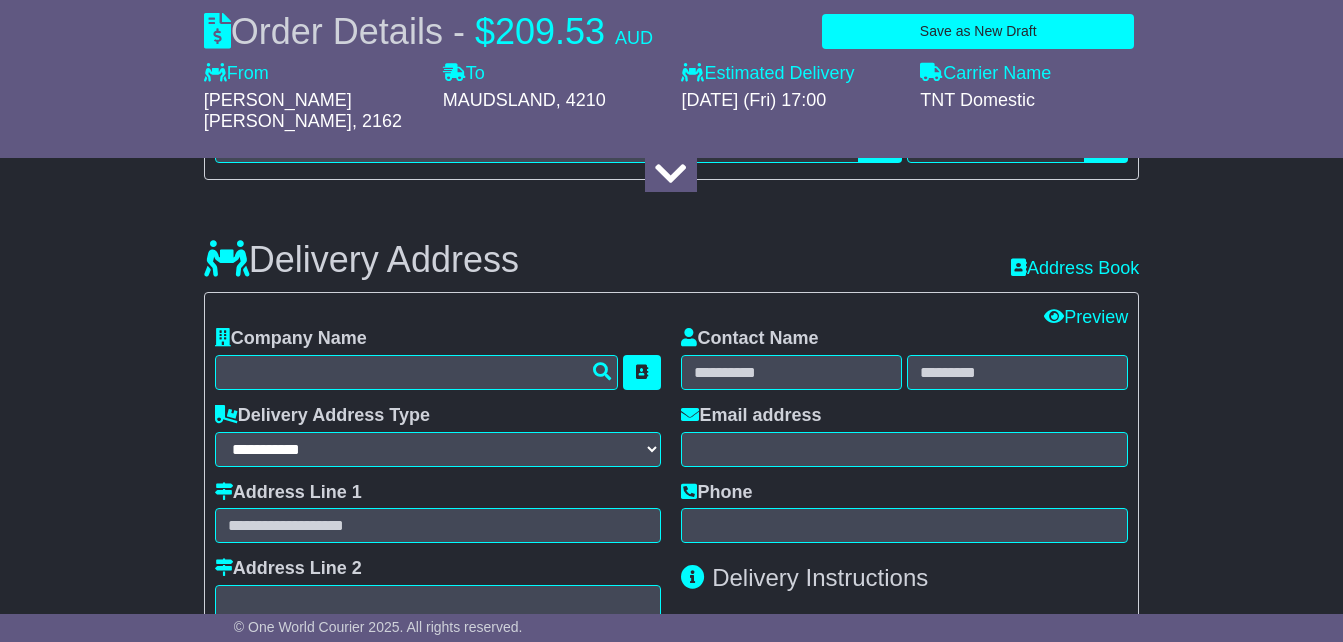 scroll, scrollTop: 1326, scrollLeft: 0, axis: vertical 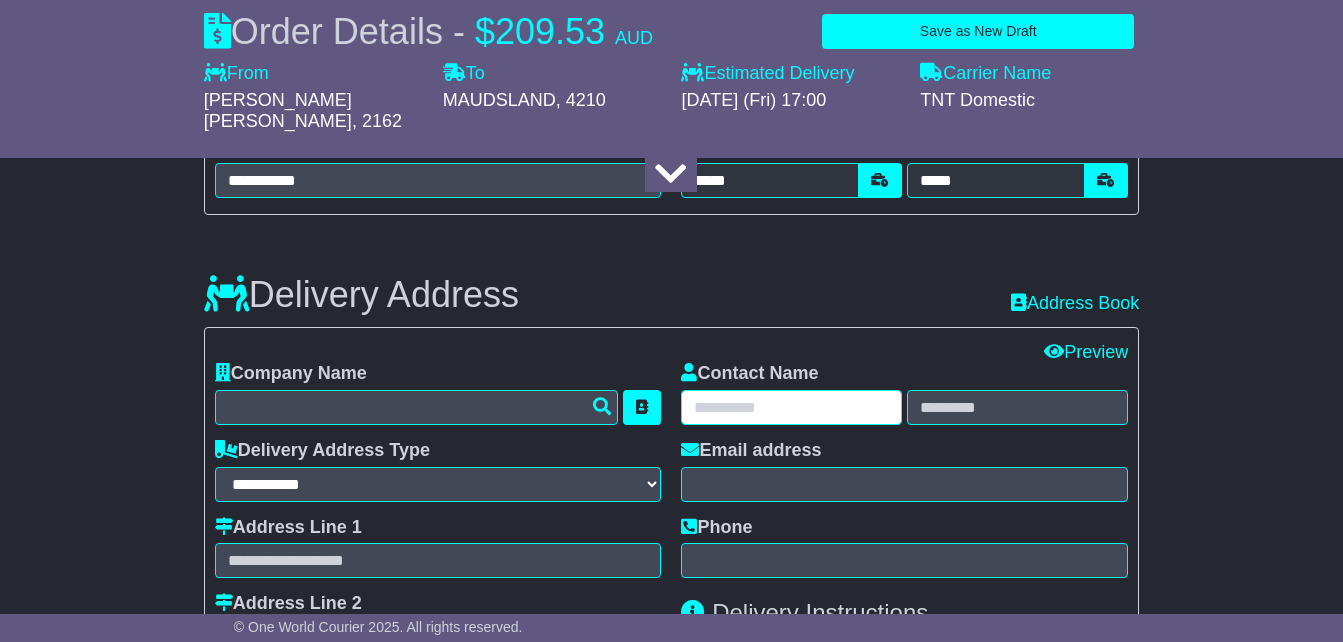 click at bounding box center [791, 407] 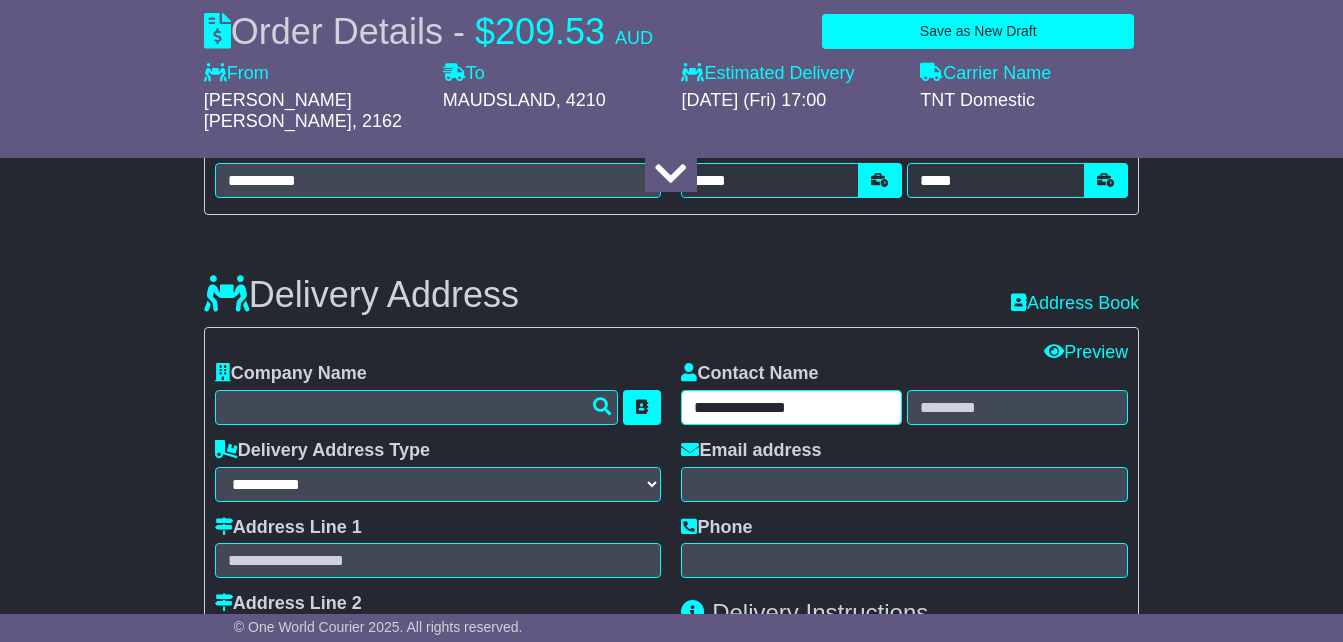 click on "**********" at bounding box center [791, 407] 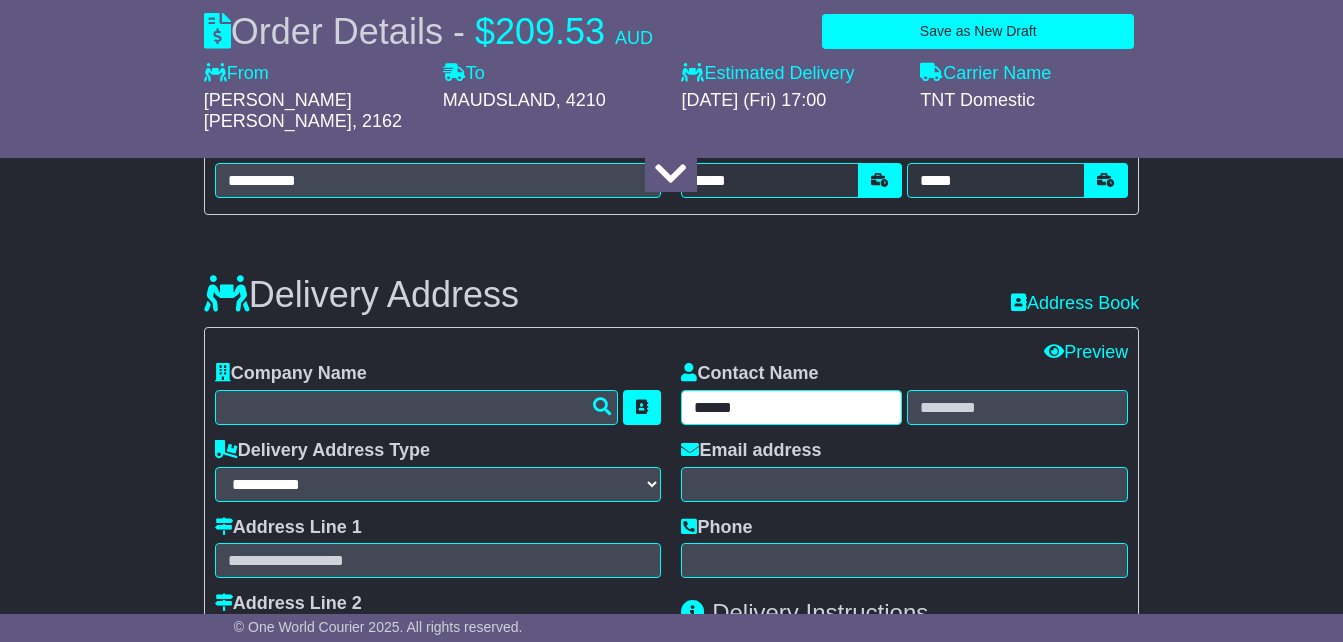 type on "*****" 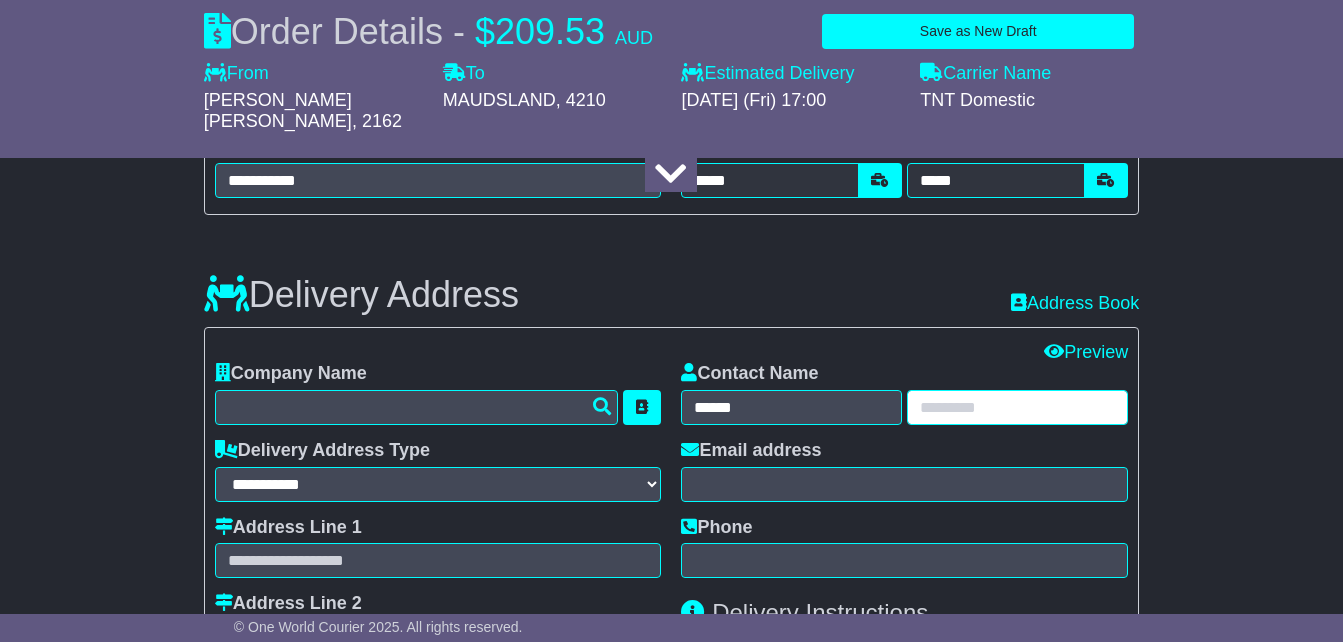 click at bounding box center (1017, 407) 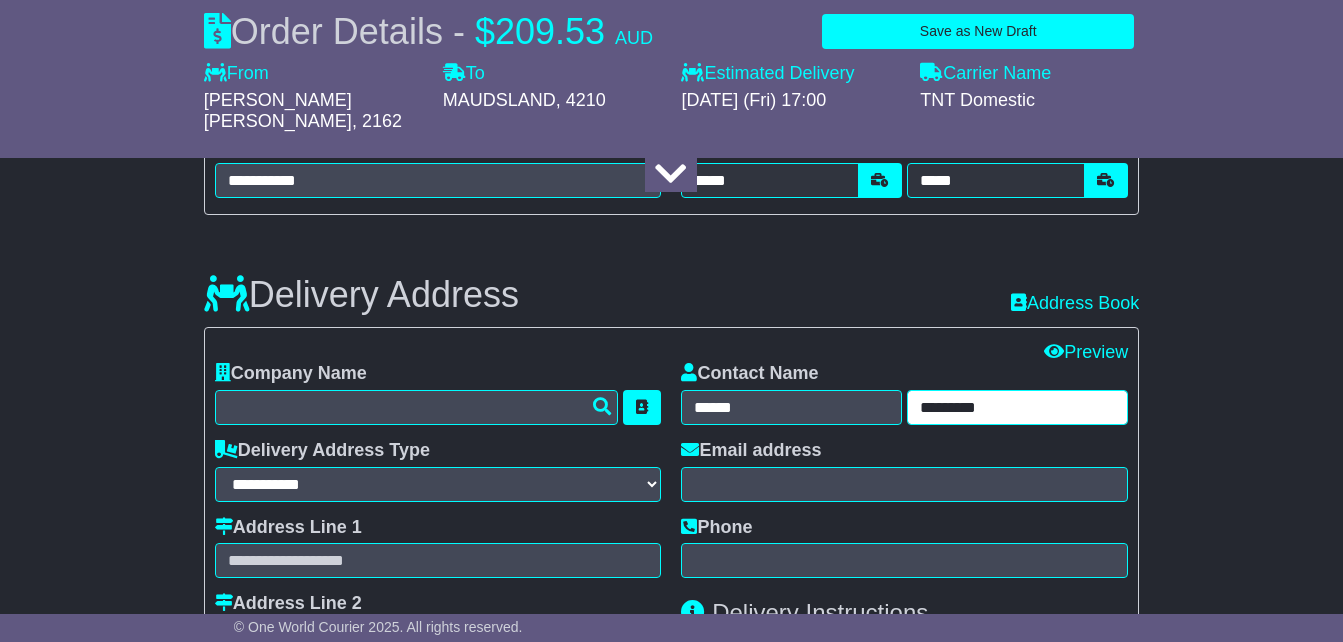 type on "*********" 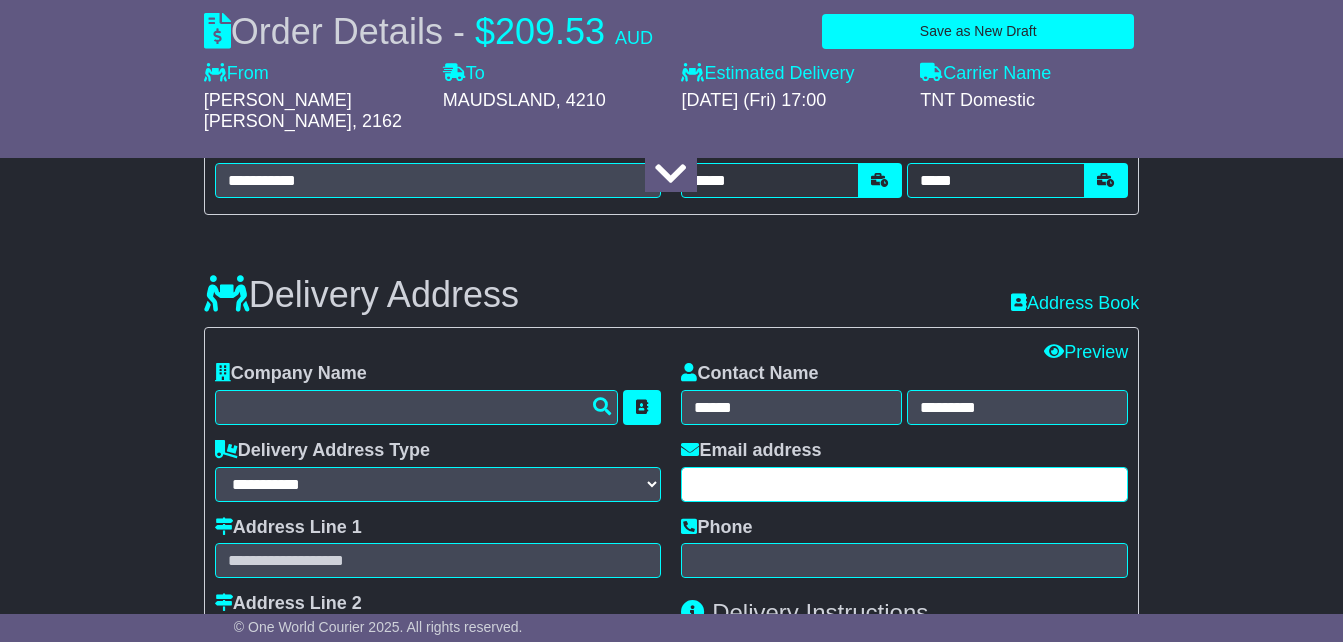click at bounding box center [904, 484] 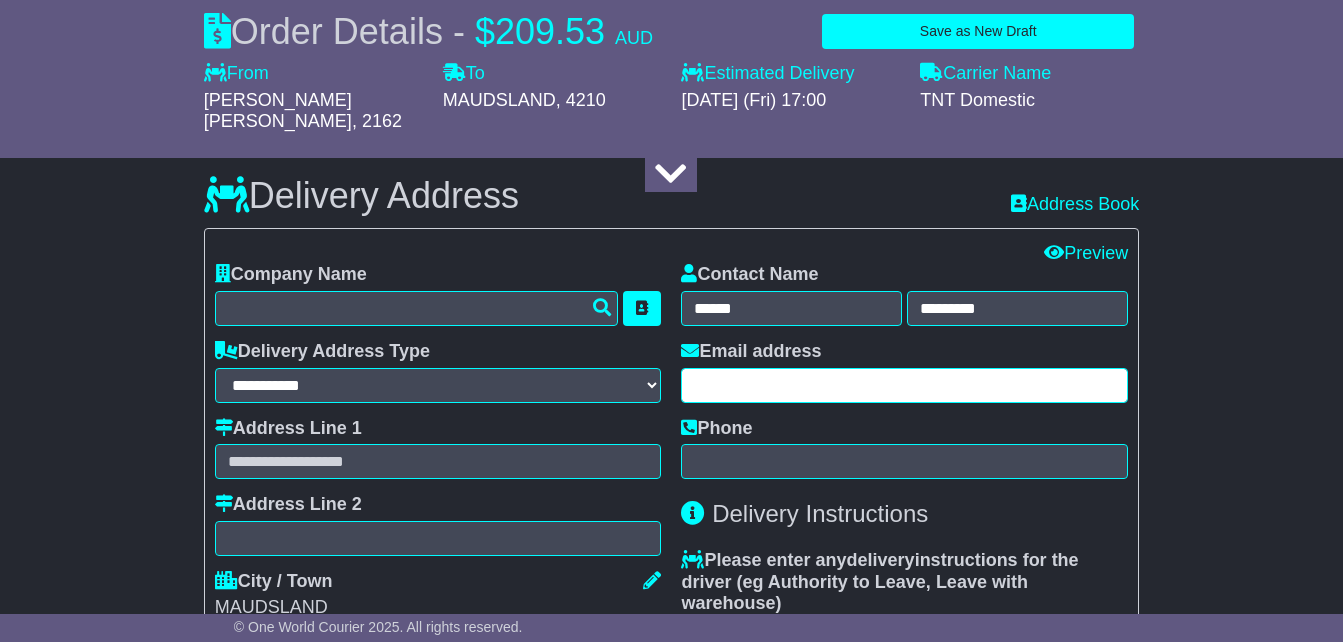 scroll, scrollTop: 1426, scrollLeft: 0, axis: vertical 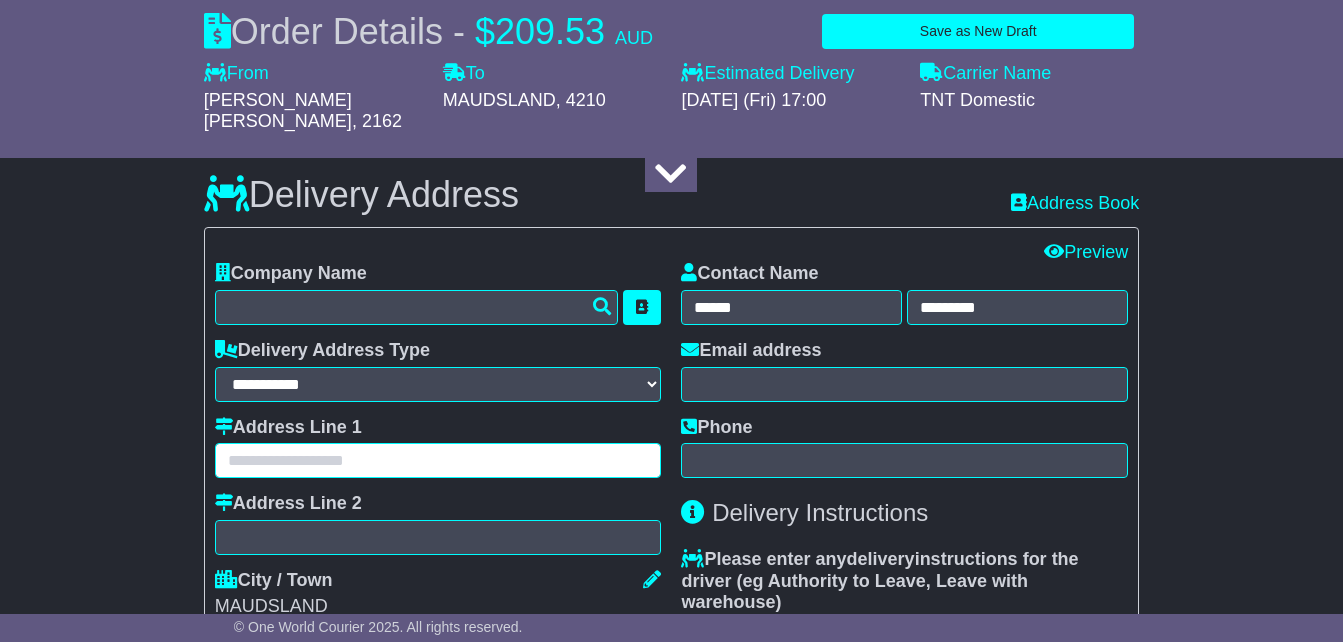 click at bounding box center (438, 460) 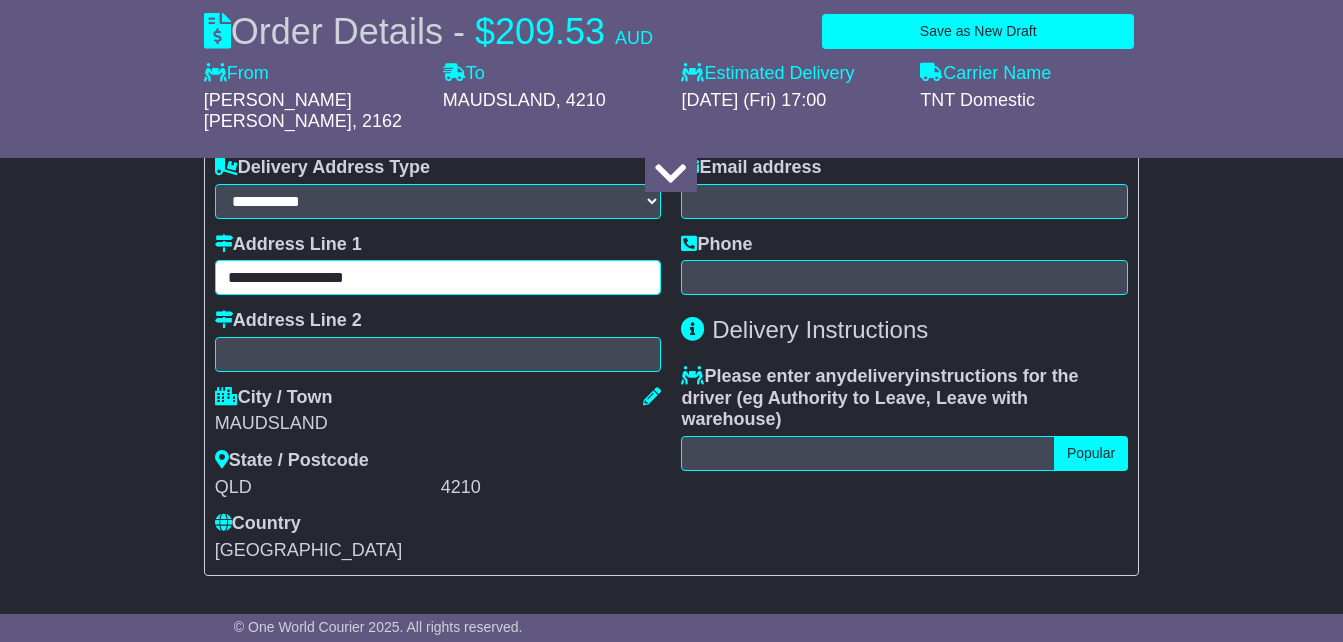 scroll, scrollTop: 1626, scrollLeft: 0, axis: vertical 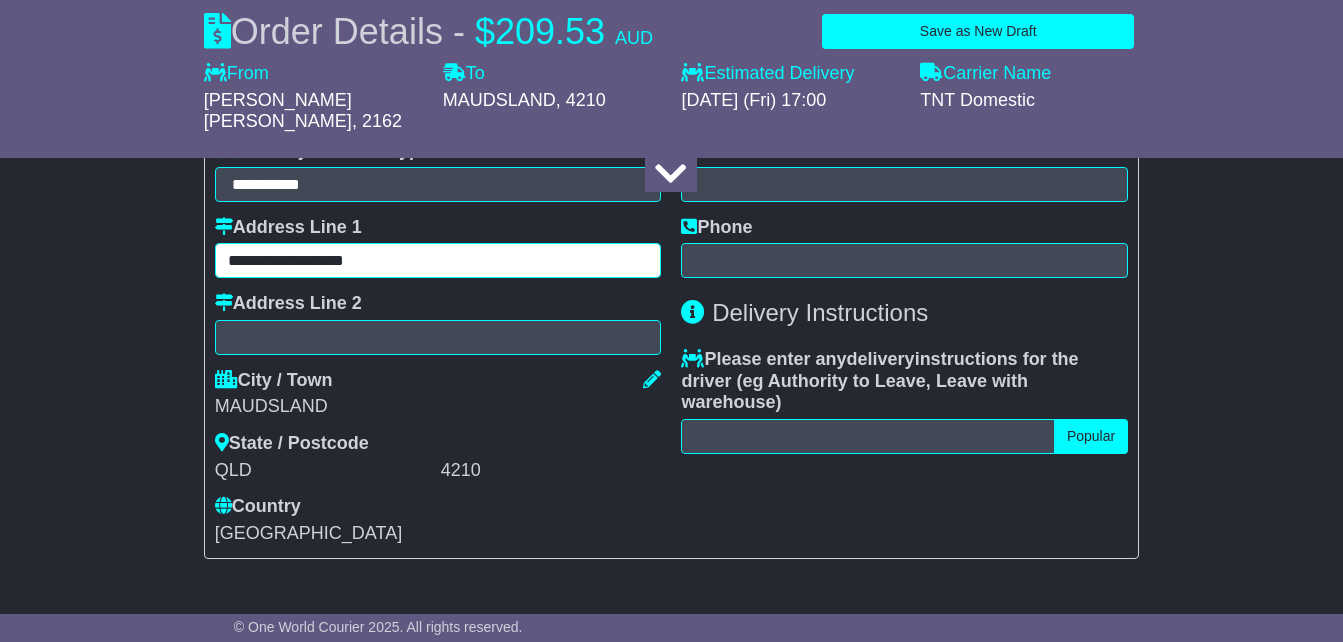 type on "**********" 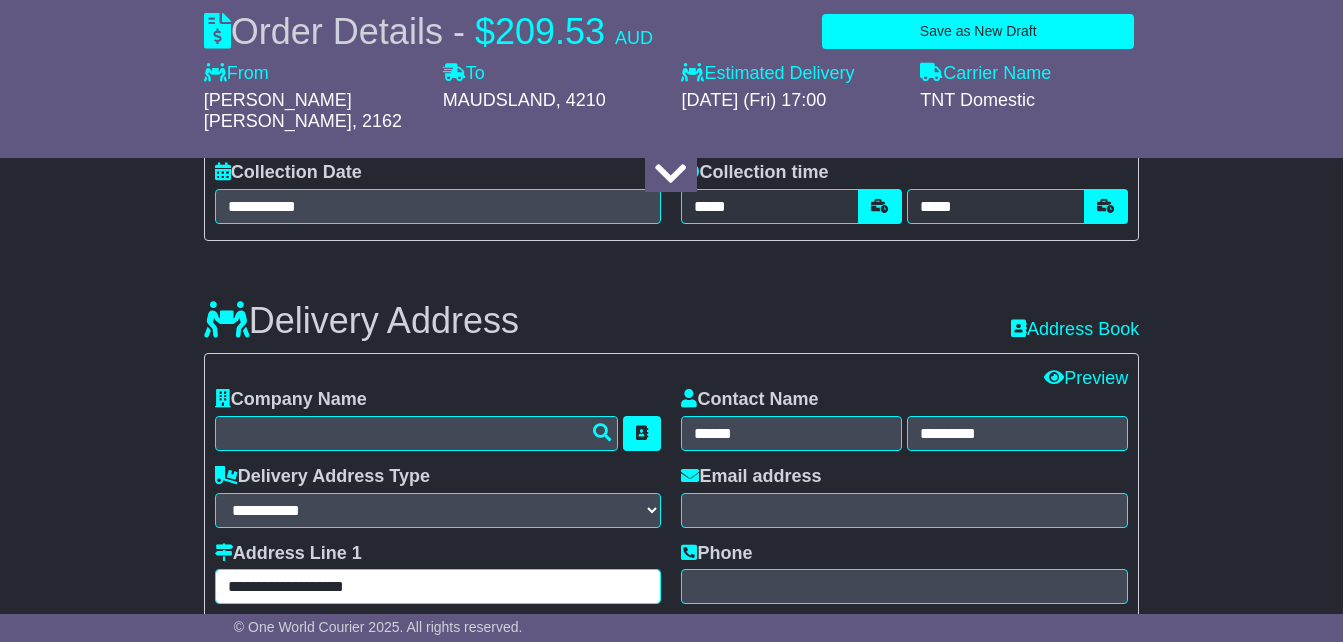 scroll, scrollTop: 1500, scrollLeft: 0, axis: vertical 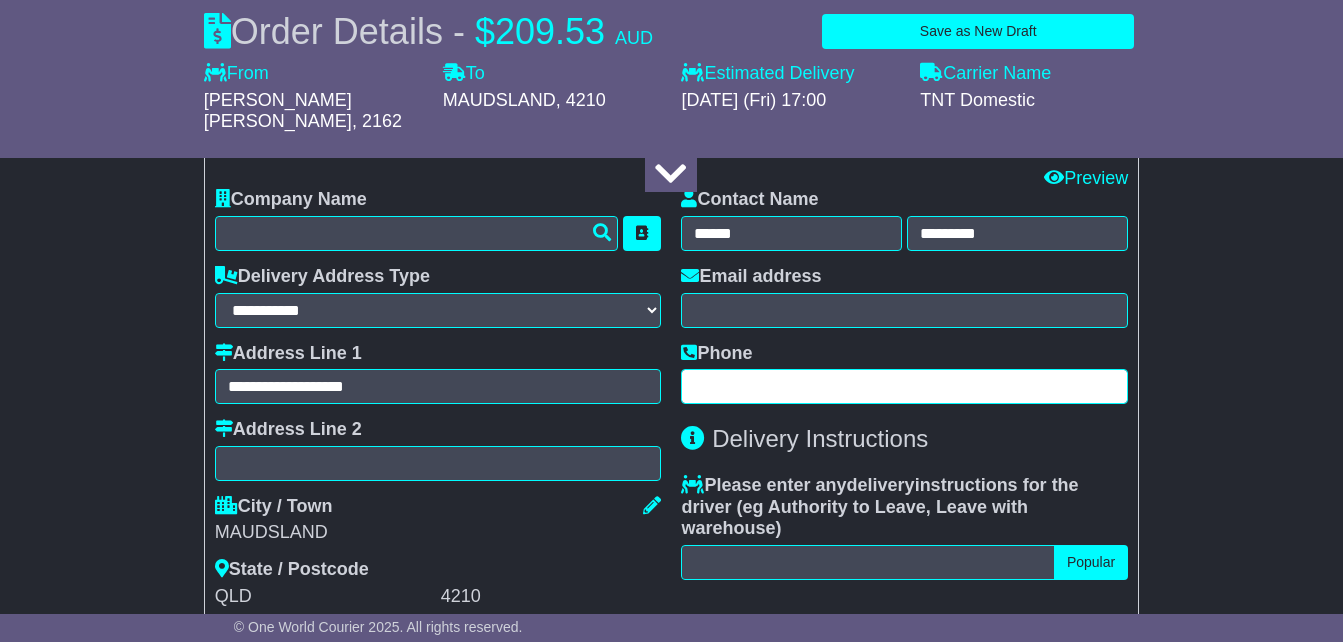 click at bounding box center (904, 386) 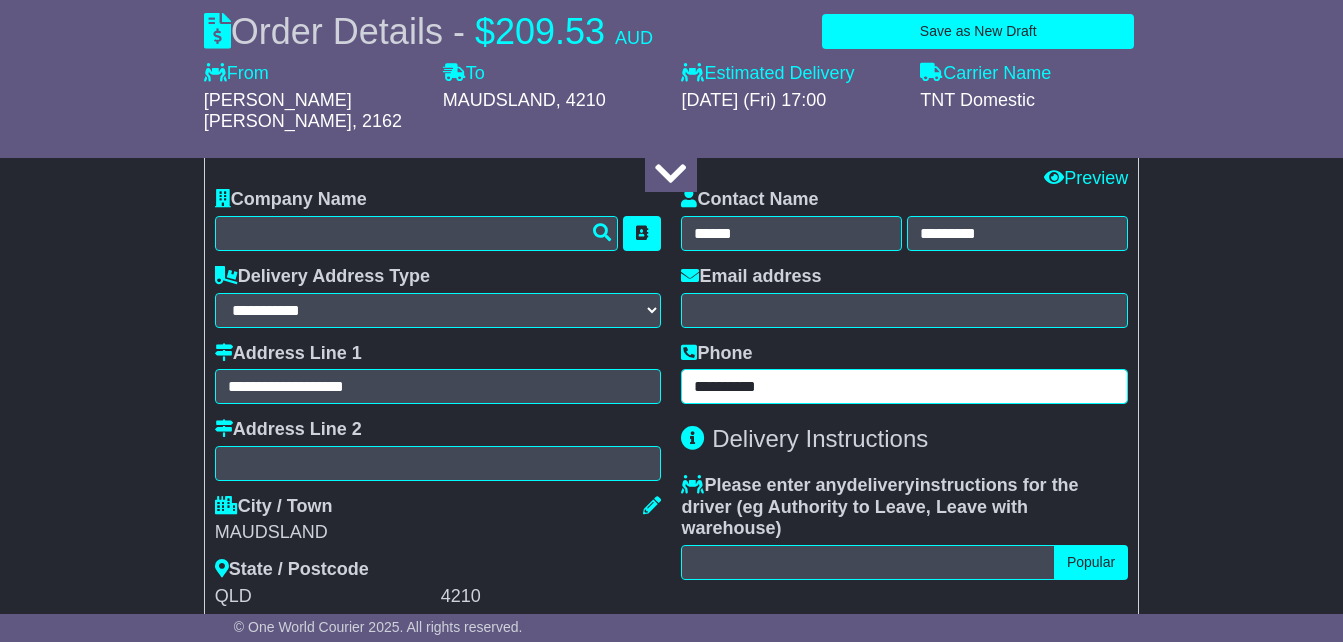 type on "**********" 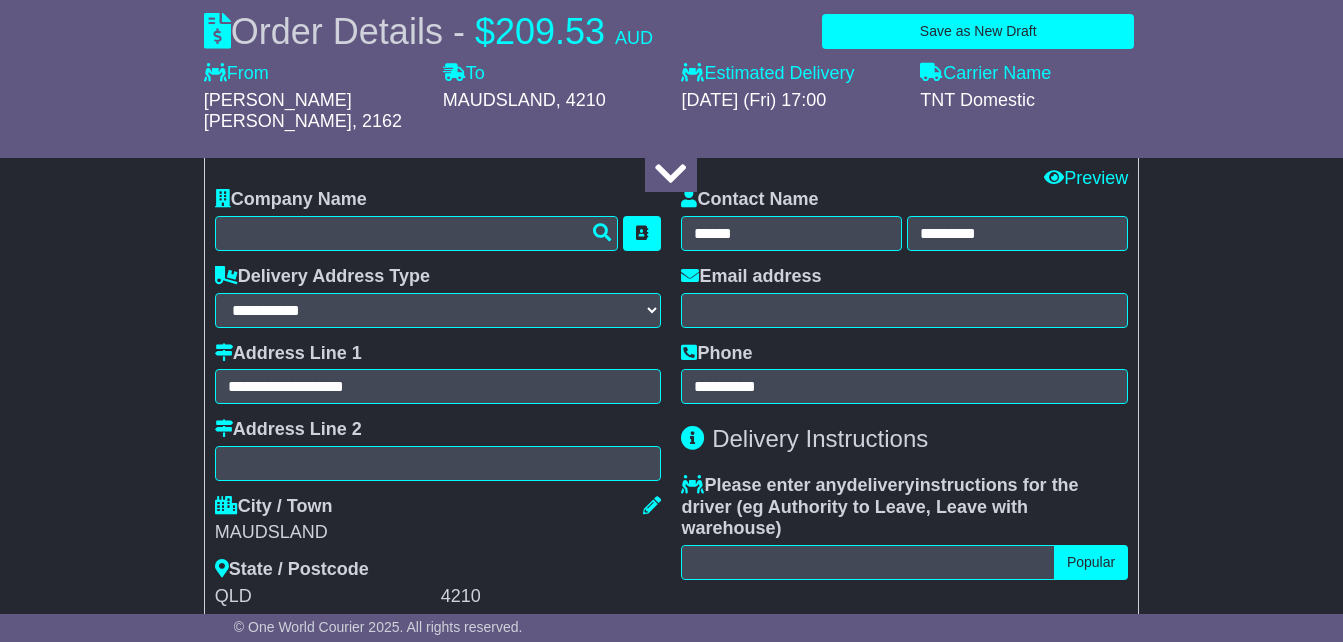 click on "sales@dtdcaustralia.com.au
Logout
DTDC Australia
sales@dtdcaustralia.com.au
1300658775
Change Password
×
Change Password
Current Password
New Password
Repeat Password
Close" at bounding box center (671, -1179) 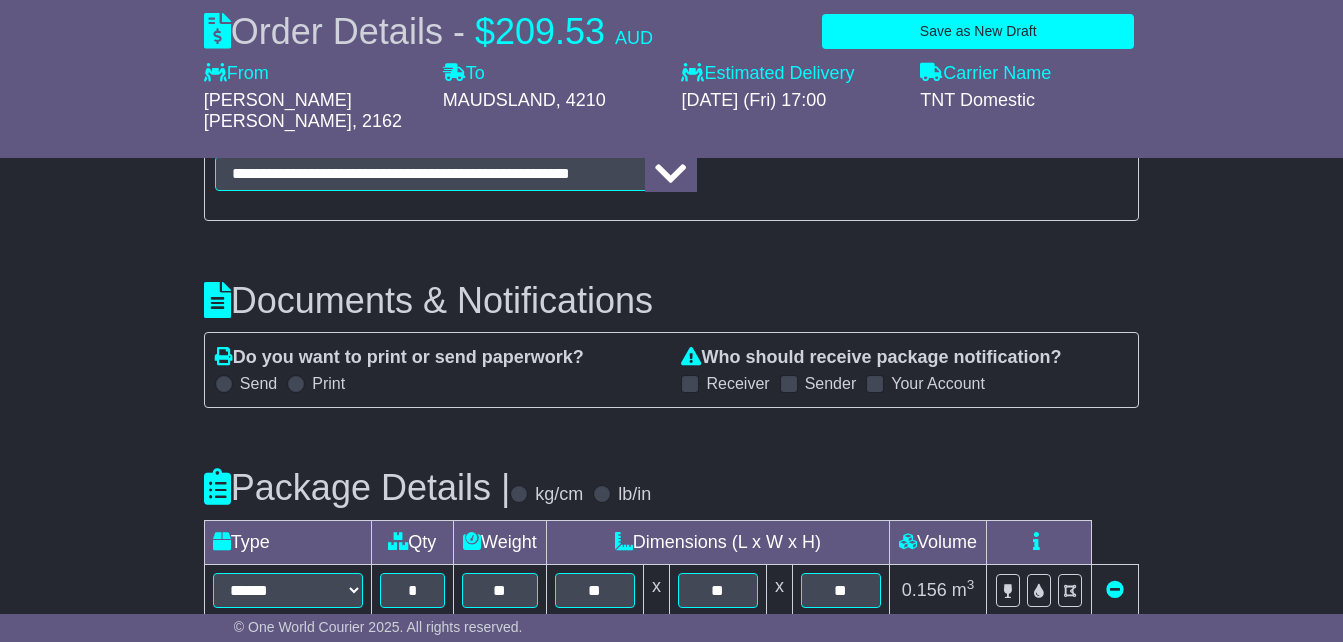 scroll, scrollTop: 2200, scrollLeft: 0, axis: vertical 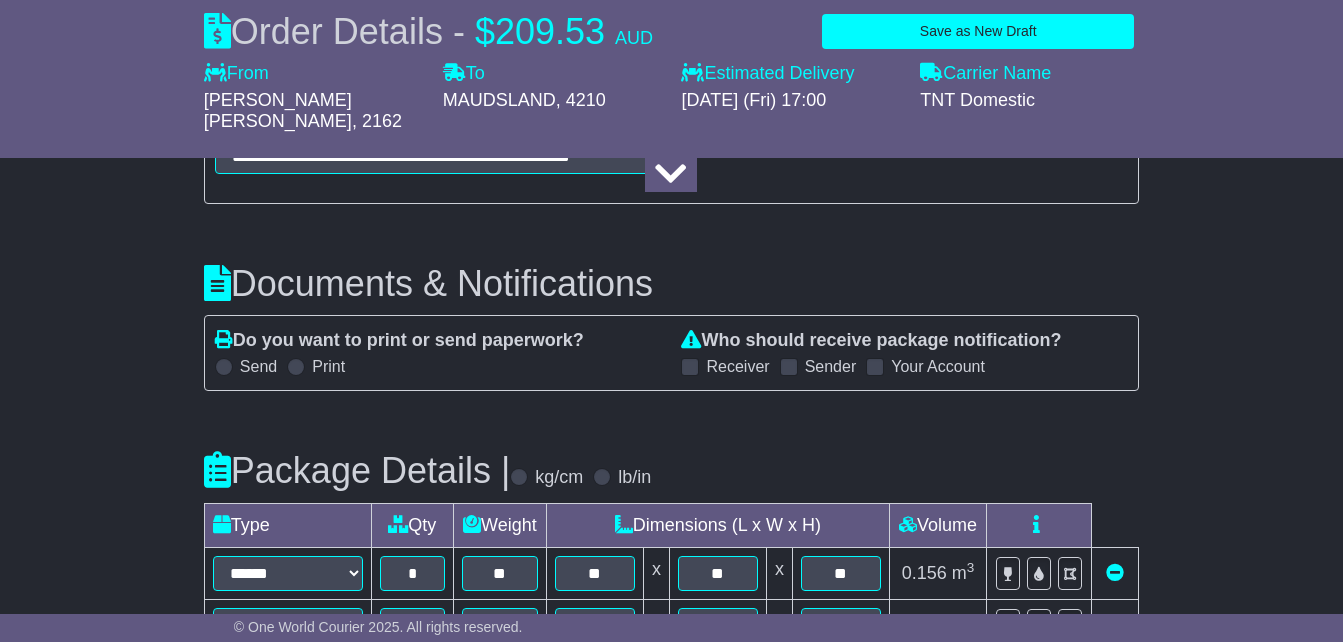 click at bounding box center [690, 367] 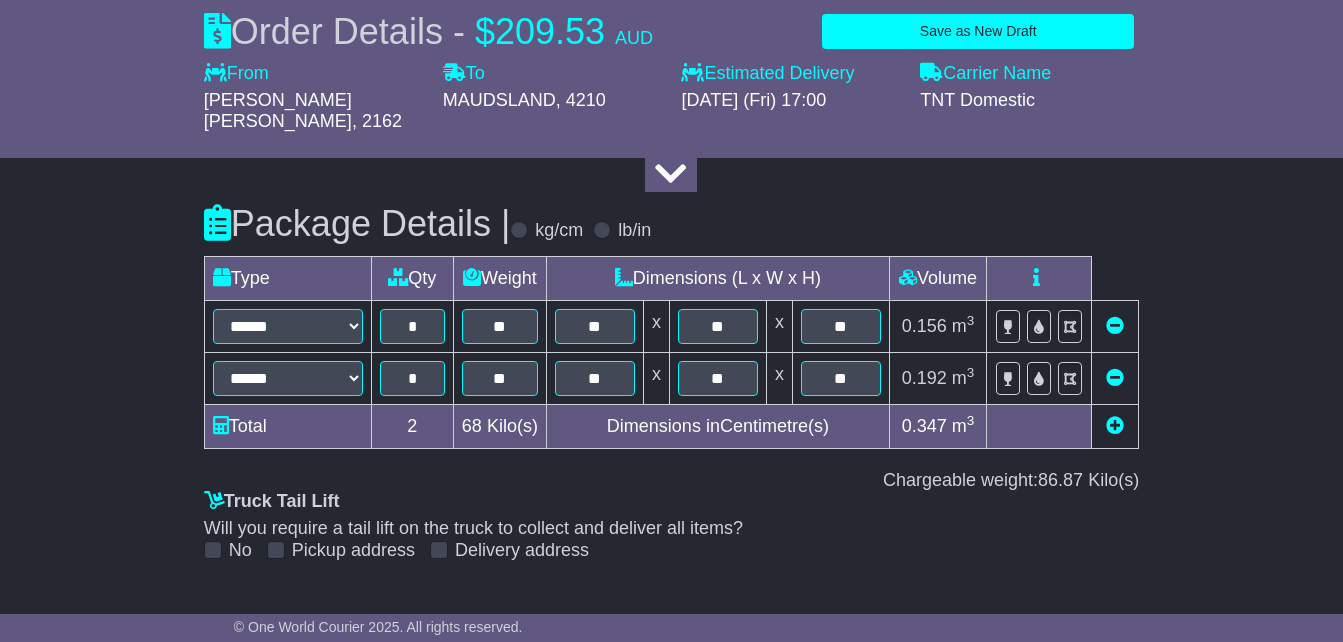 scroll, scrollTop: 2618, scrollLeft: 0, axis: vertical 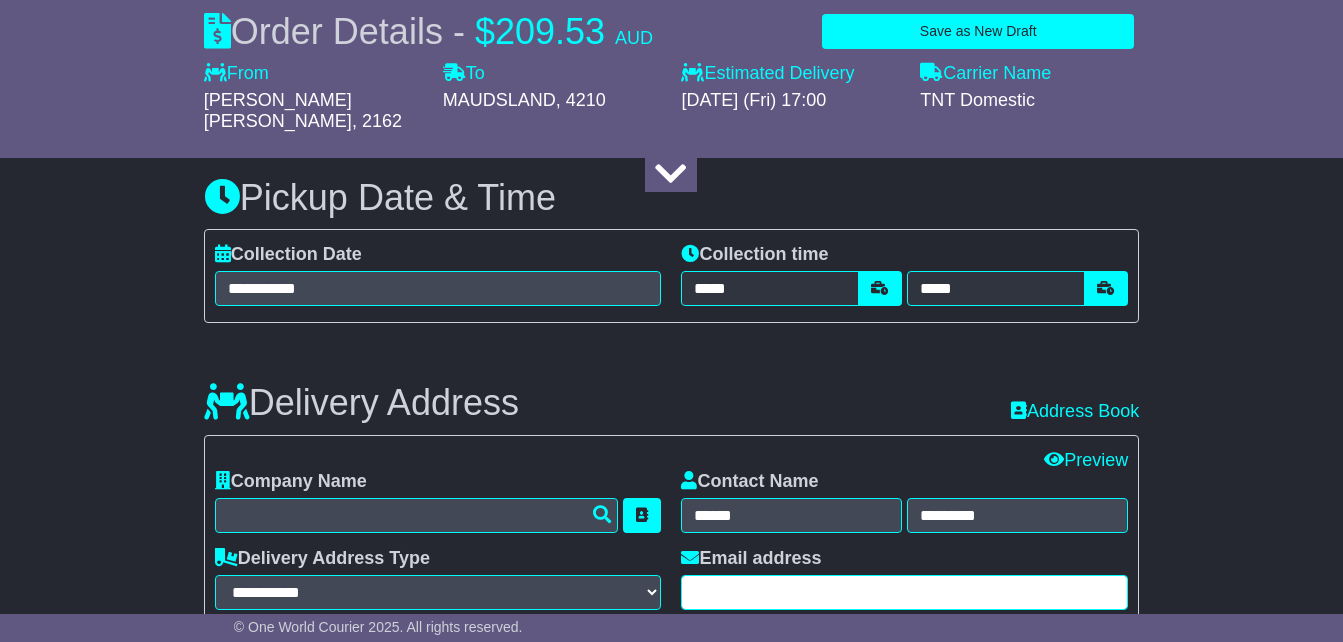 click at bounding box center [904, 592] 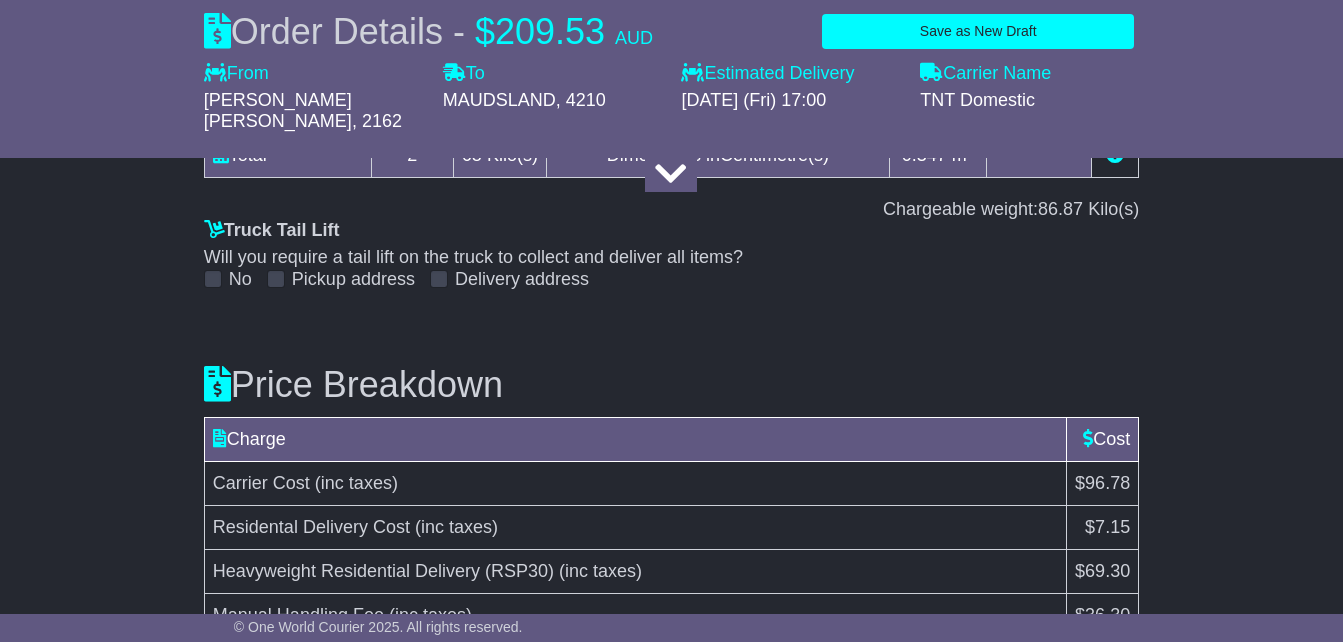 scroll, scrollTop: 2818, scrollLeft: 0, axis: vertical 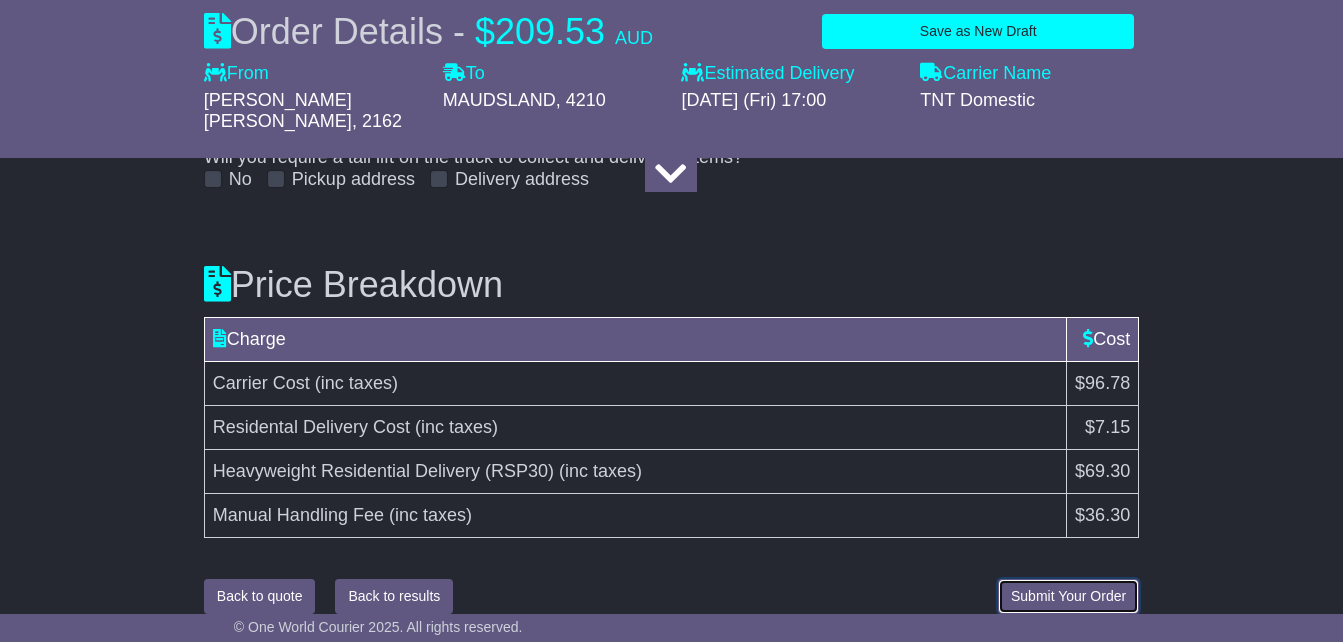click on "Submit Your Order" at bounding box center (1068, 596) 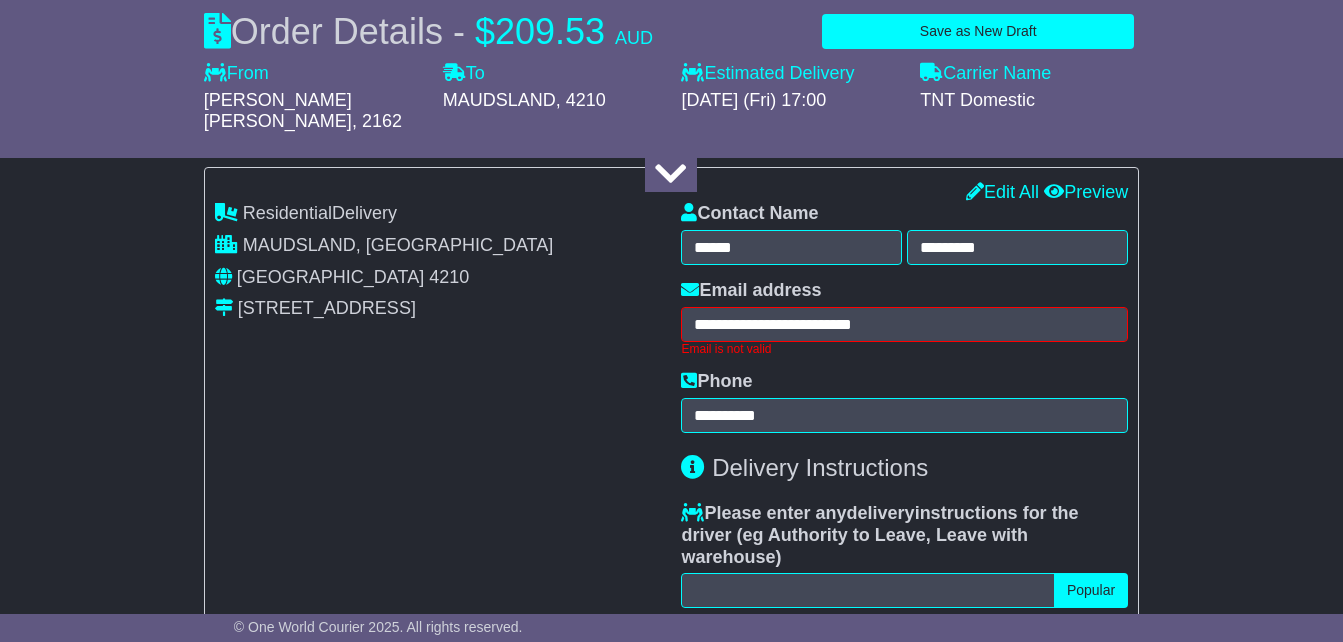 scroll, scrollTop: 1485, scrollLeft: 0, axis: vertical 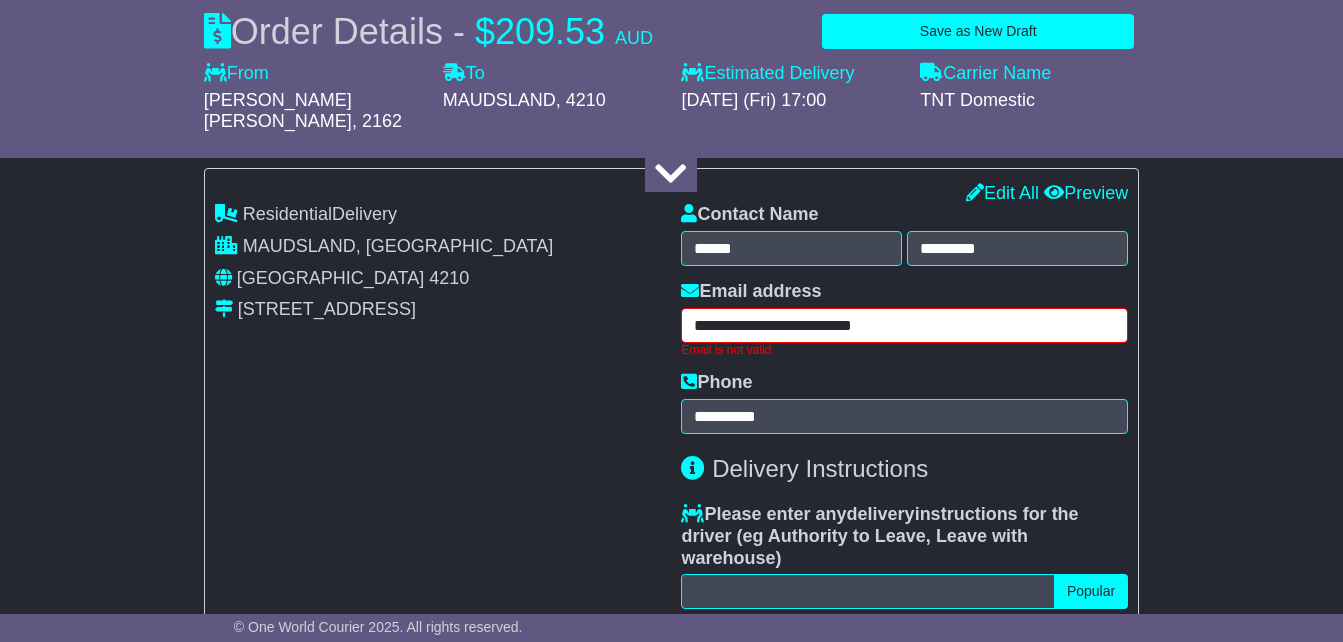 click on "**********" at bounding box center (904, 325) 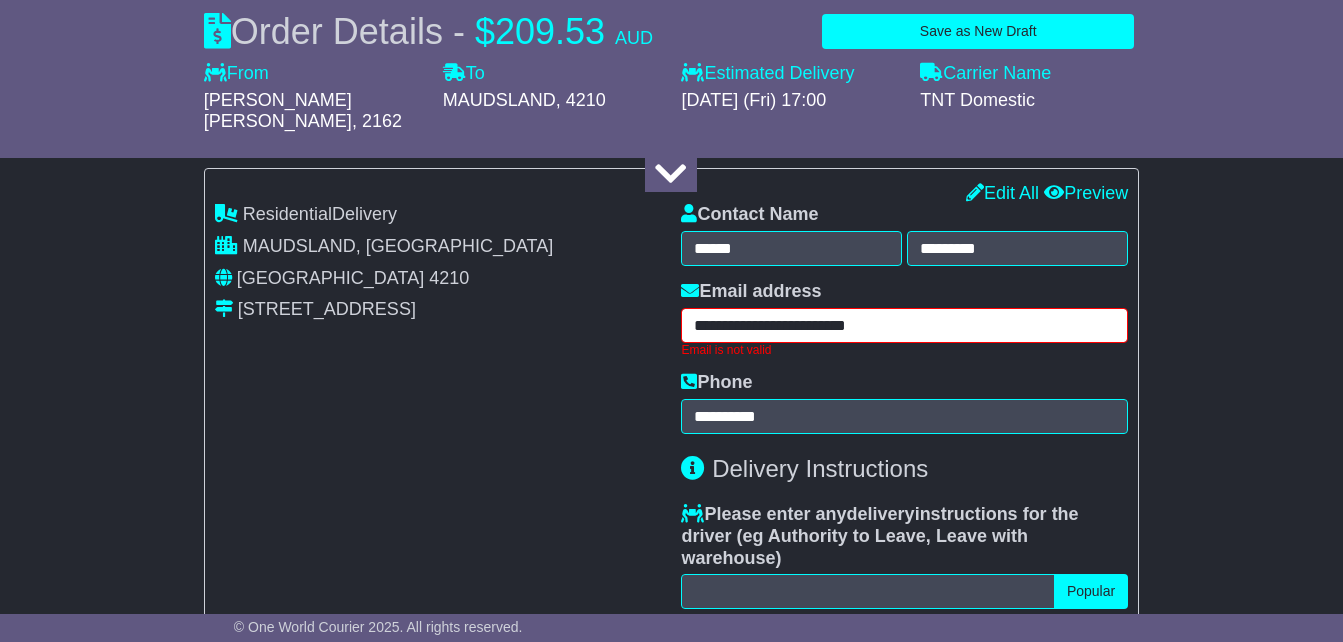 type on "**********" 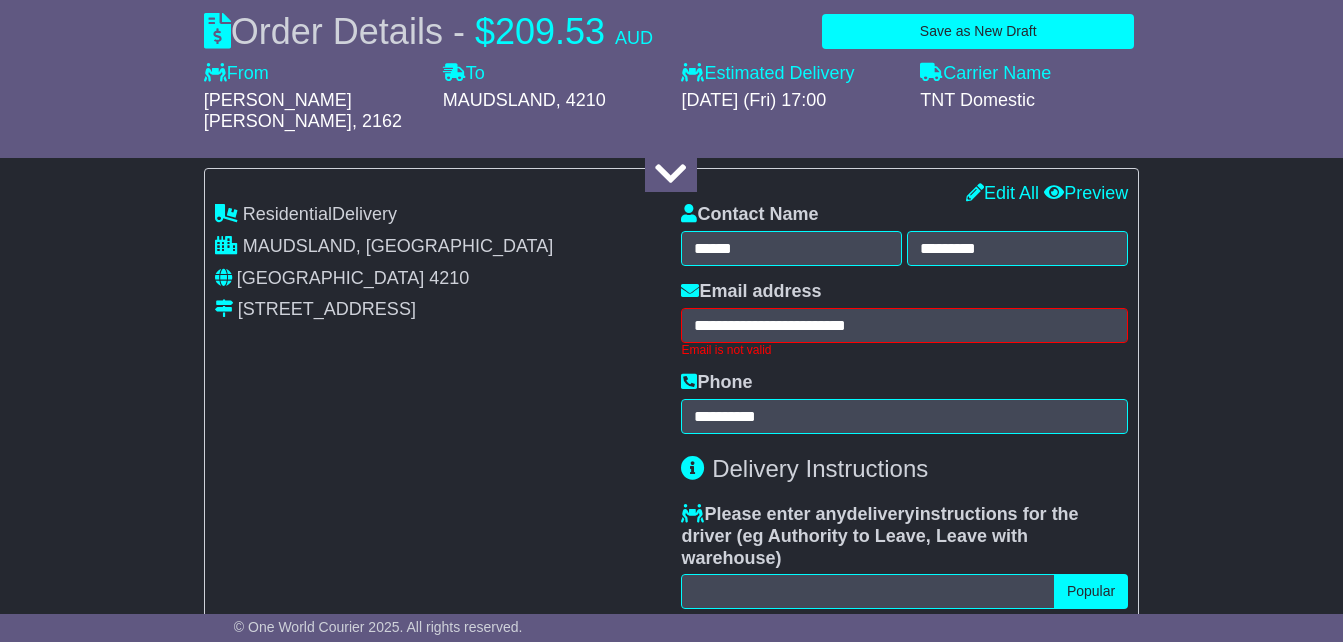click on "**********" at bounding box center (671, 371) 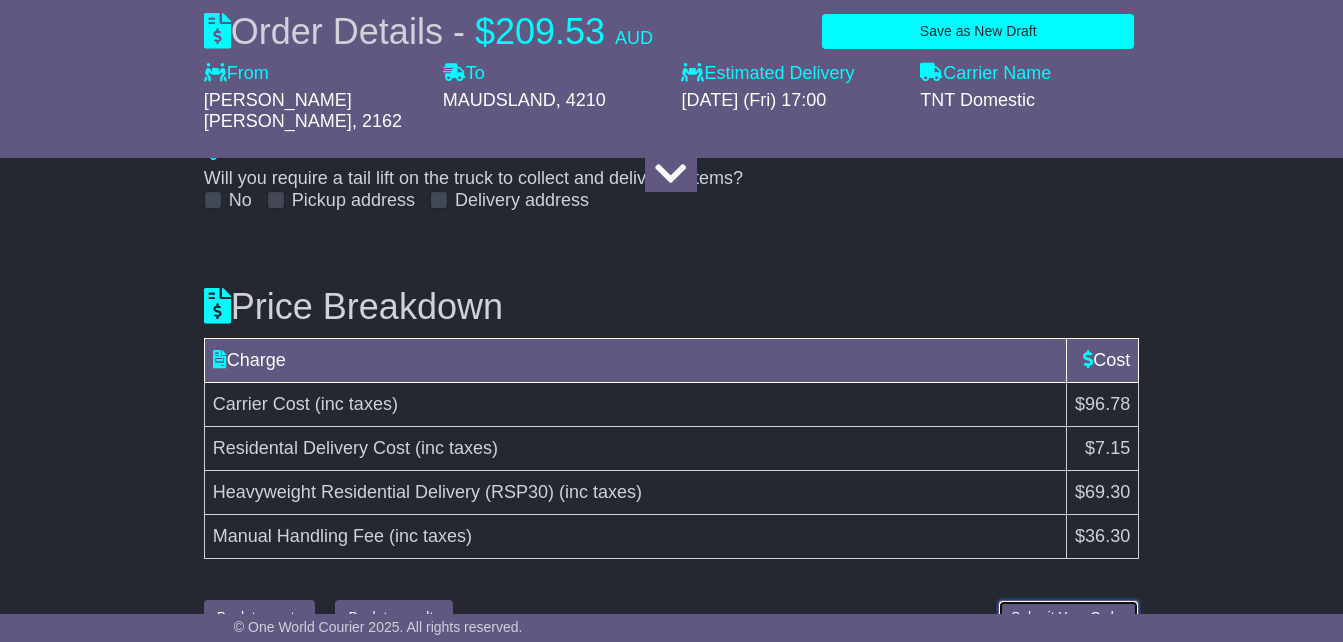 click on "Submit Your Order" at bounding box center (1068, 617) 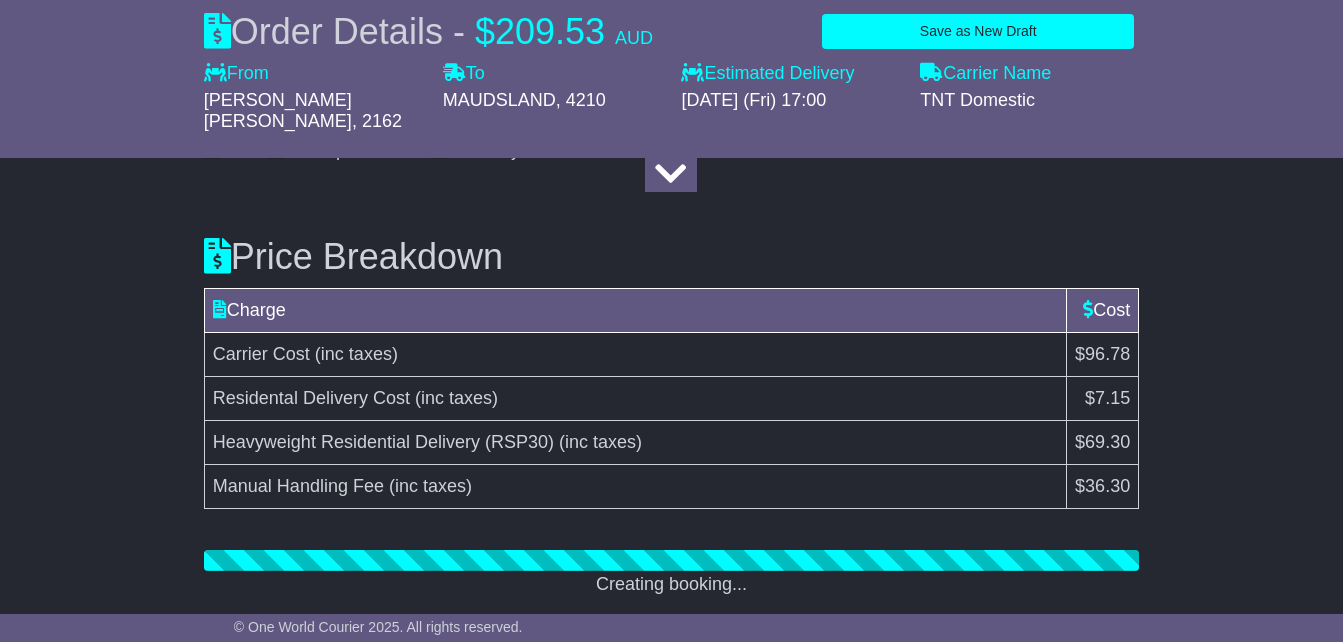 scroll, scrollTop: 2781, scrollLeft: 0, axis: vertical 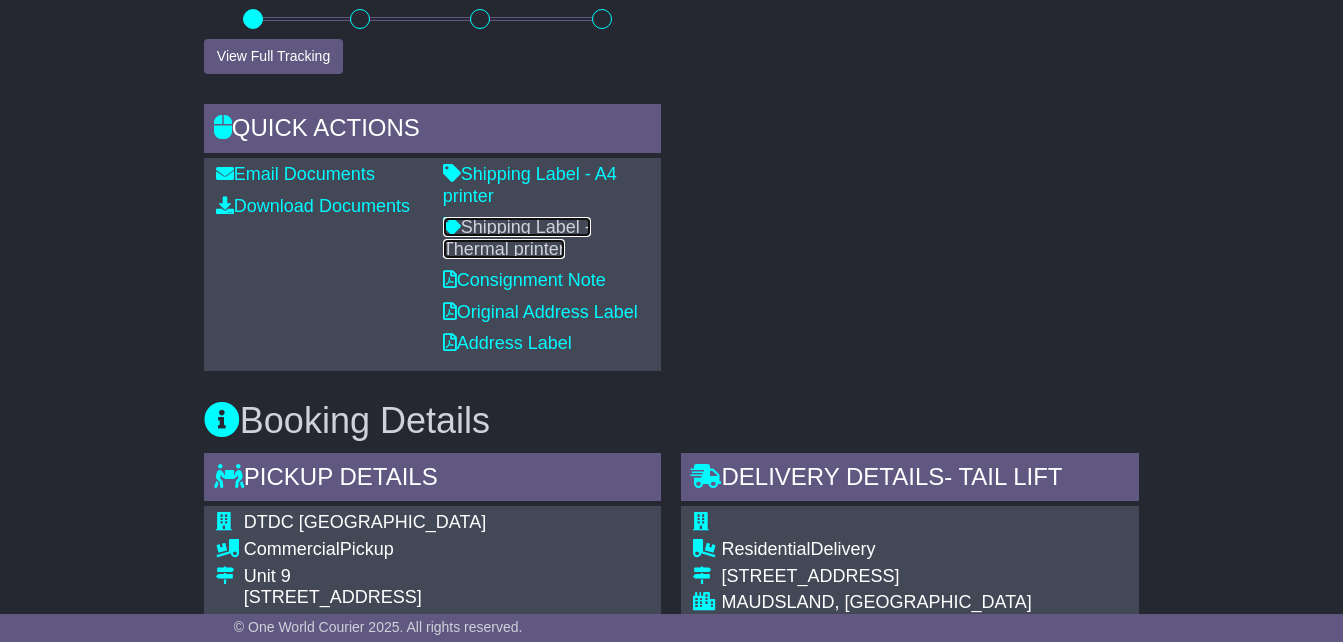 click on "Shipping Label - Thermal printer" at bounding box center [517, 238] 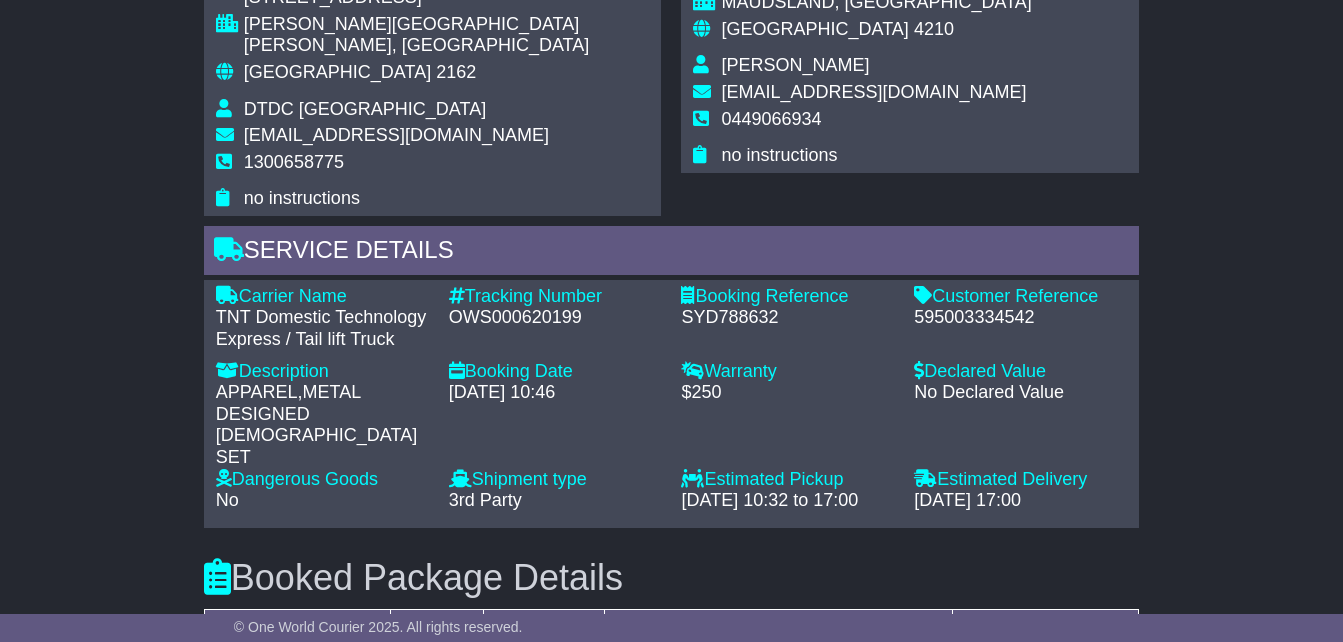 scroll, scrollTop: 1600, scrollLeft: 0, axis: vertical 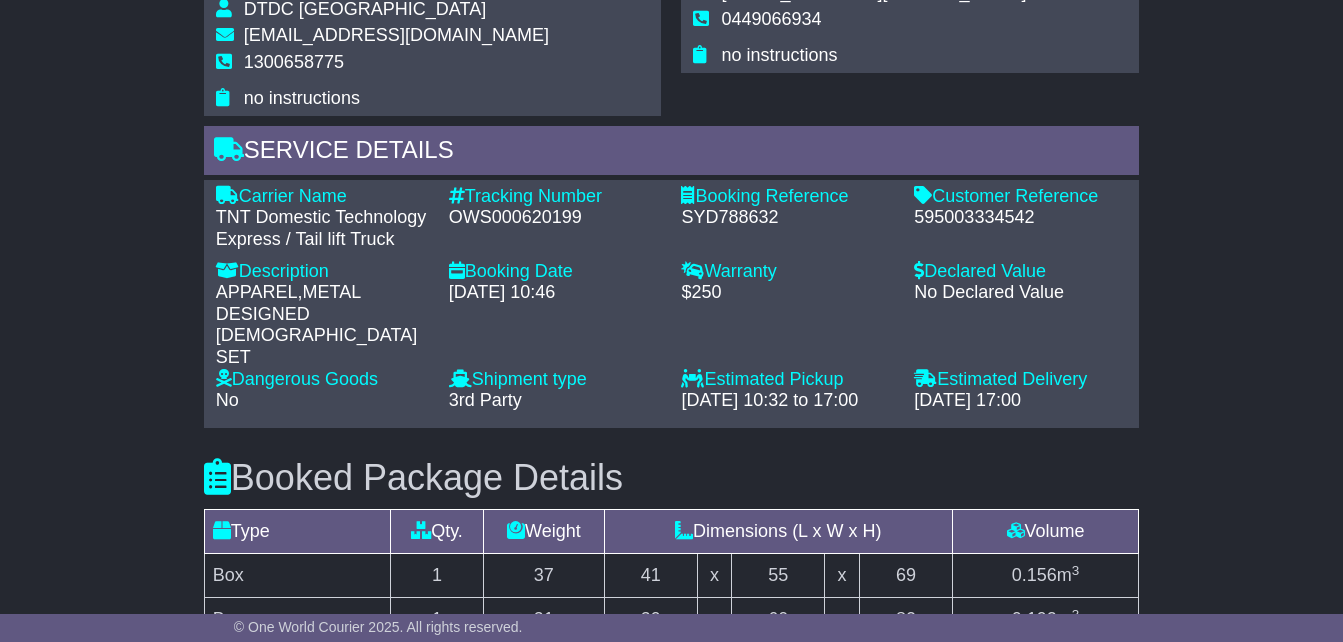 click on "OWS000620199" at bounding box center [555, 218] 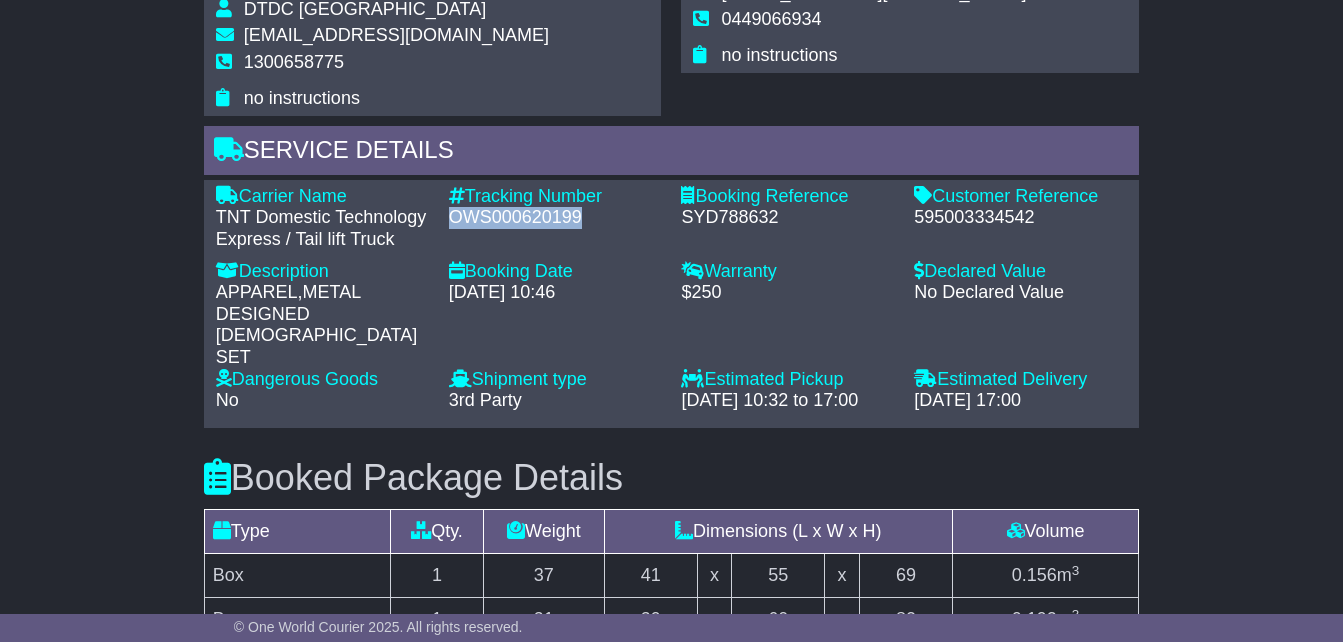 click on "OWS000620199" at bounding box center [555, 218] 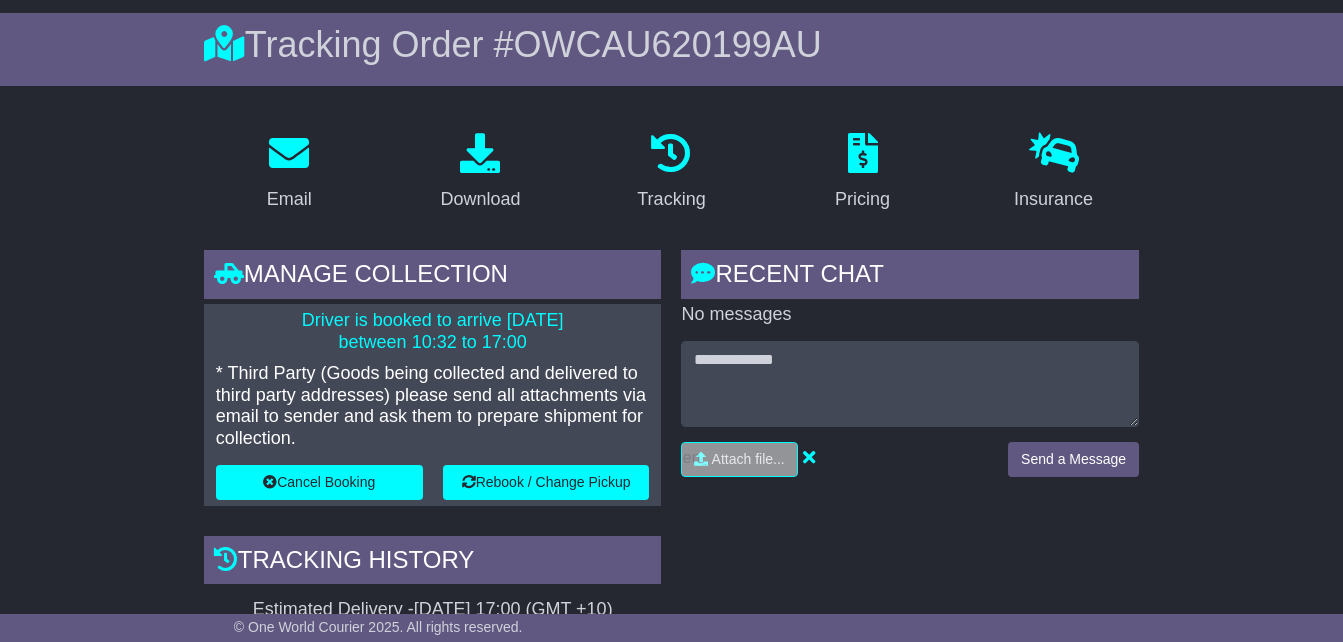scroll, scrollTop: 0, scrollLeft: 0, axis: both 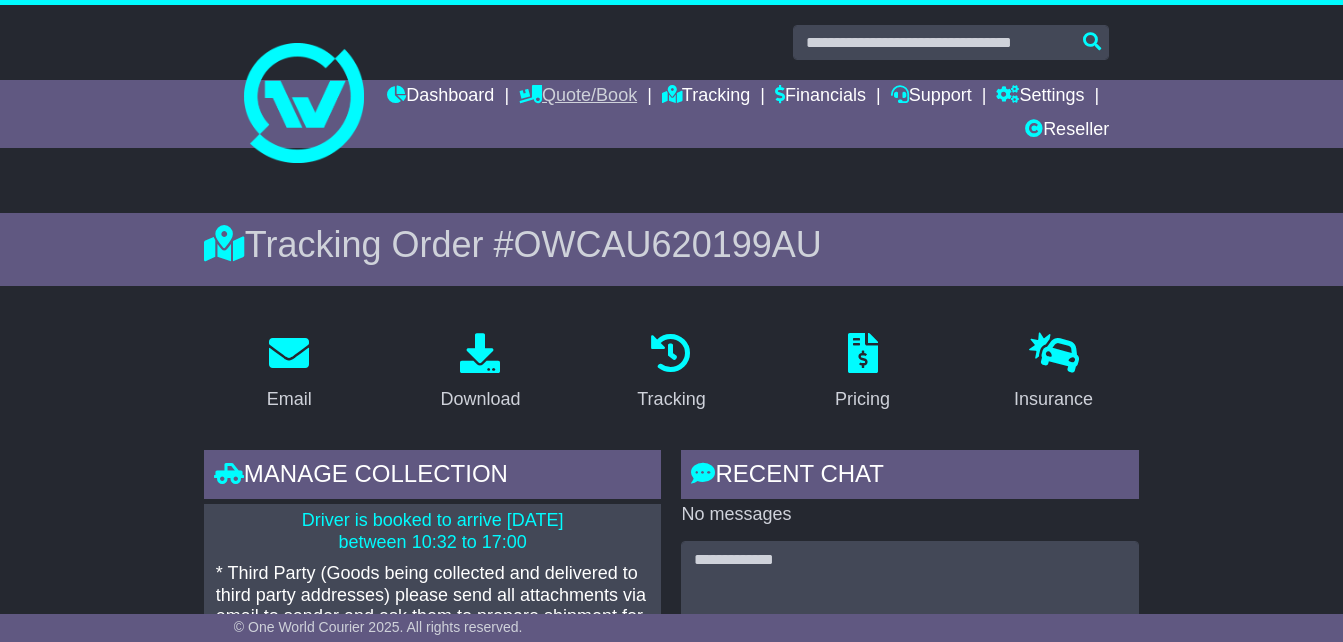 click on "Quote/Book" at bounding box center [578, 97] 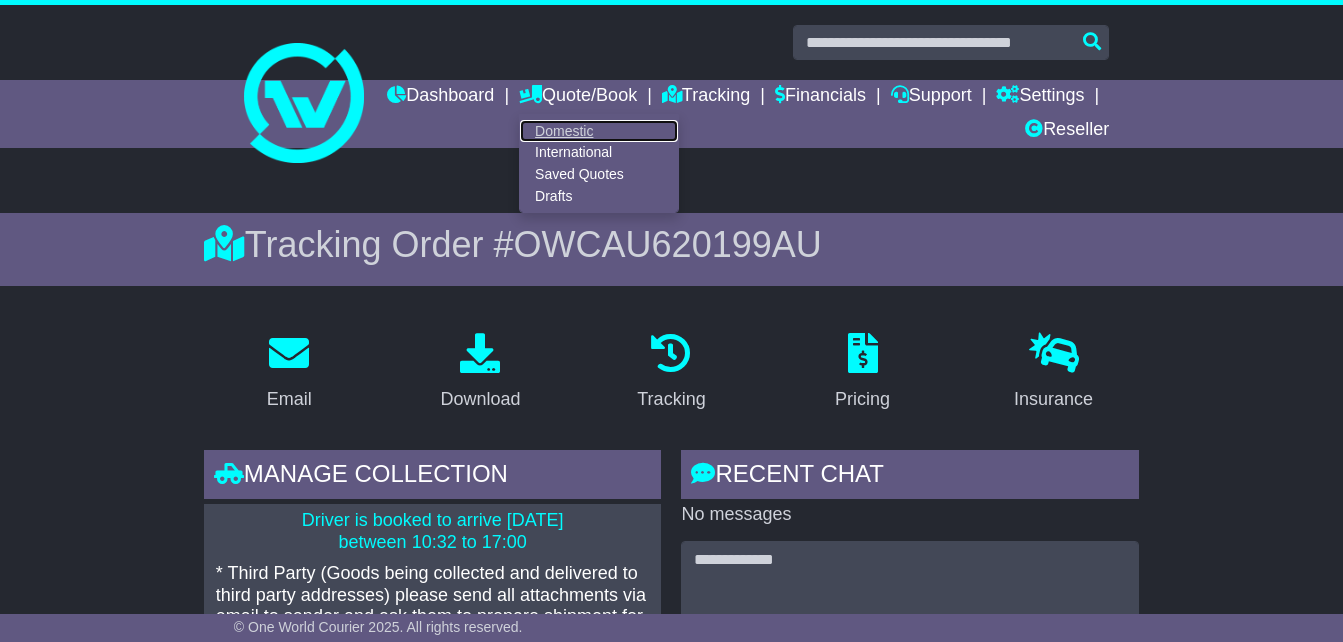 click on "Domestic" at bounding box center (599, 131) 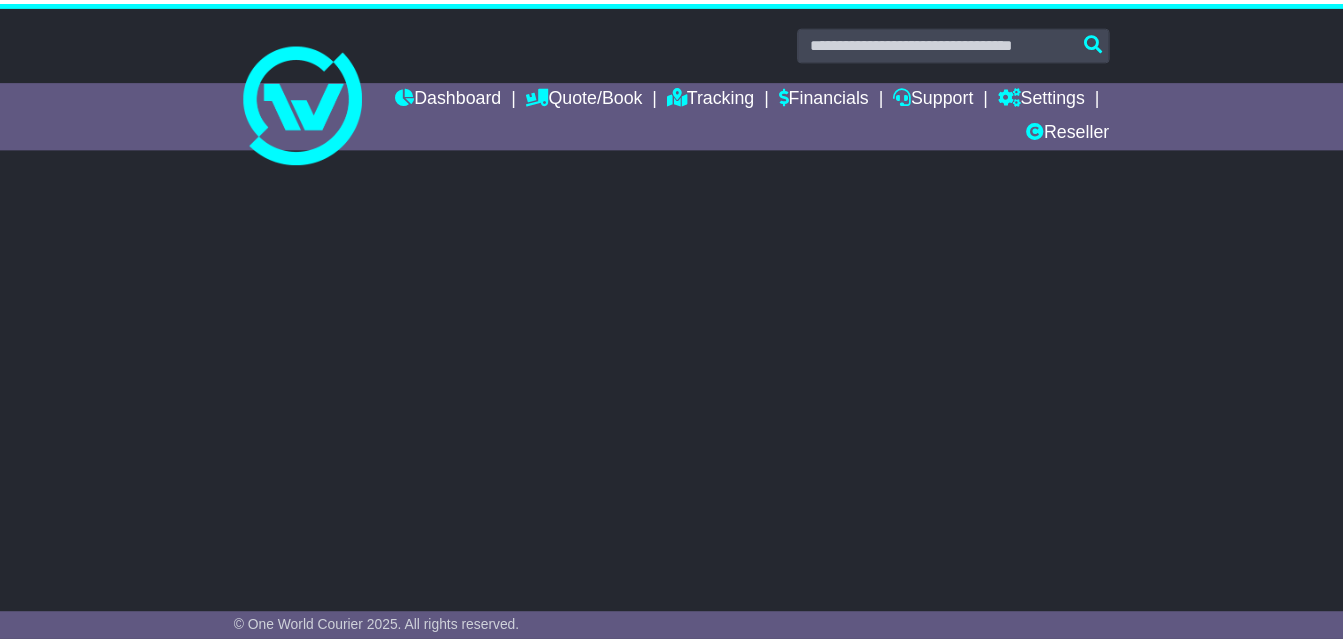 scroll, scrollTop: 0, scrollLeft: 0, axis: both 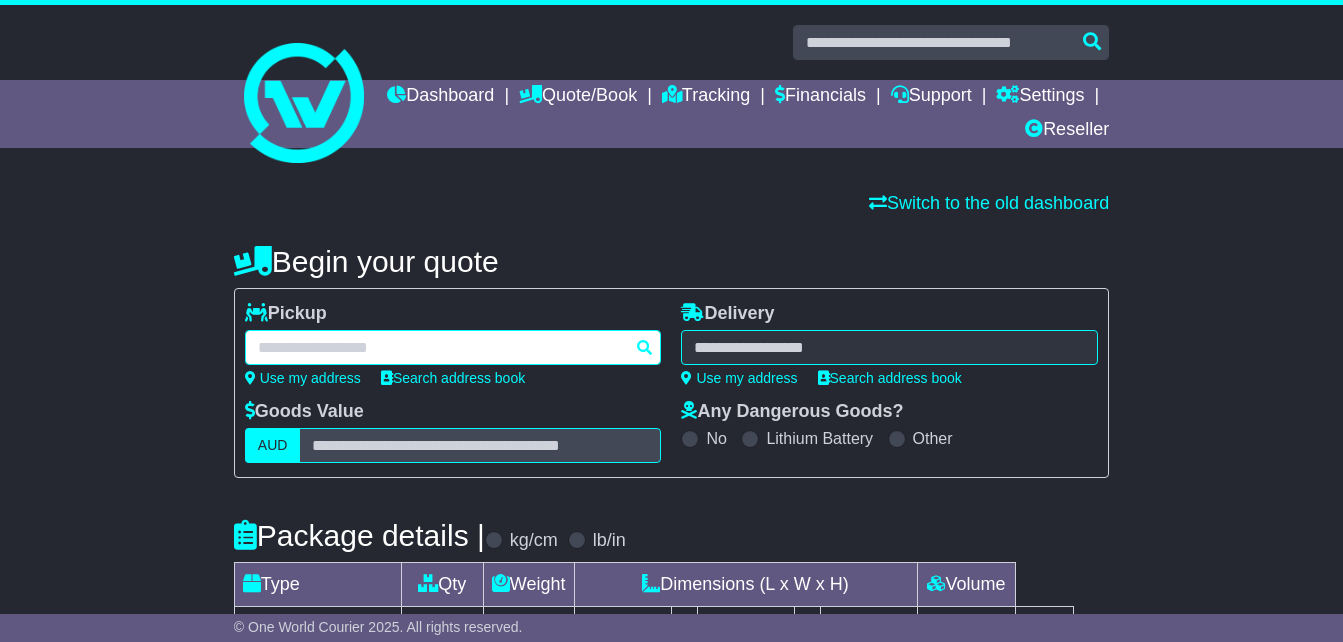 click at bounding box center [453, 347] 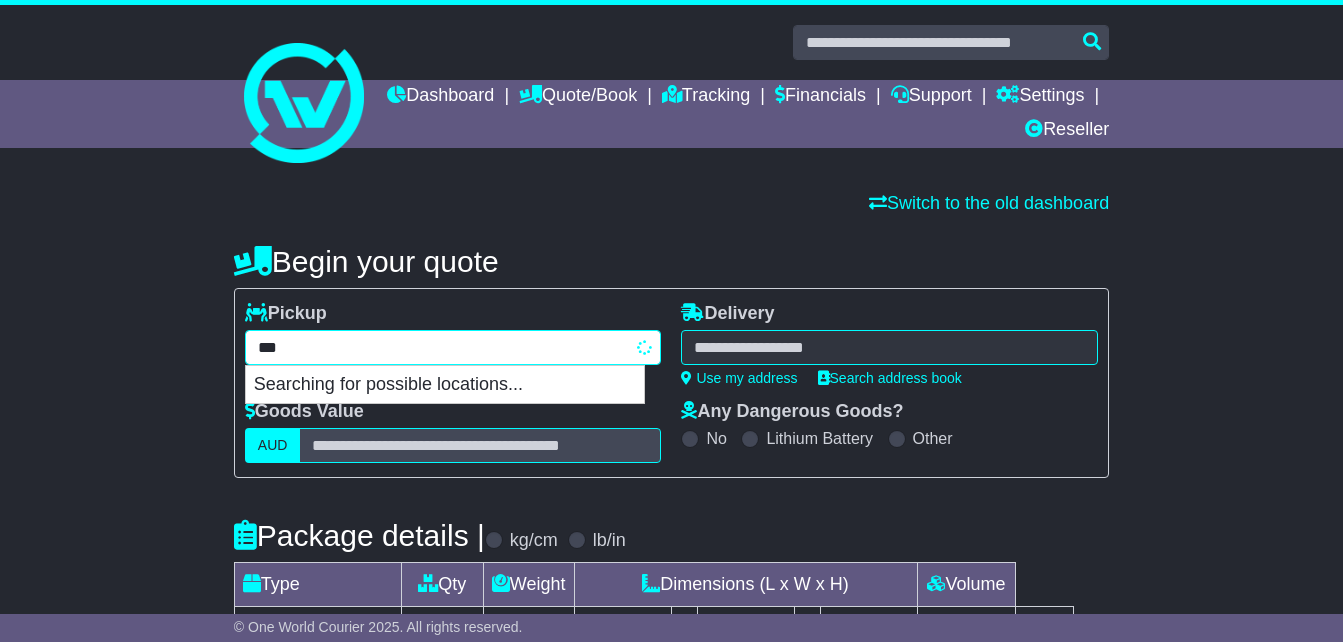 type on "****" 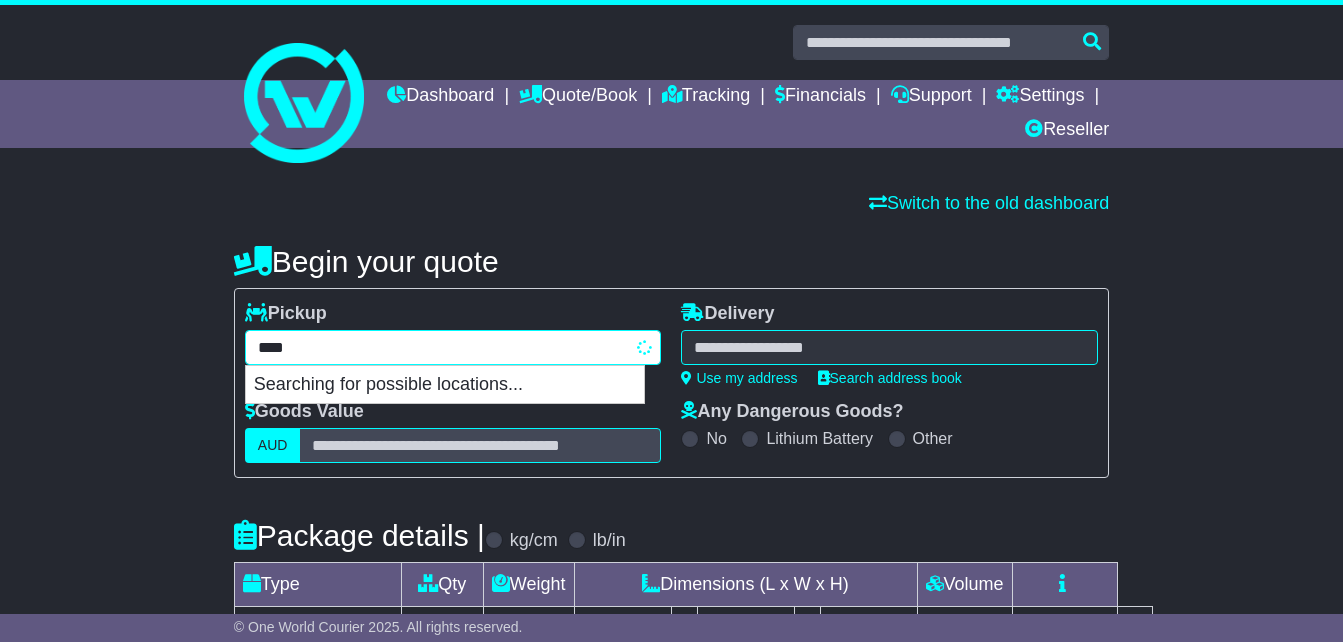 select 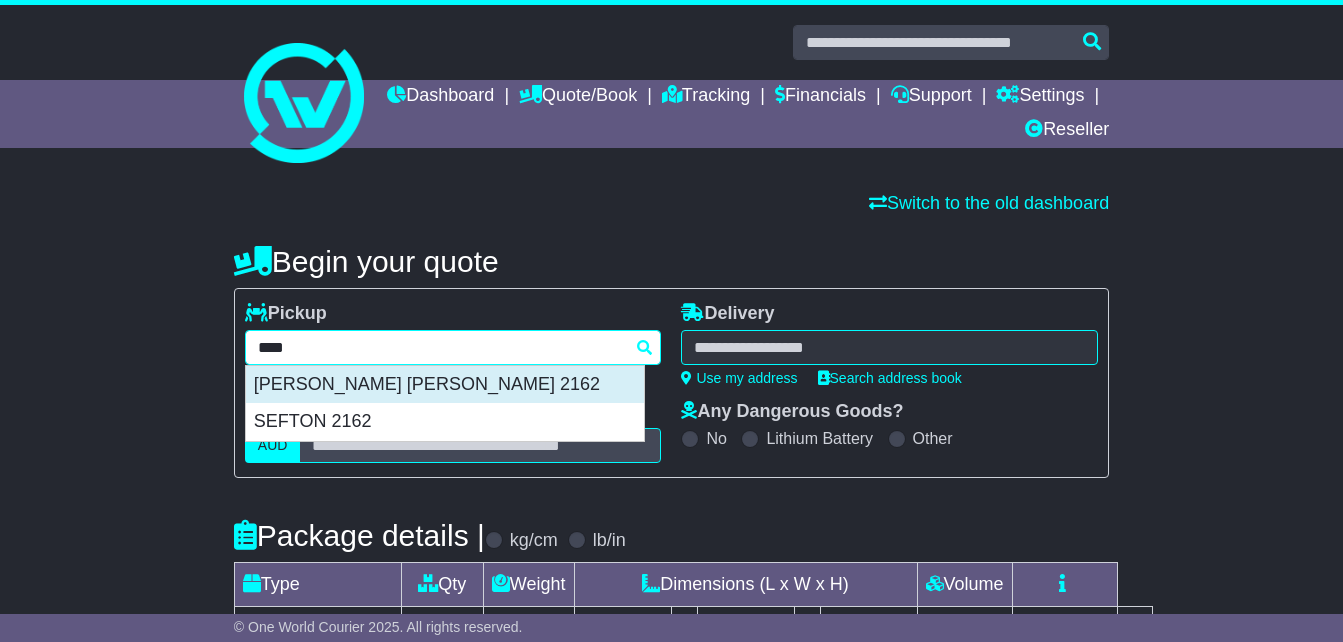 click on "CHESTER HILL 2162" at bounding box center (445, 385) 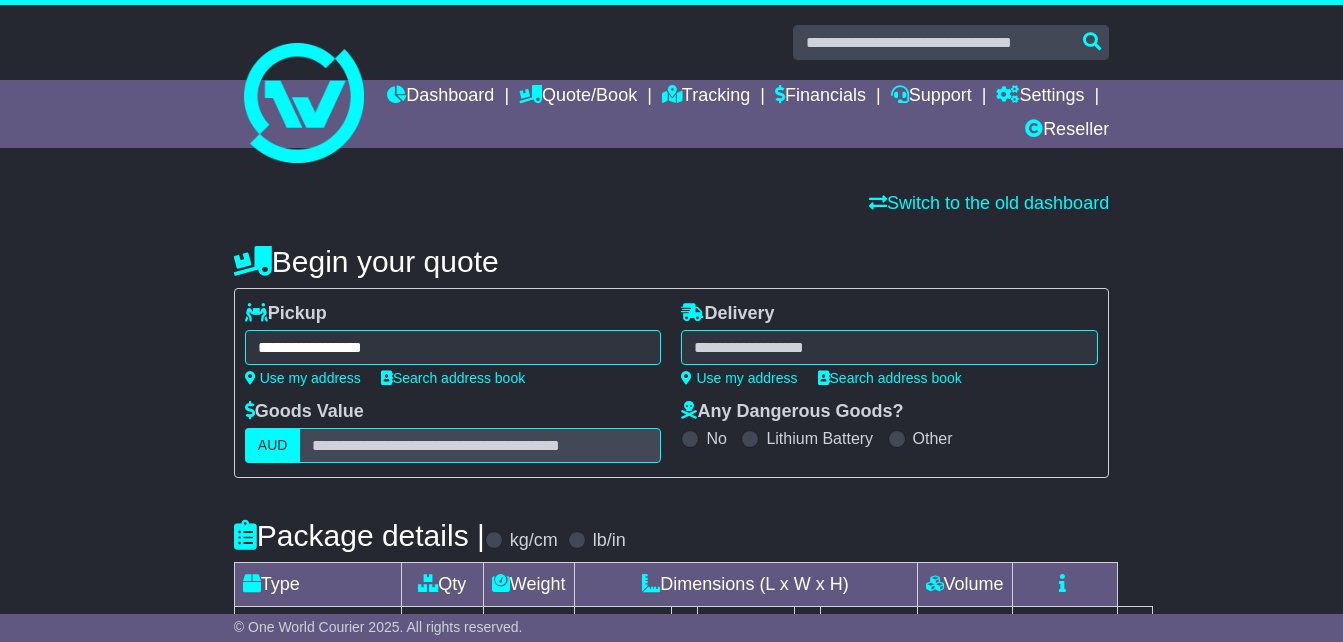 type on "**********" 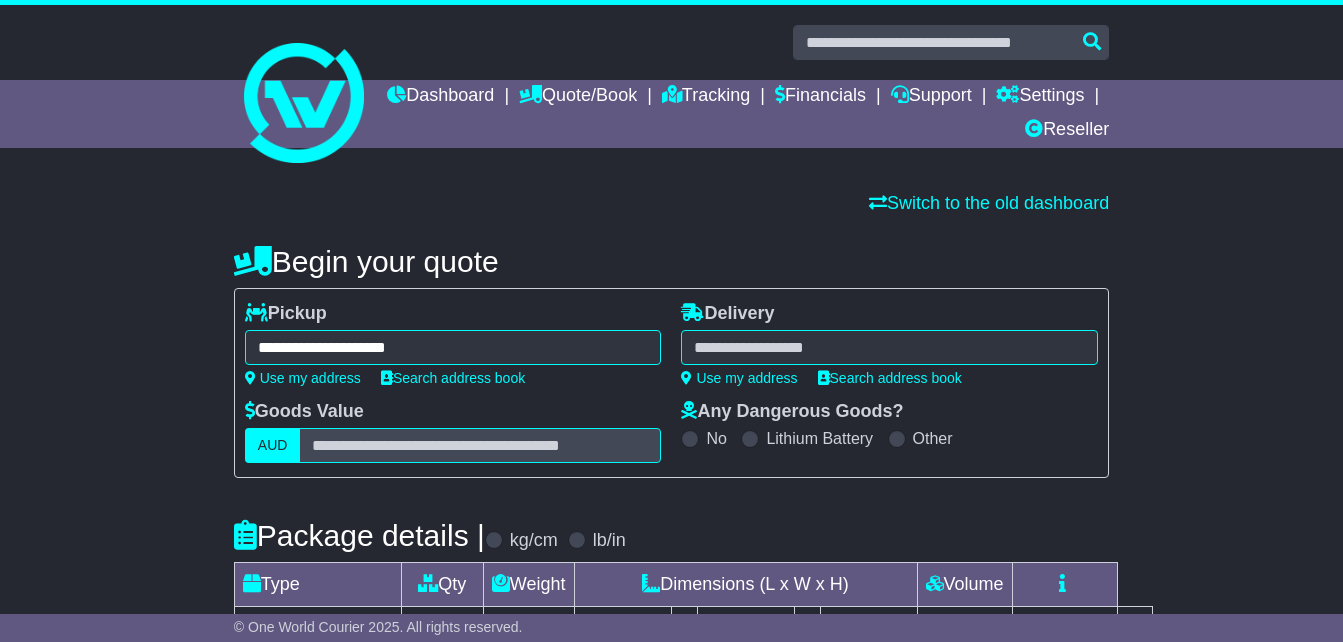 click at bounding box center (889, 347) 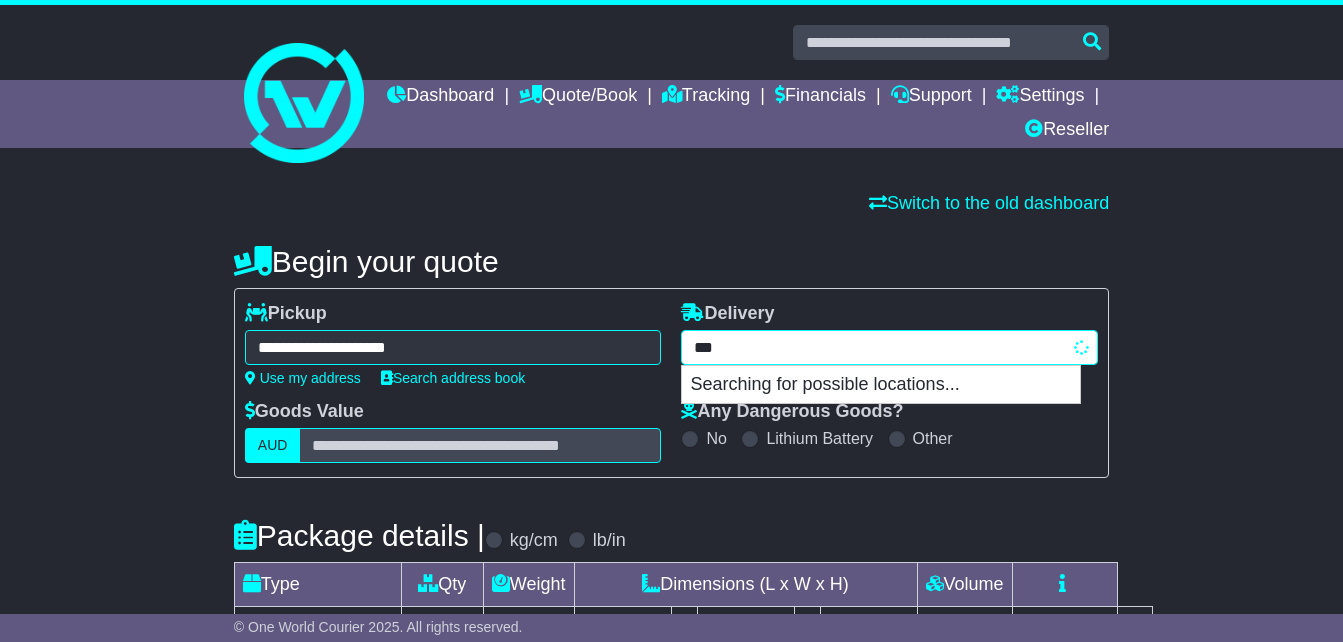type on "****" 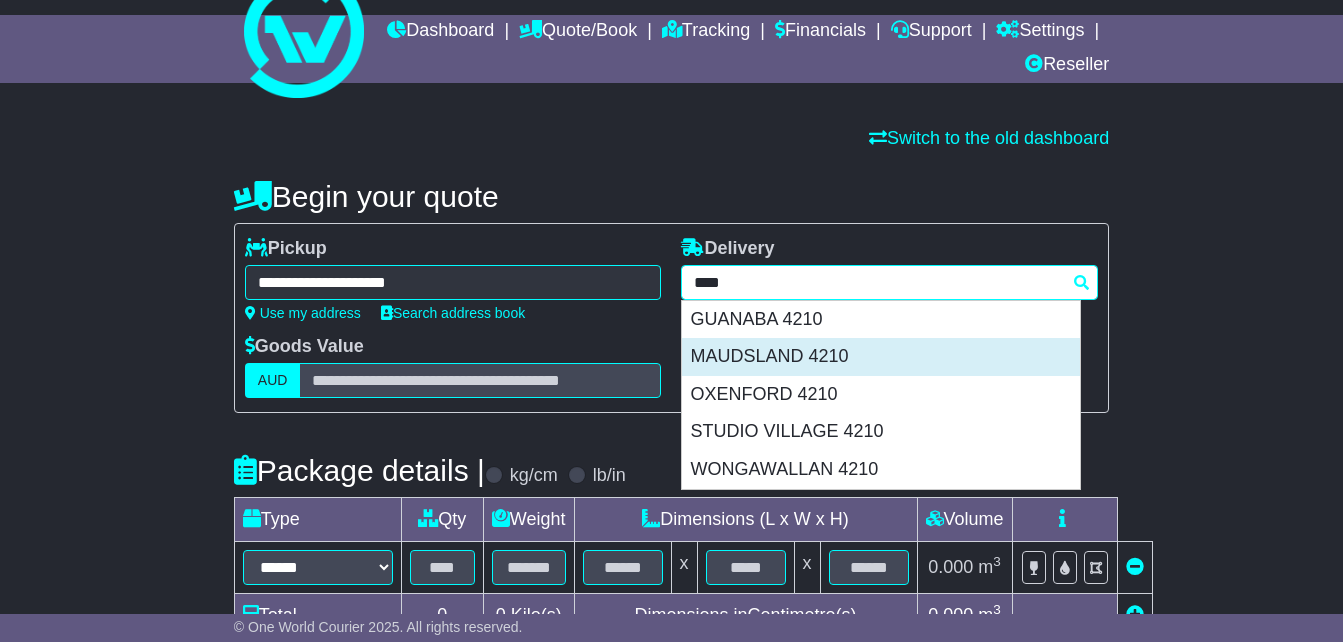 scroll, scrollTop: 100, scrollLeft: 0, axis: vertical 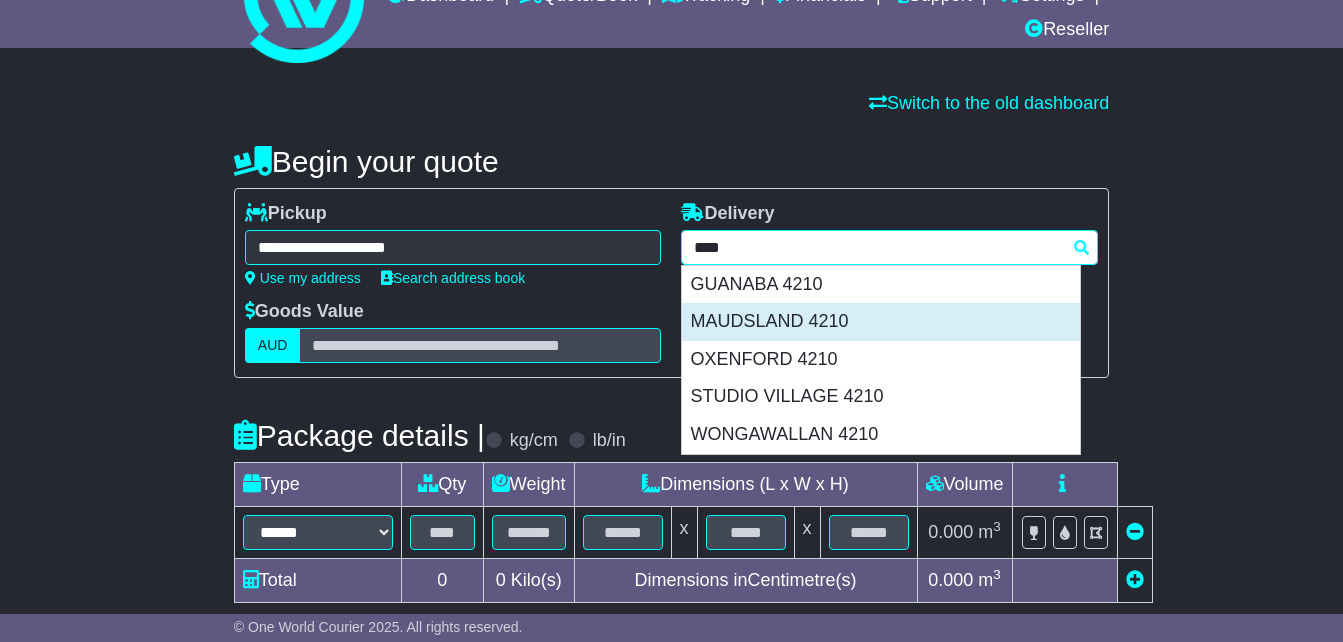 click on "MAUDSLAND 4210" at bounding box center (881, 322) 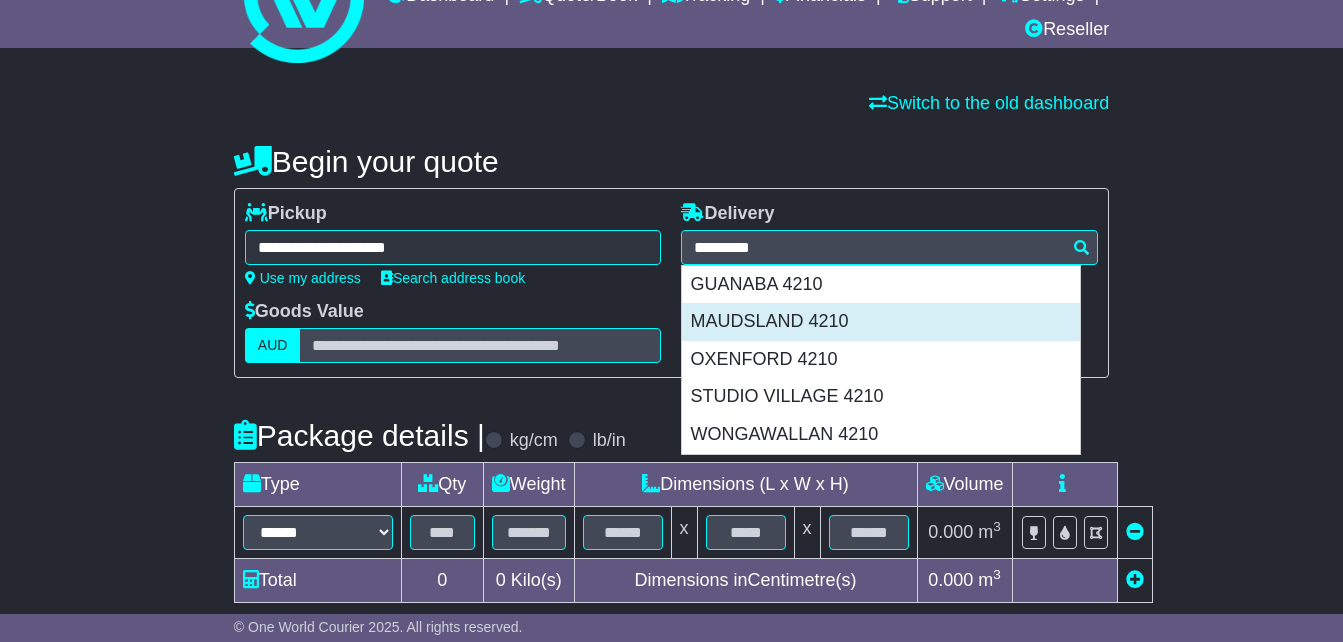 type on "**********" 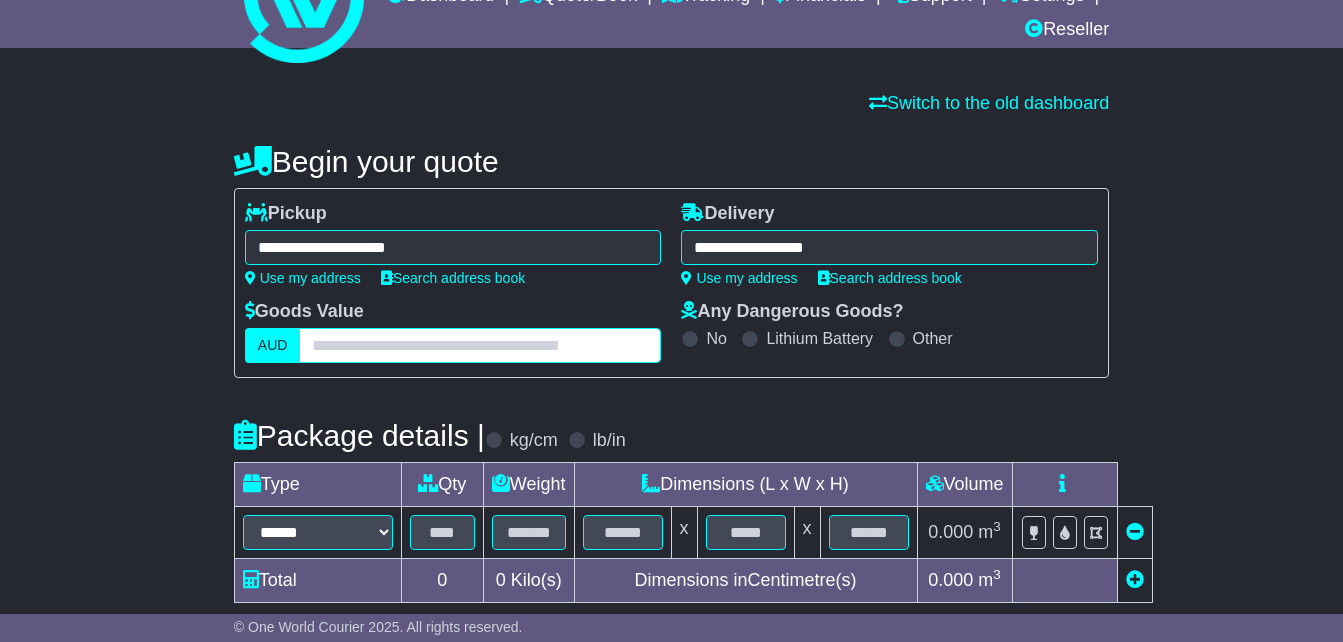 click at bounding box center (480, 345) 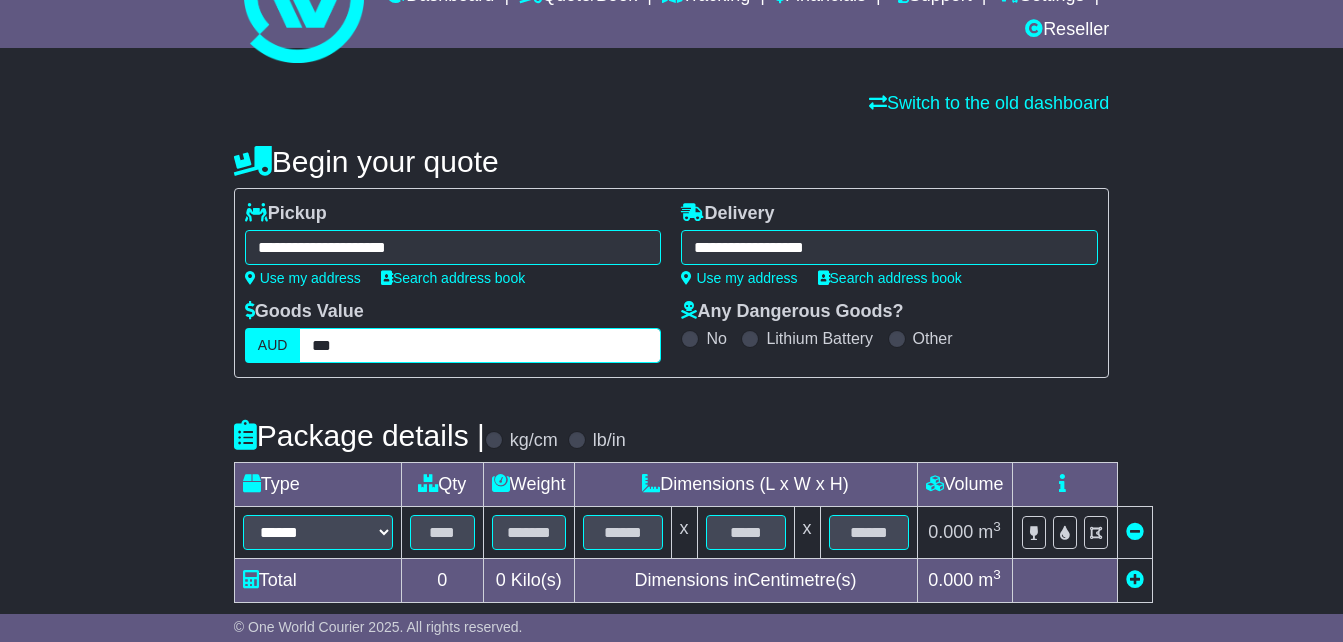 type on "***" 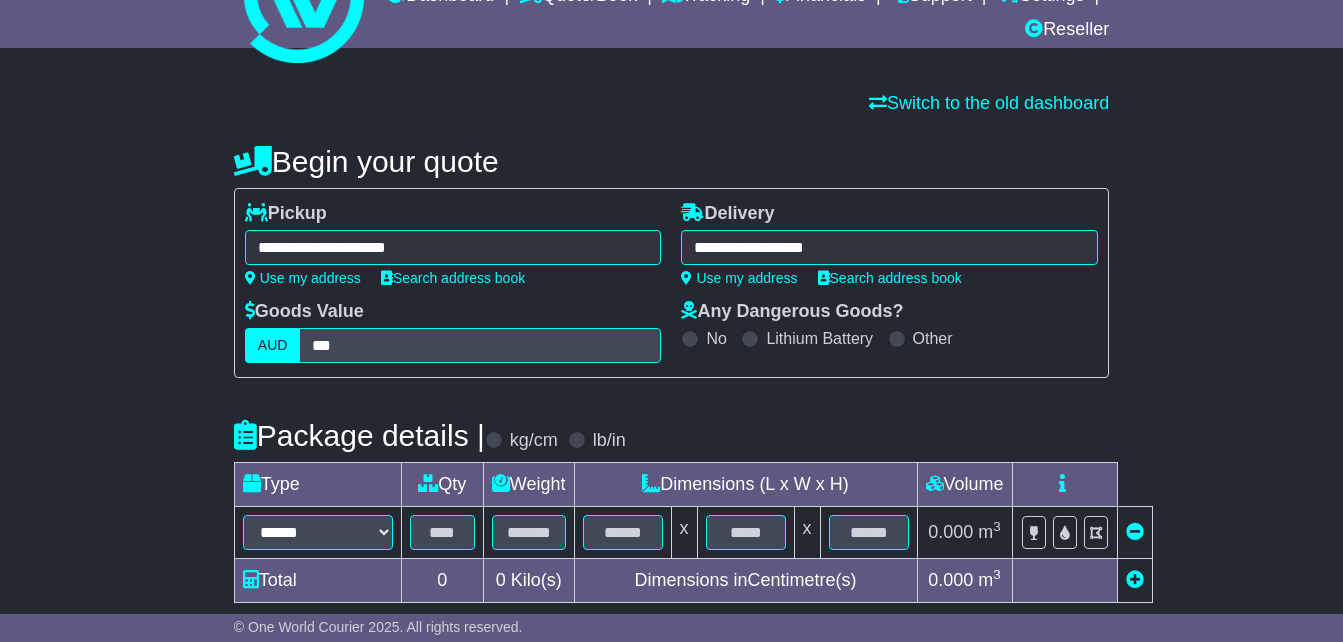drag, startPoint x: -4, startPoint y: 339, endPoint x: 48, endPoint y: 343, distance: 52.153618 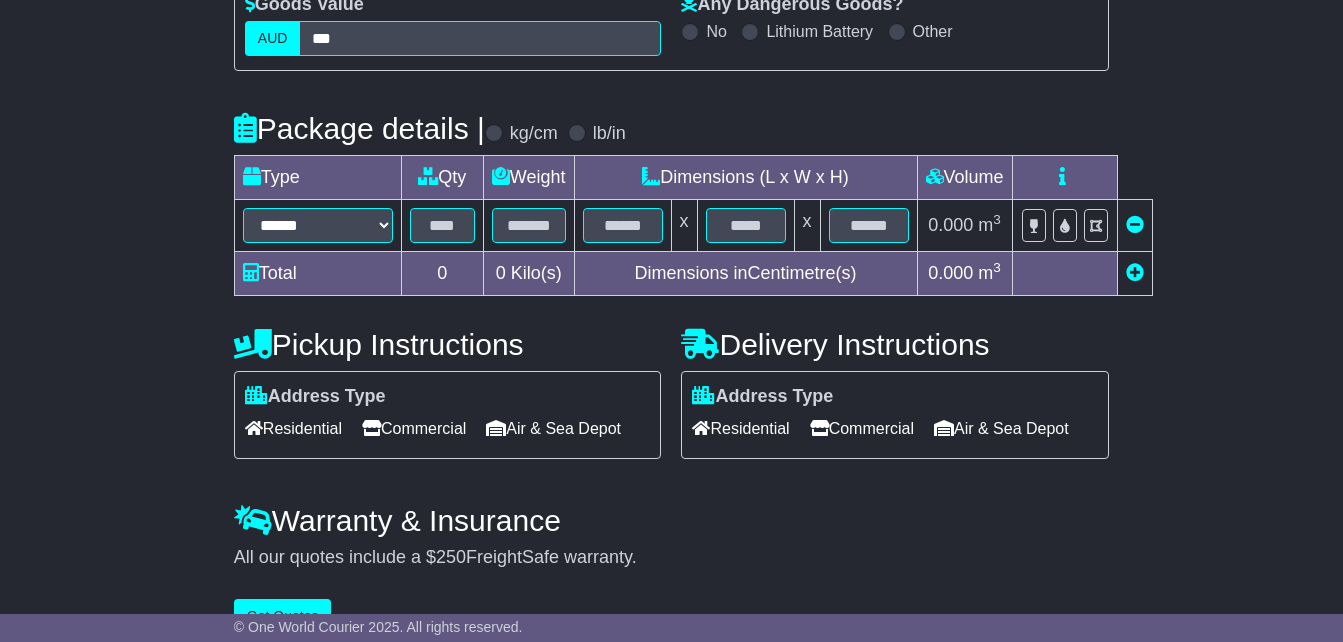 scroll, scrollTop: 449, scrollLeft: 0, axis: vertical 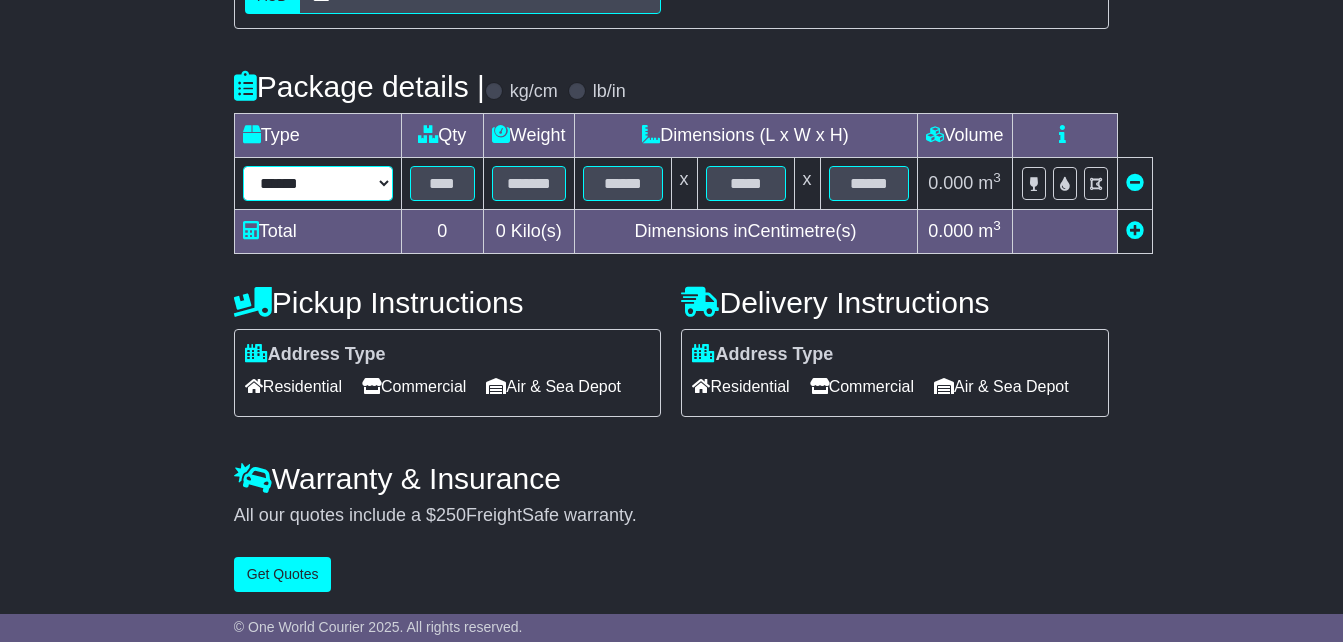 drag, startPoint x: 310, startPoint y: 176, endPoint x: 312, endPoint y: 186, distance: 10.198039 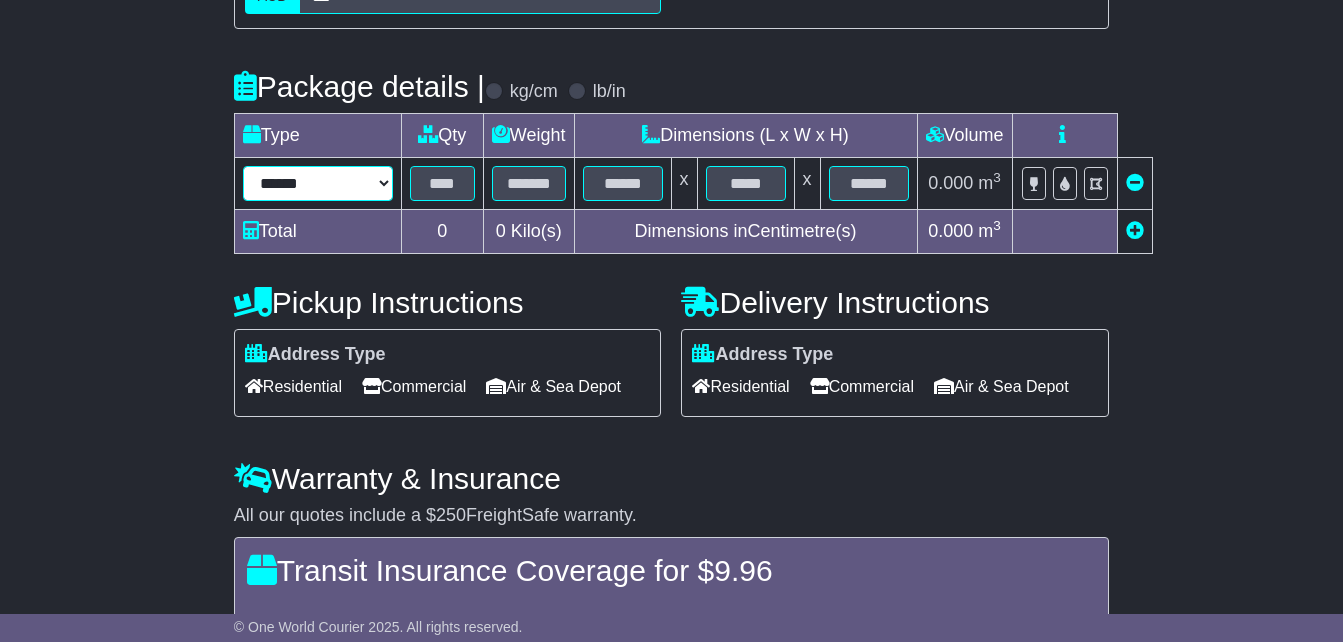 select on "**" 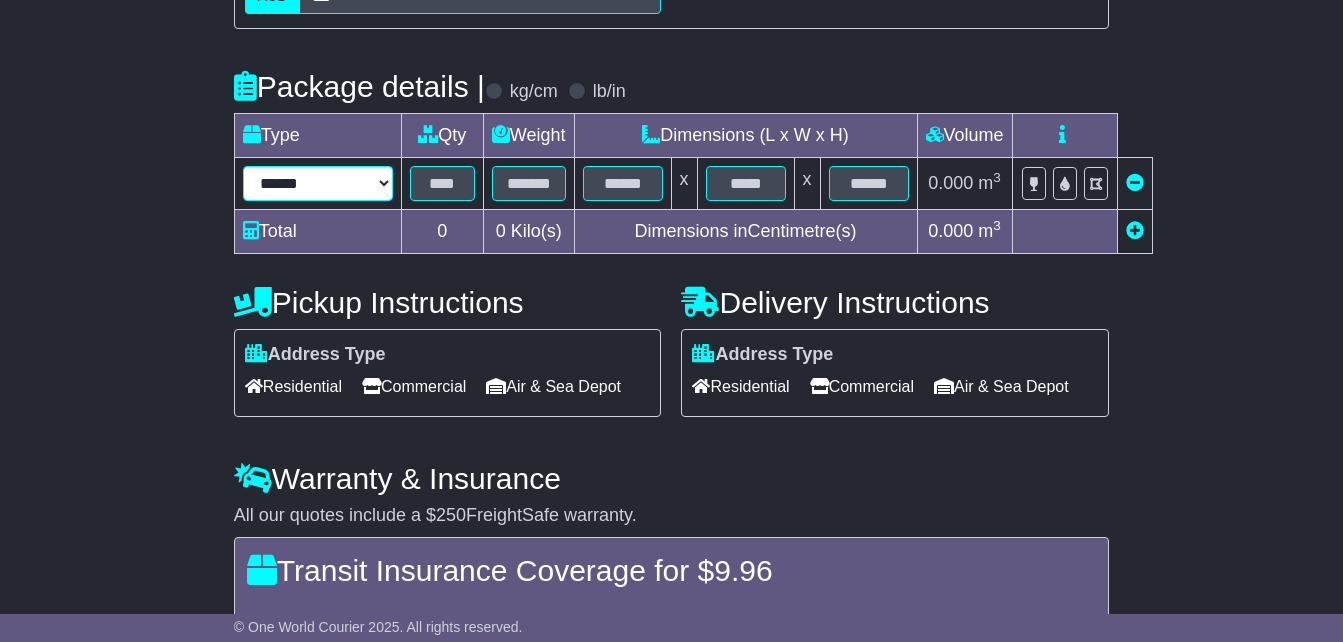 click on "****** ****** *** ******** ***** **** **** ****** *** *******" at bounding box center (318, 183) 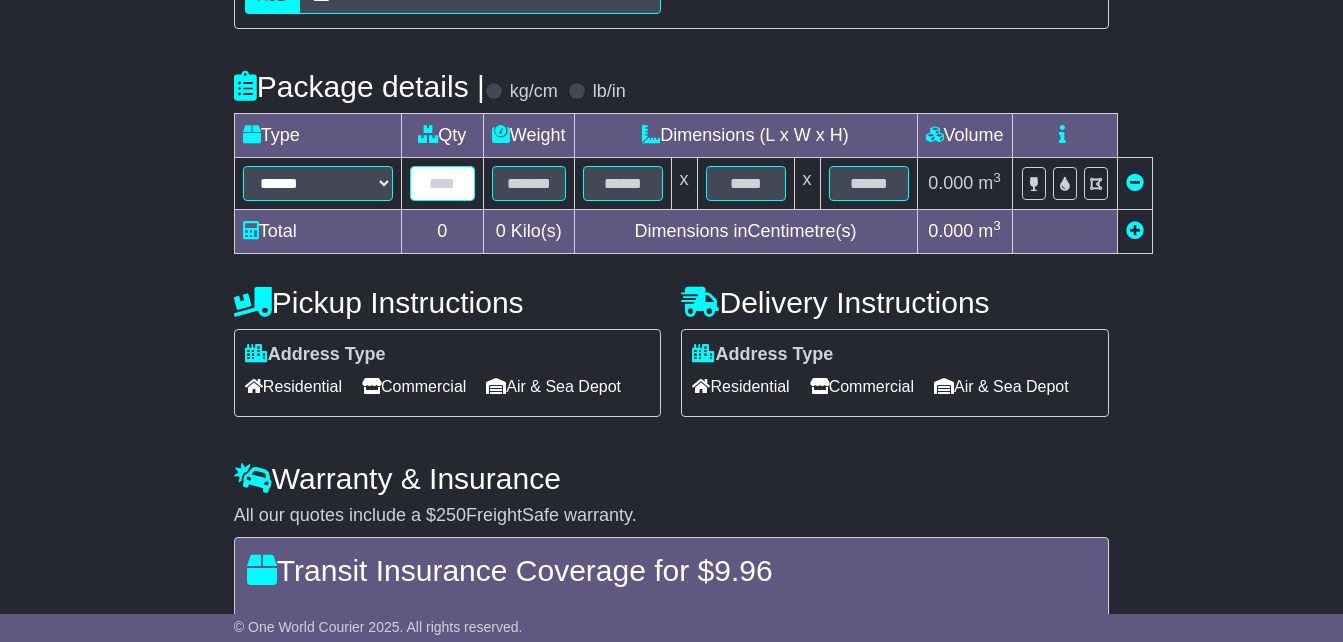 click at bounding box center [442, 183] 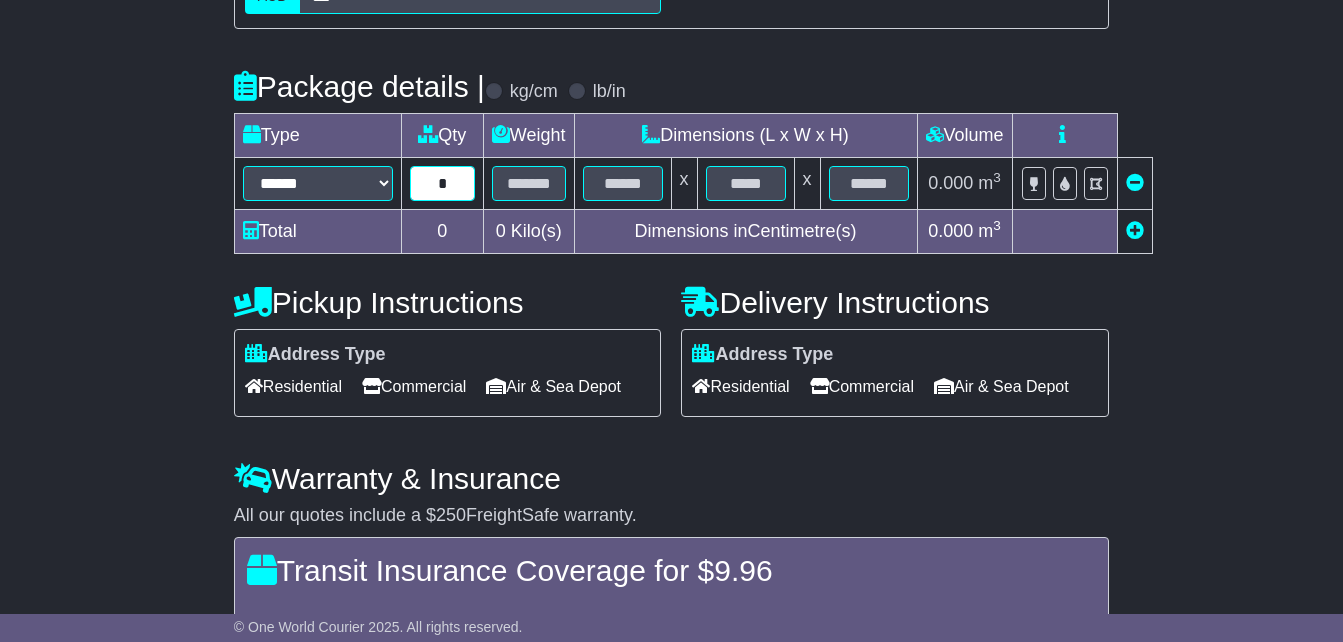 type on "*" 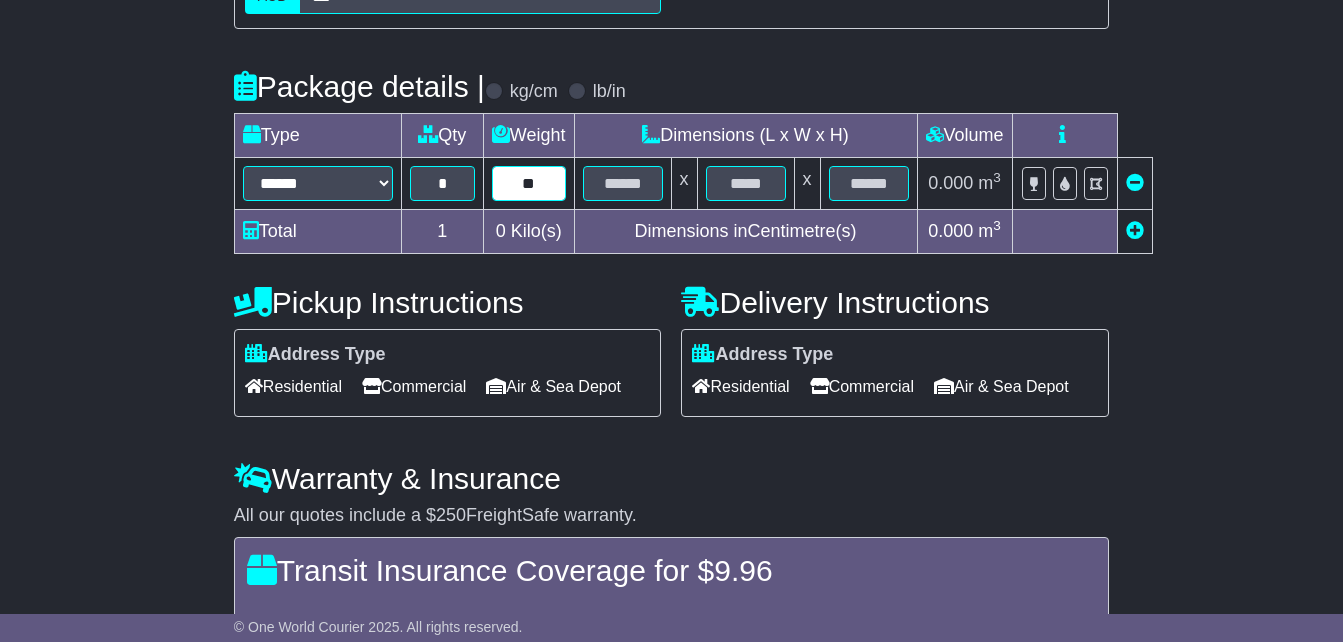 type on "**" 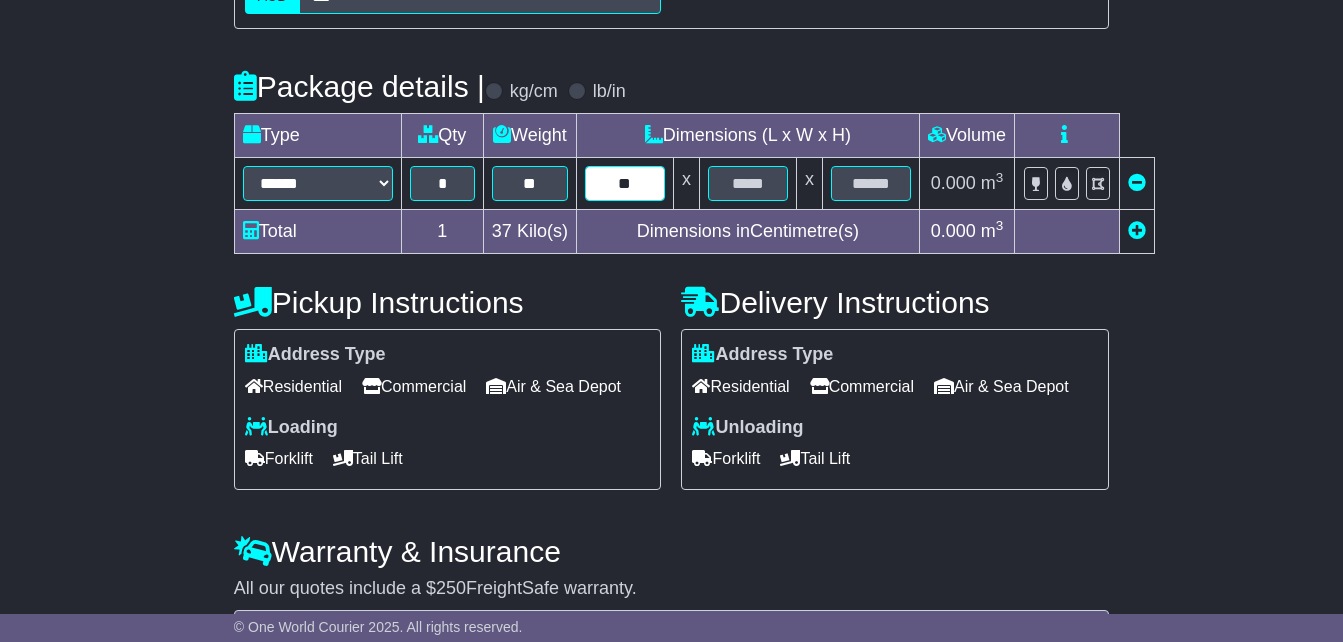 type on "**" 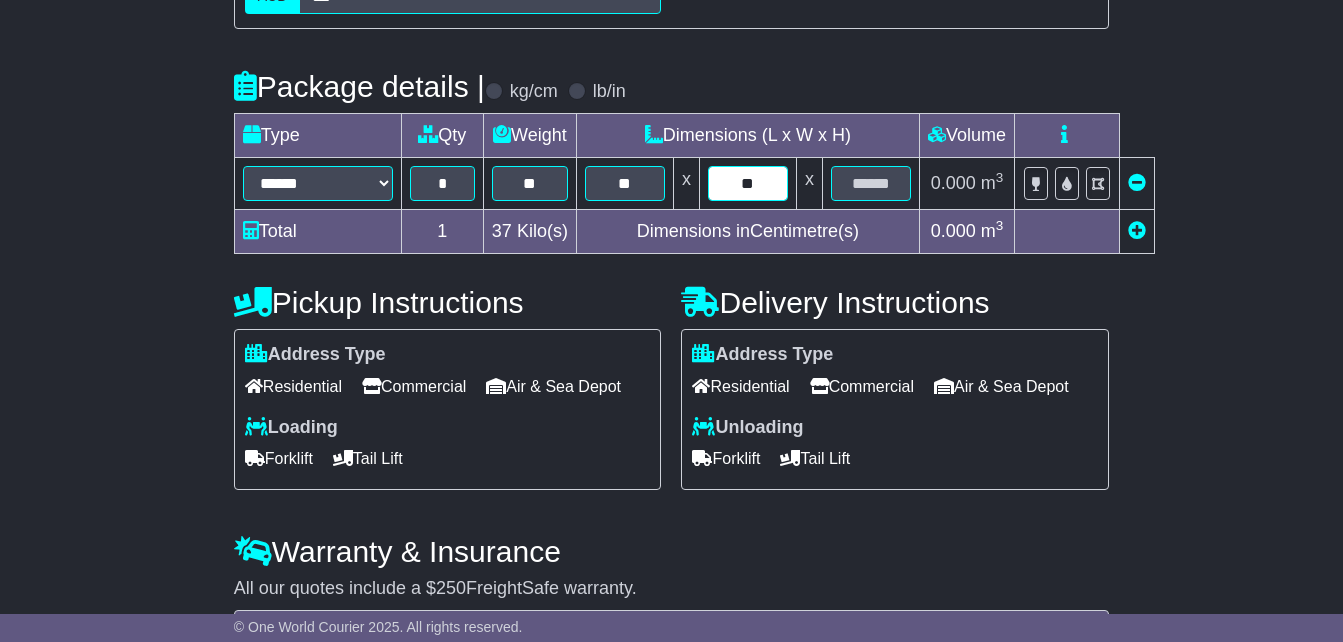 type on "**" 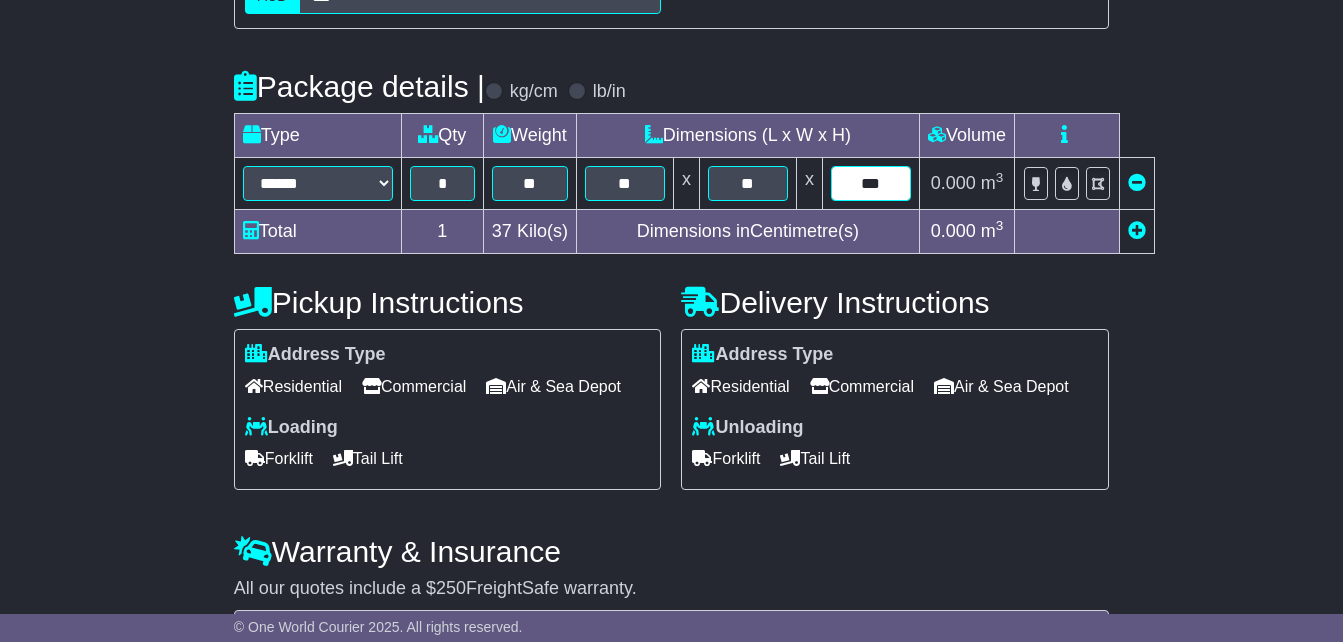 type on "***" 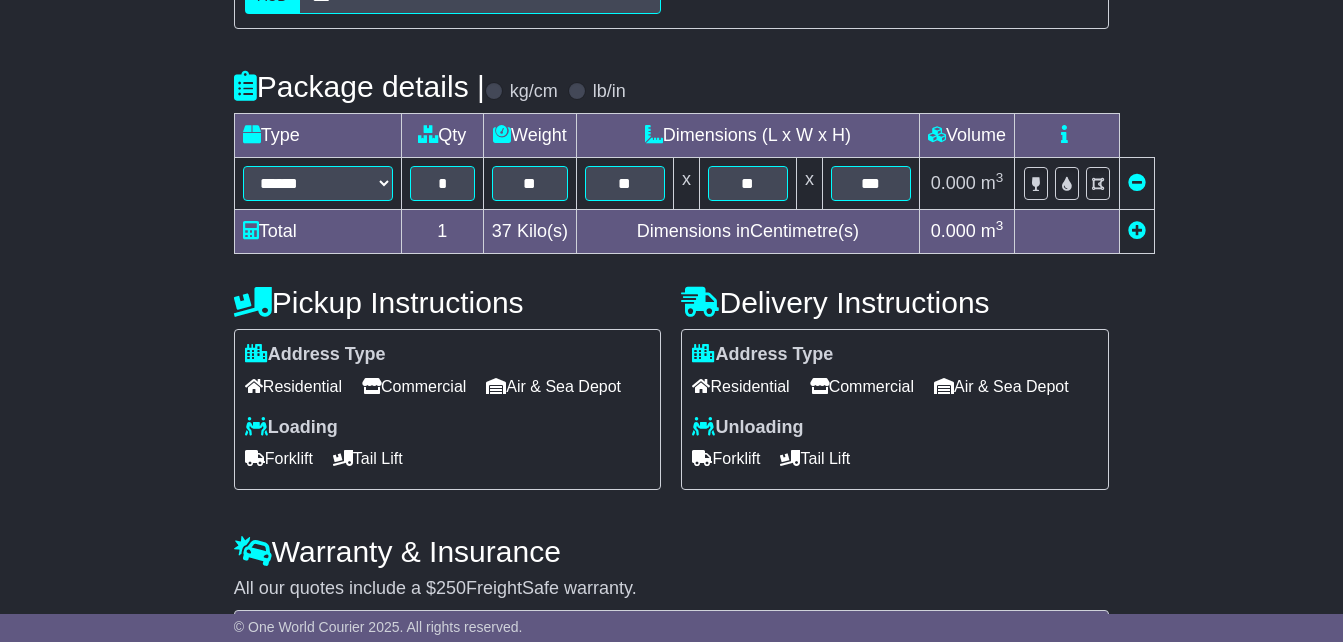 click at bounding box center (1137, 230) 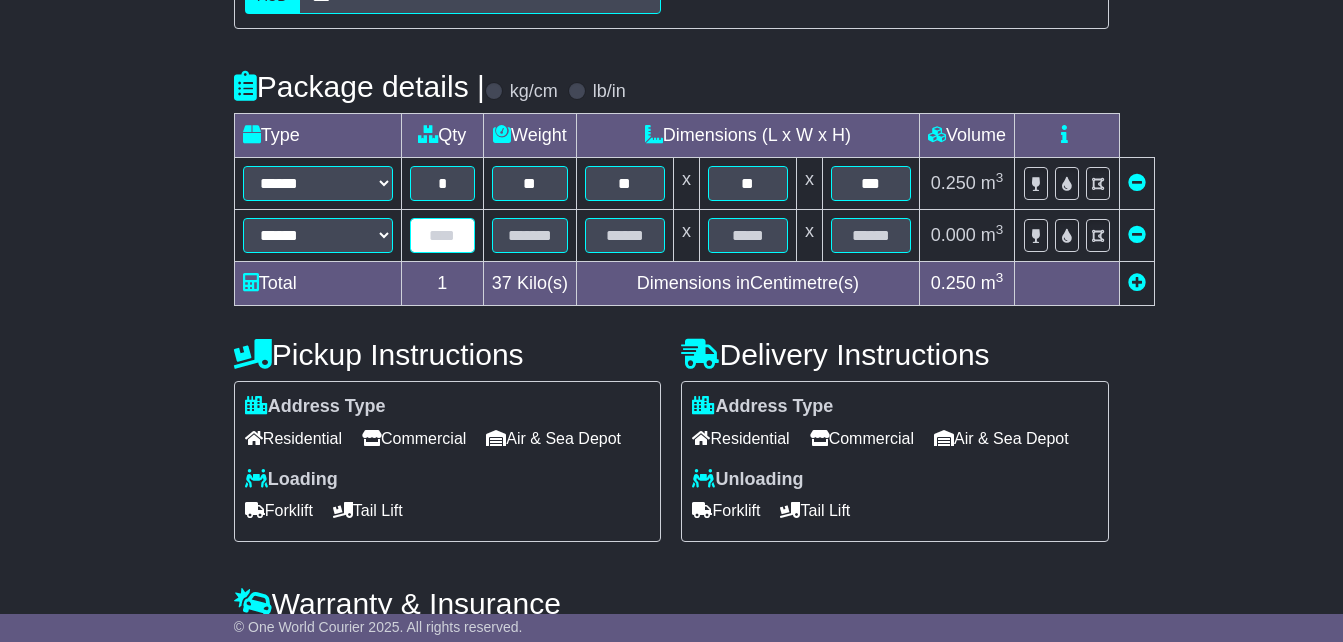 click at bounding box center (442, 235) 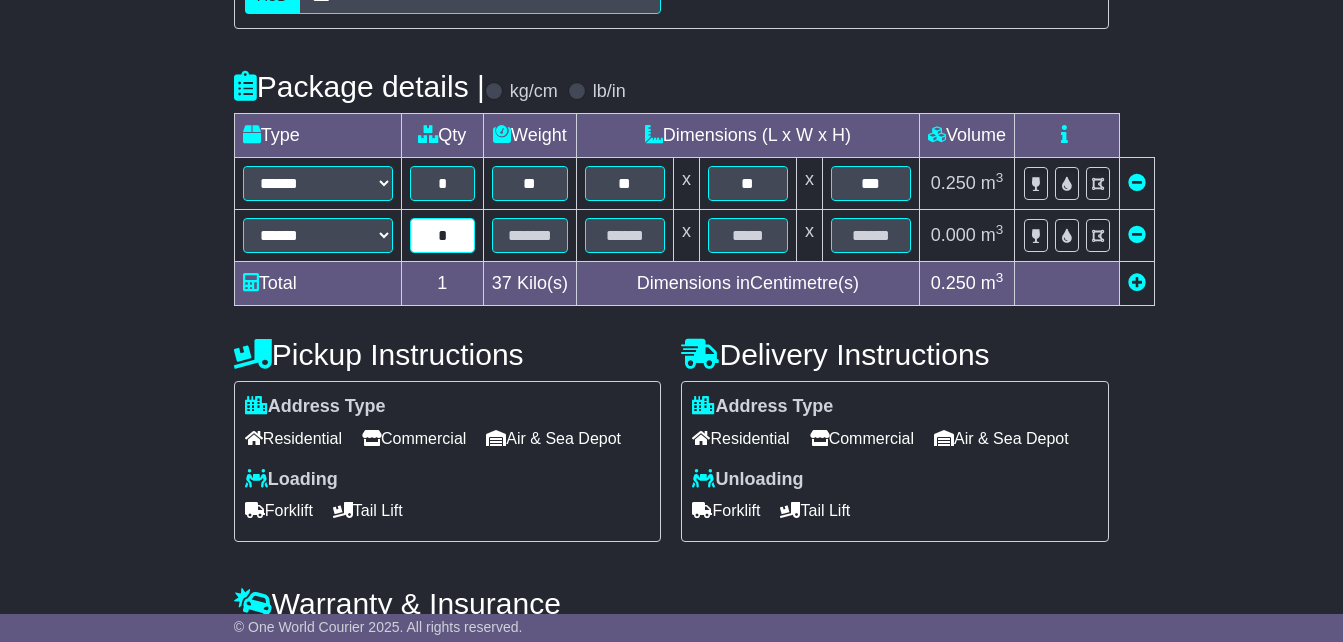 type on "*" 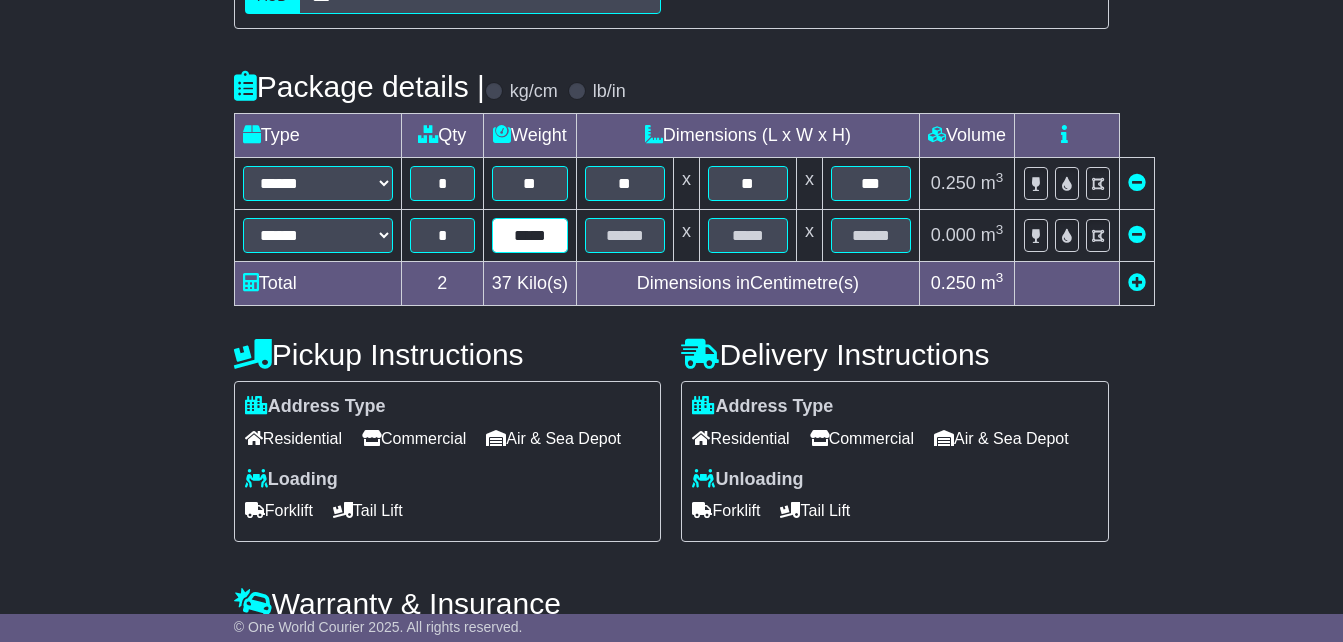type on "*****" 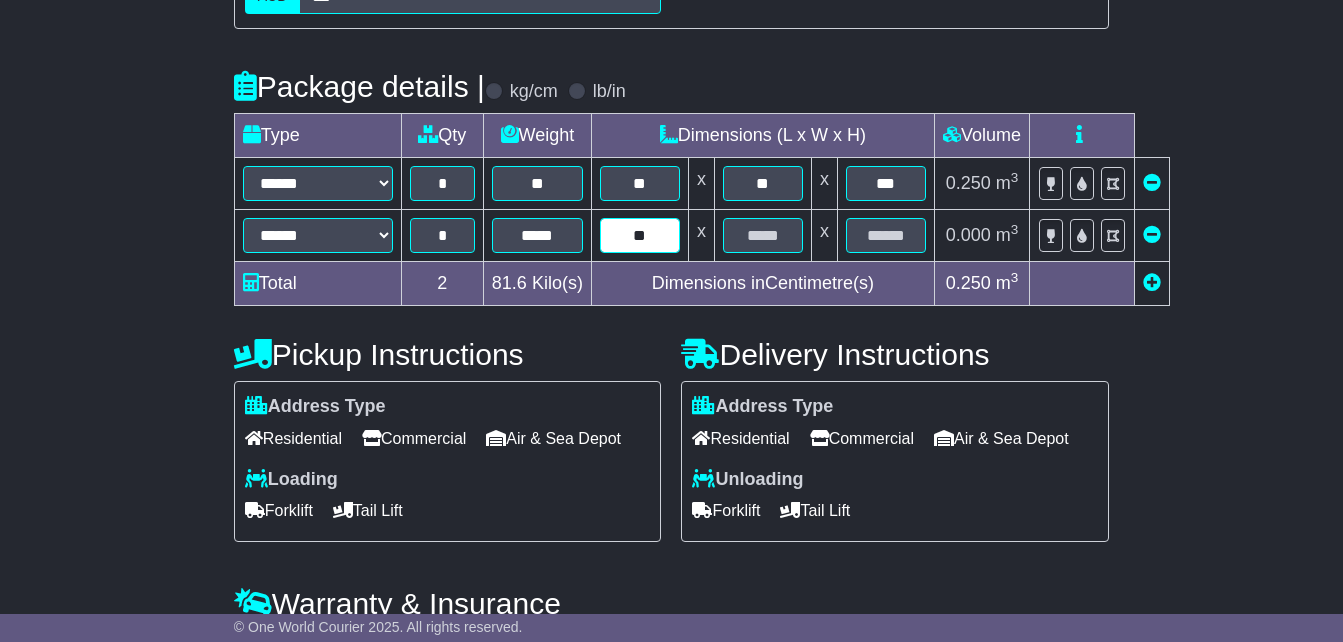 type on "**" 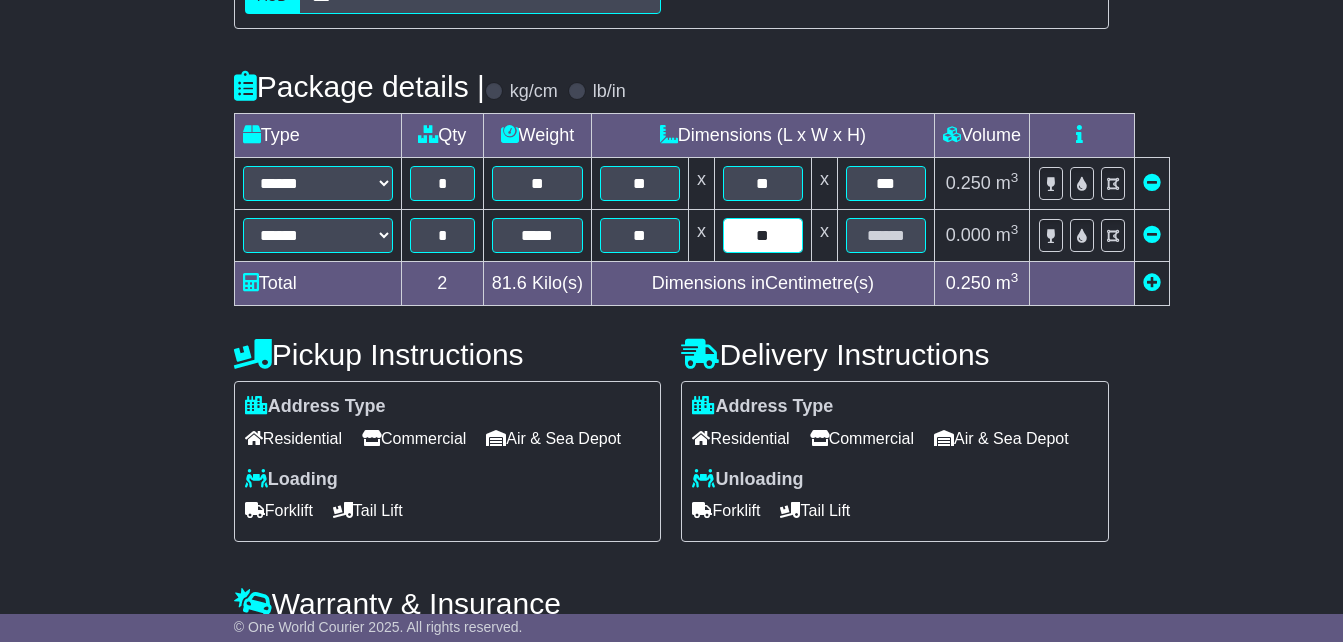 type on "**" 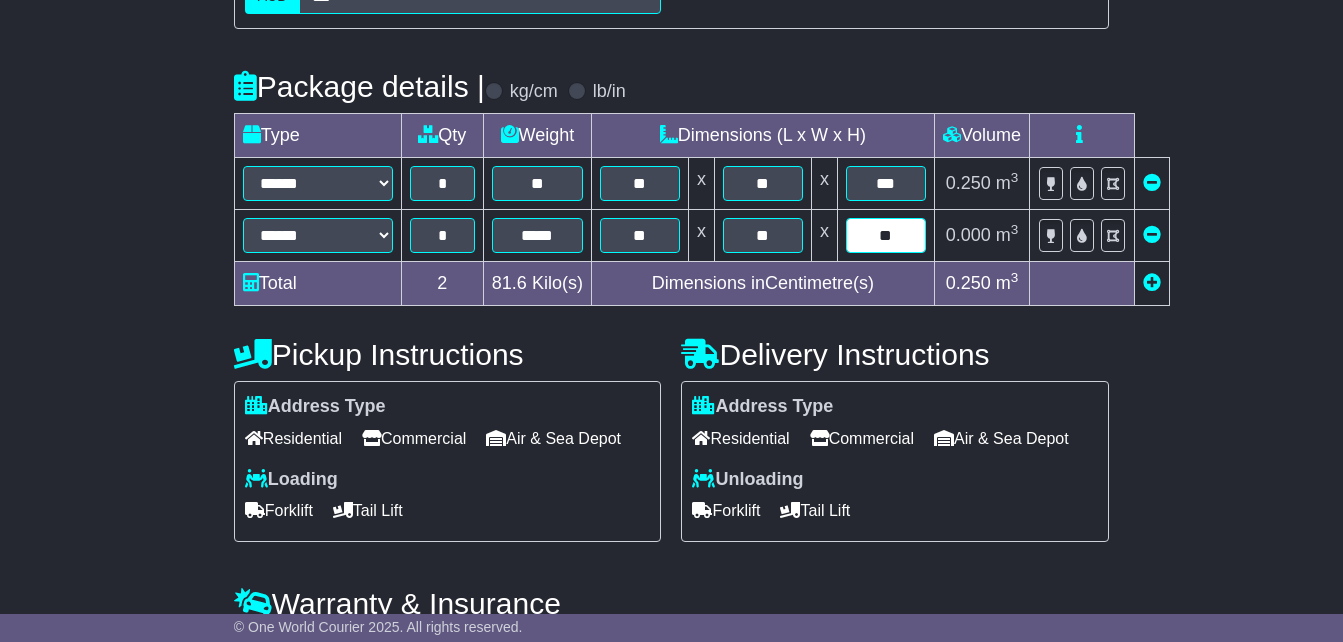 type on "**" 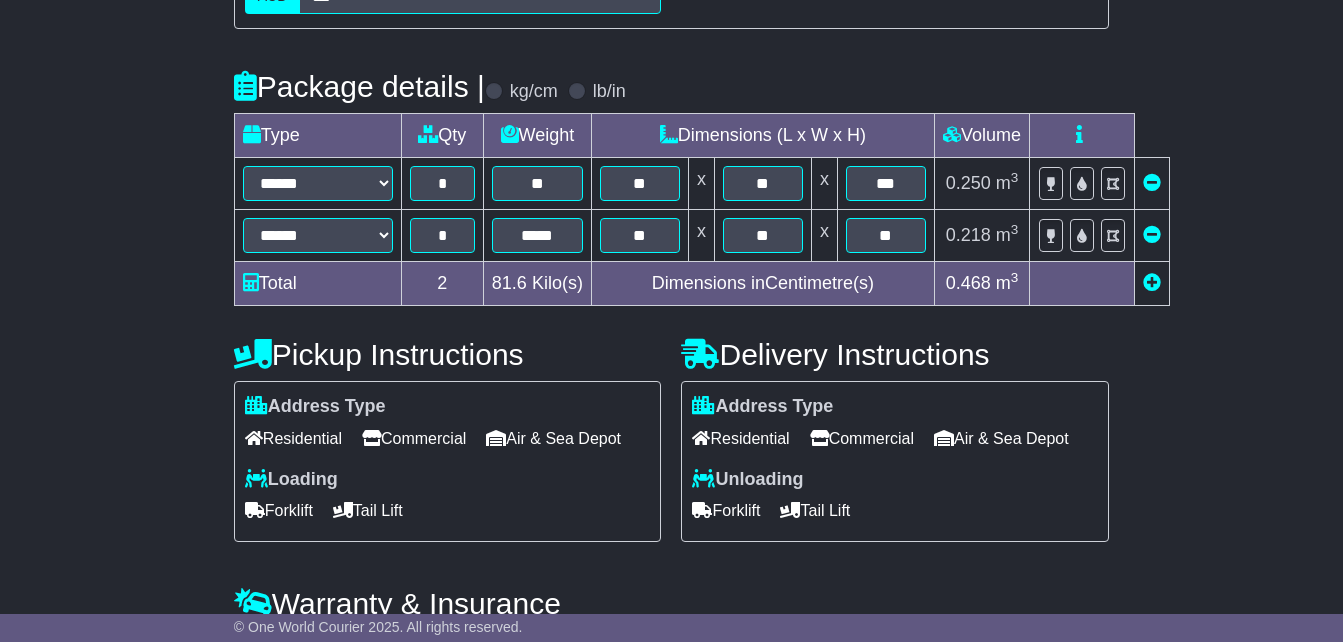 click on "Commercial" at bounding box center [414, 438] 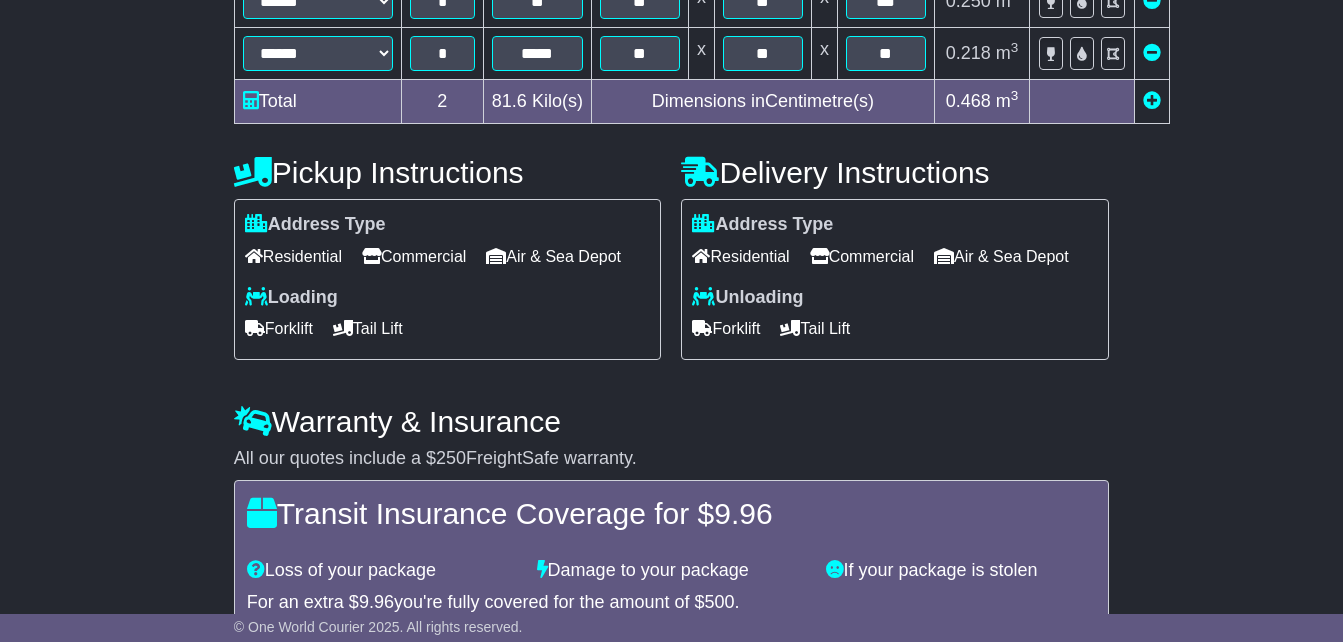 scroll, scrollTop: 649, scrollLeft: 0, axis: vertical 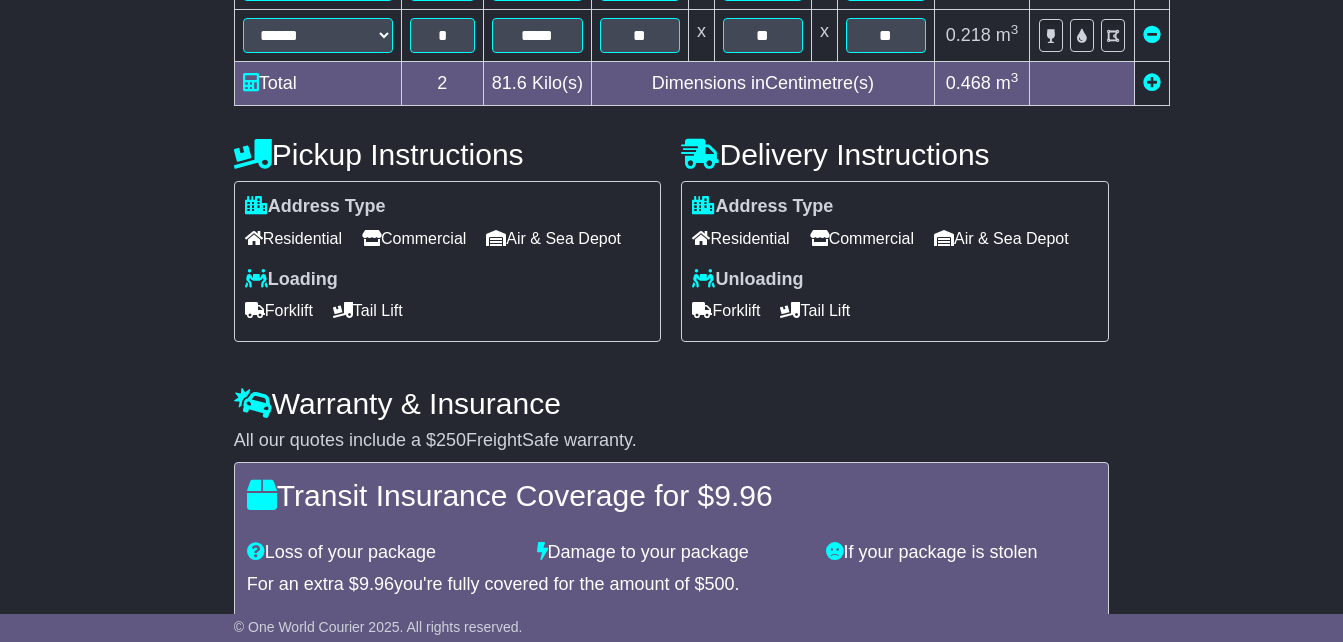 click on "Tail Lift" at bounding box center (815, 310) 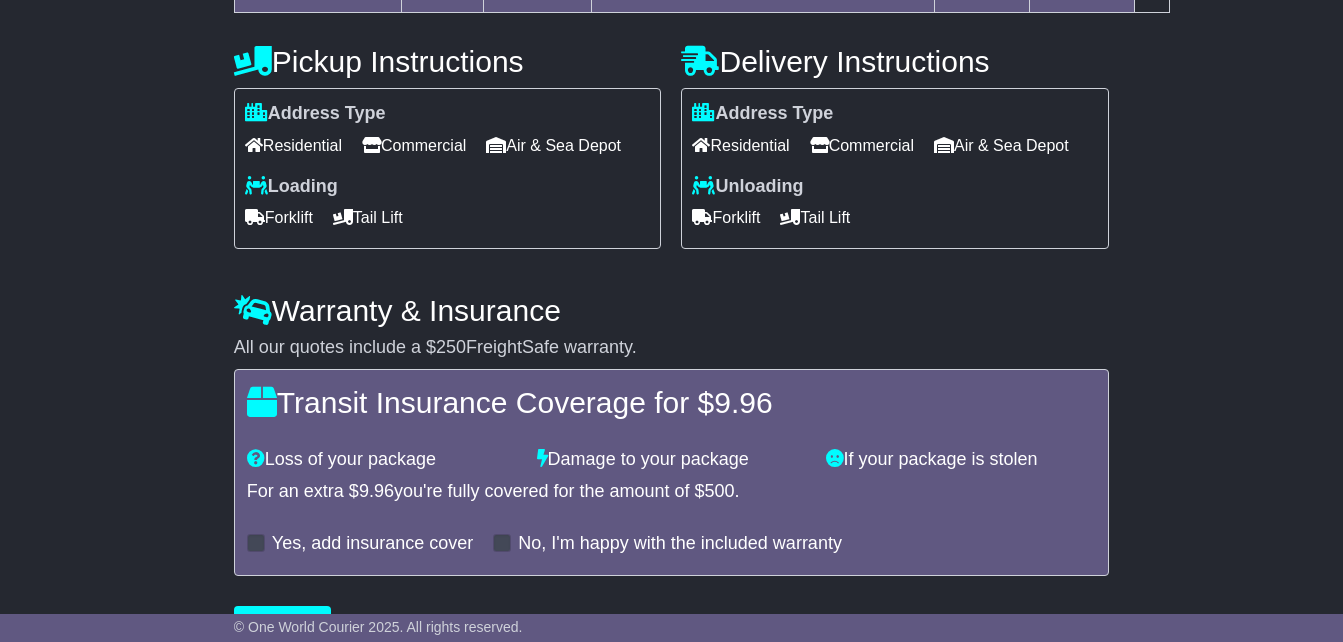 scroll, scrollTop: 827, scrollLeft: 0, axis: vertical 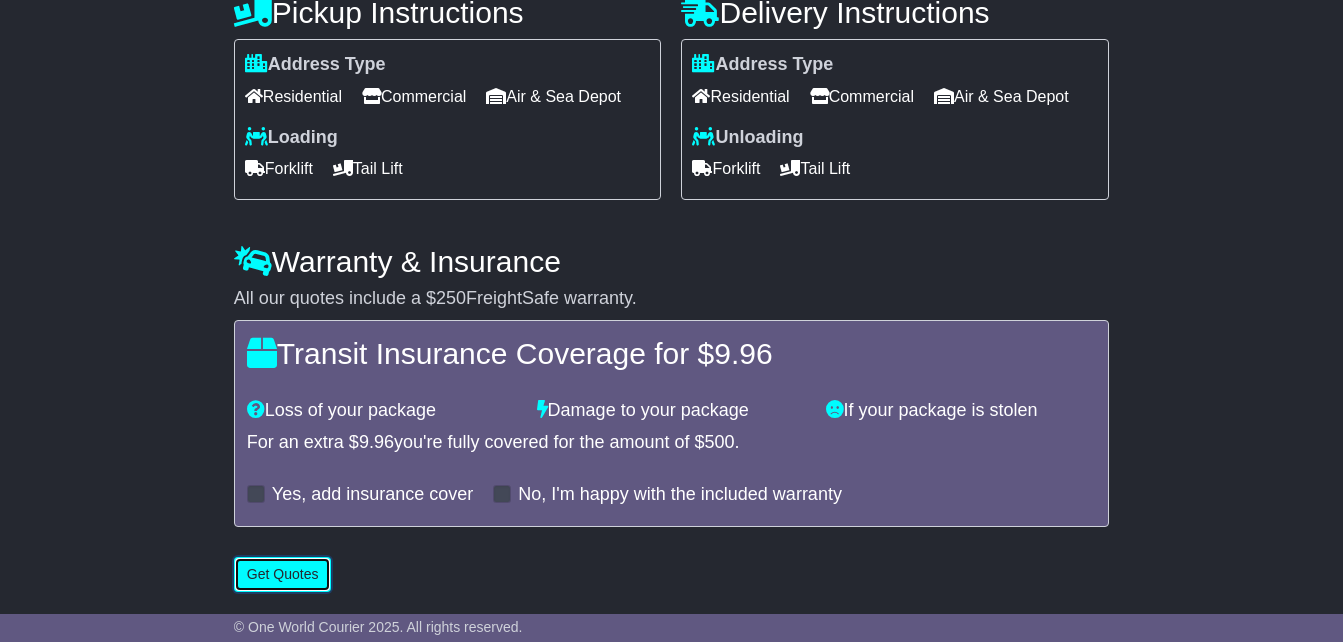 click on "Get Quotes" at bounding box center (283, 574) 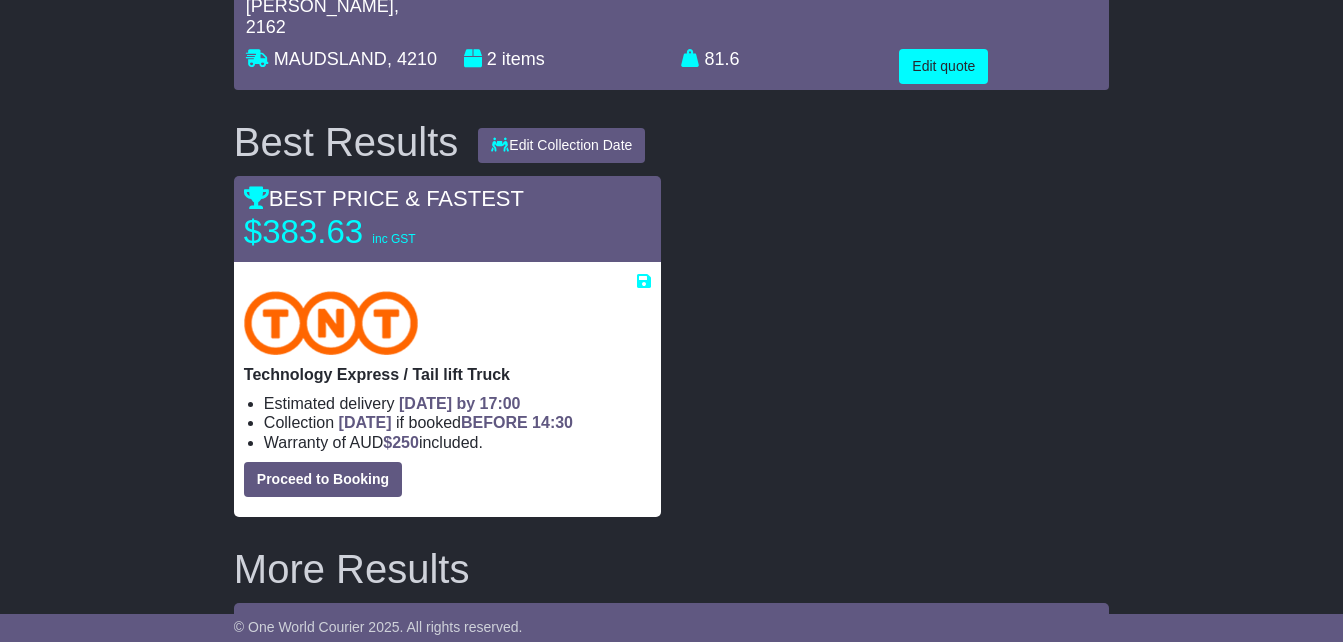 scroll, scrollTop: 200, scrollLeft: 0, axis: vertical 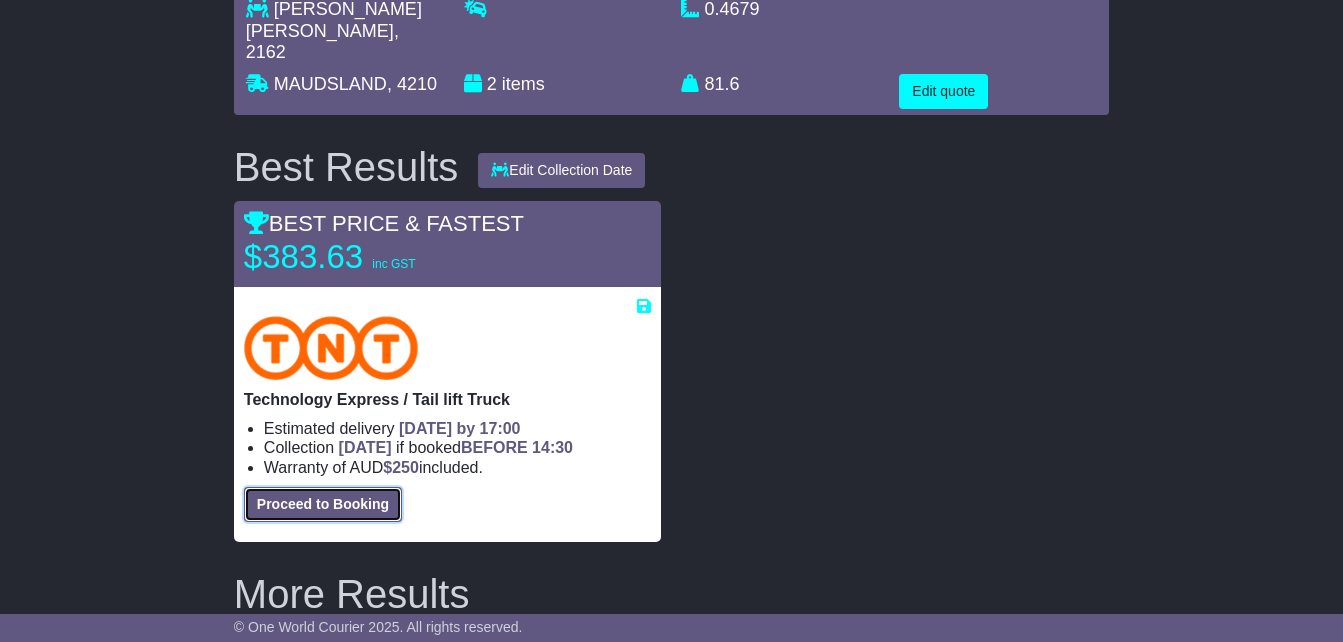 click on "Proceed to Booking" at bounding box center [323, 504] 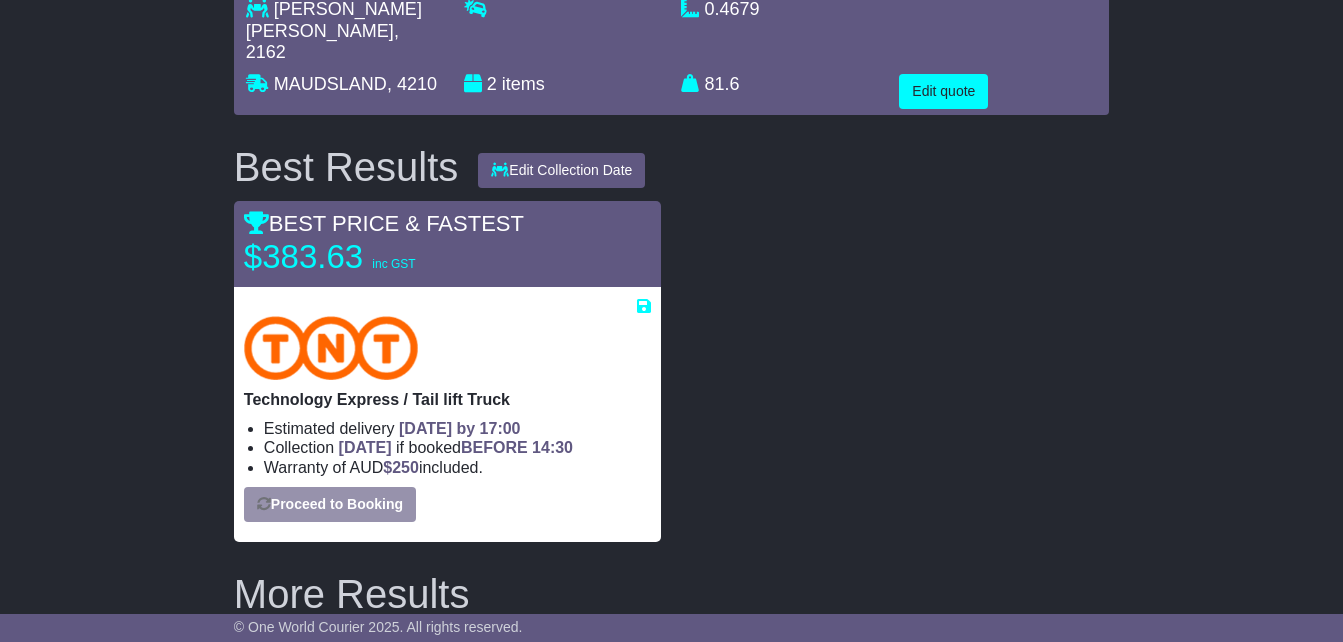 select on "**********" 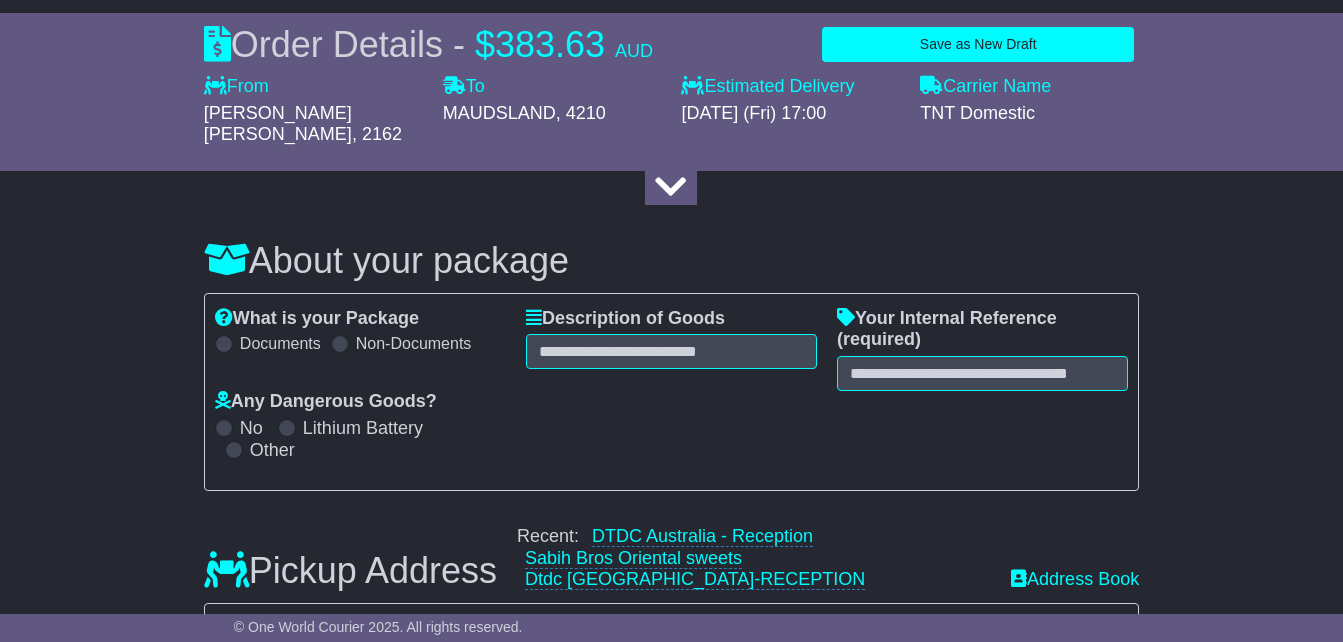 select 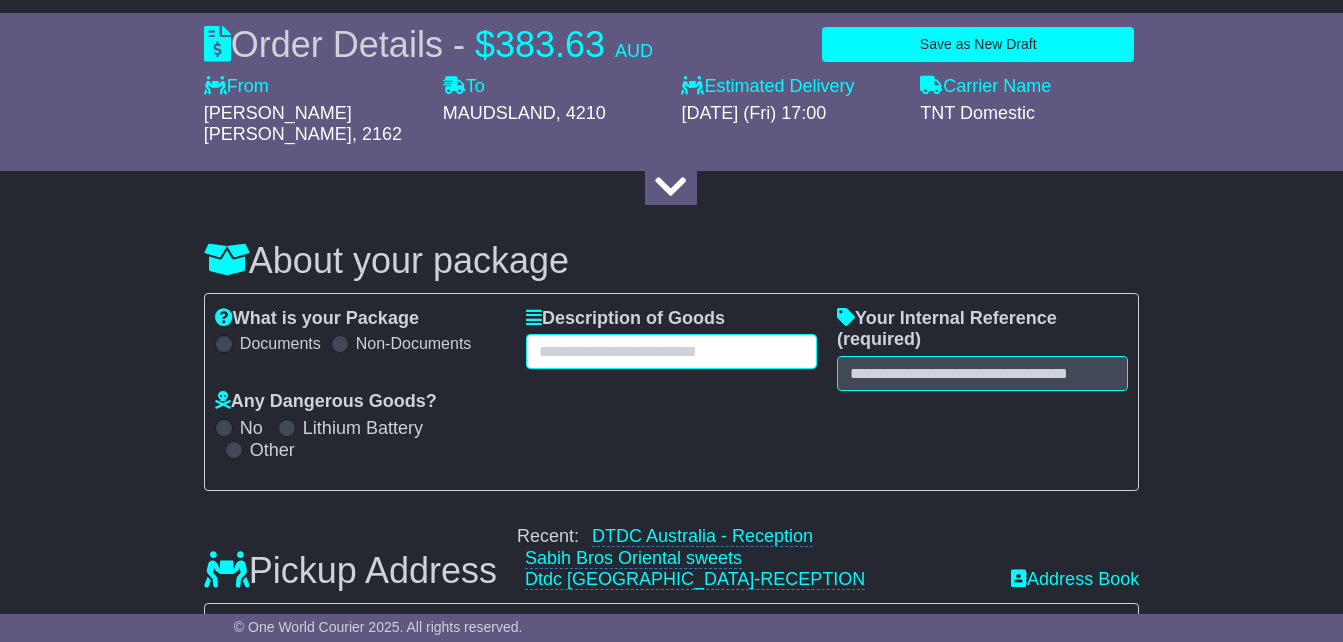 click at bounding box center [671, 351] 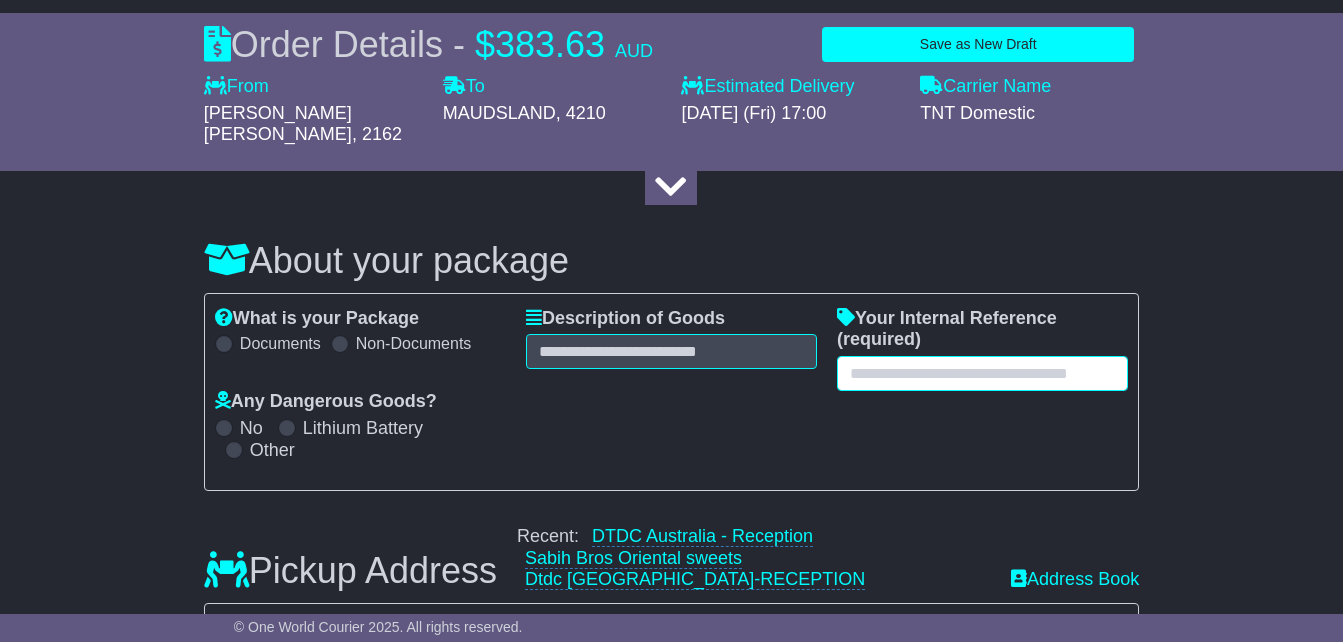 click at bounding box center [982, 373] 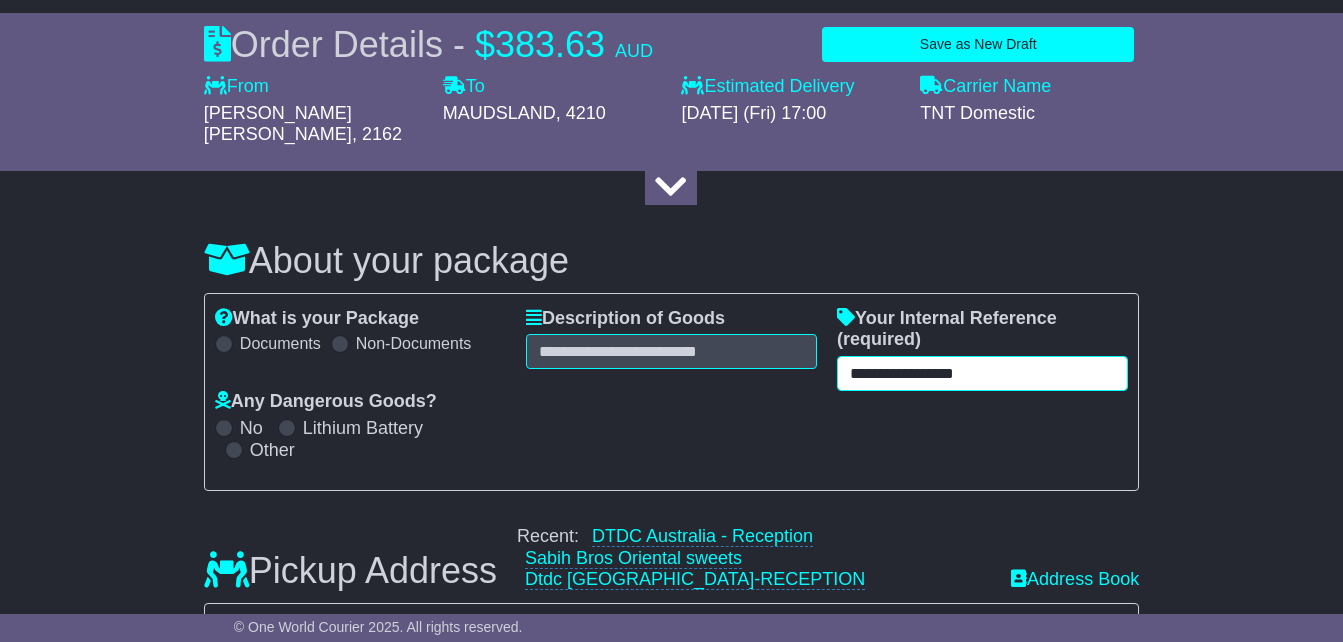 type 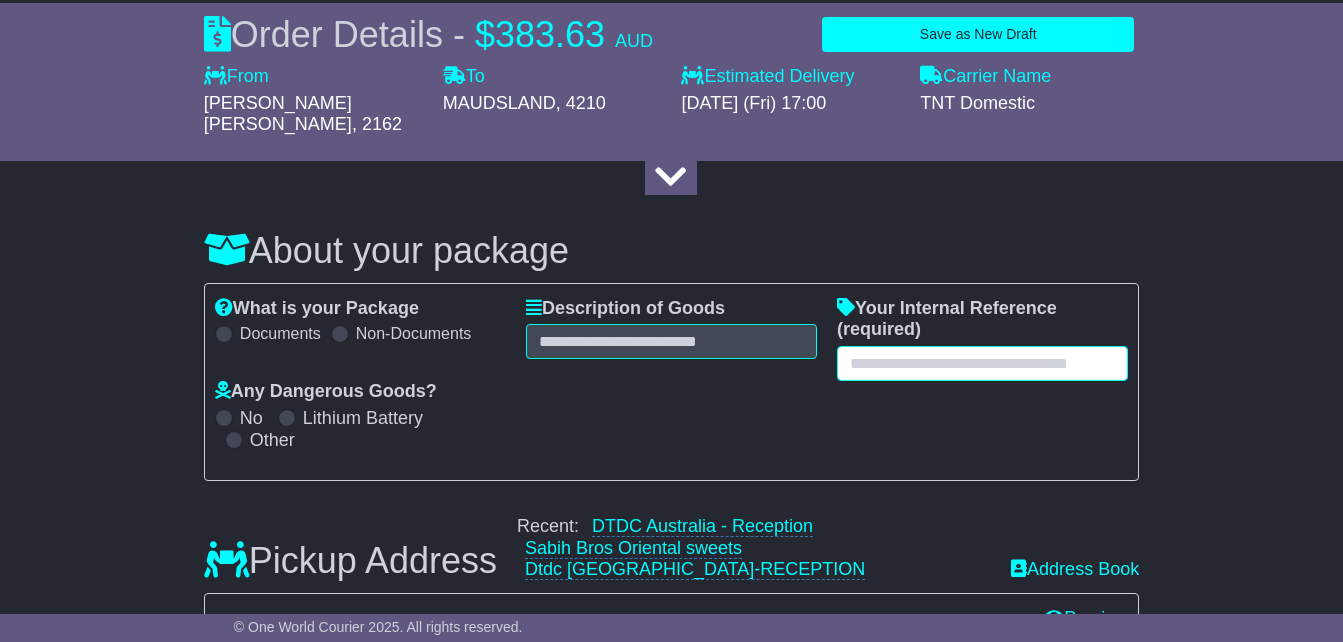 scroll, scrollTop: 200, scrollLeft: 0, axis: vertical 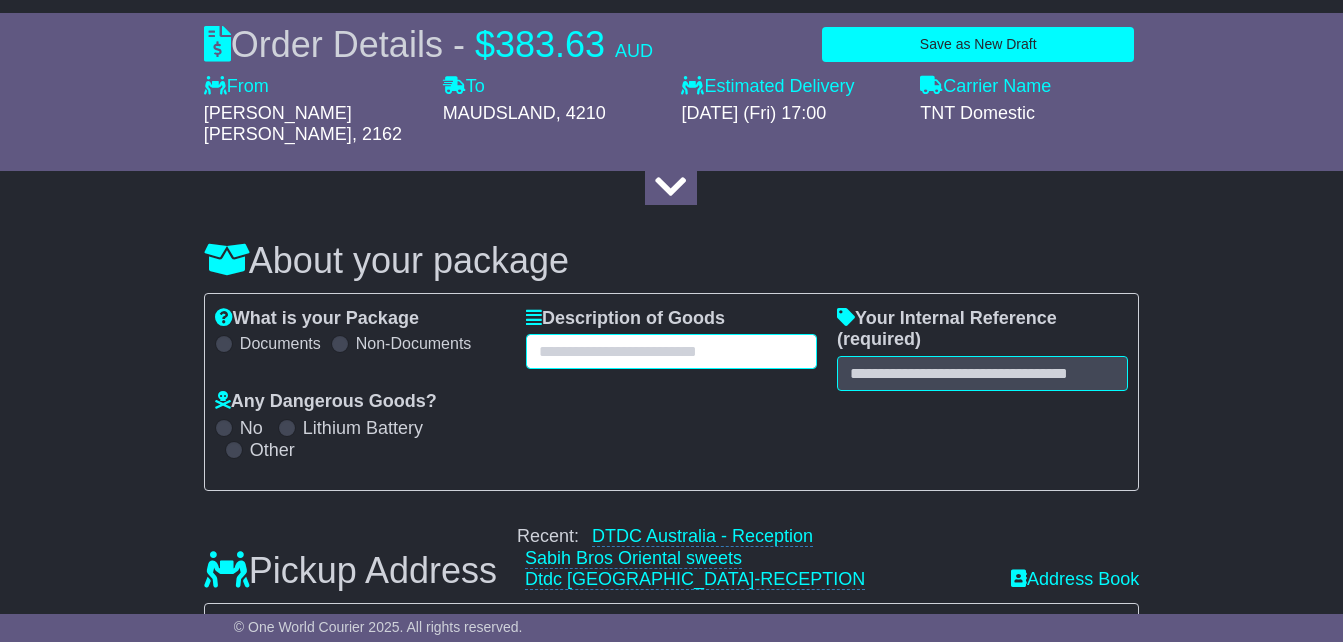 click at bounding box center (671, 351) 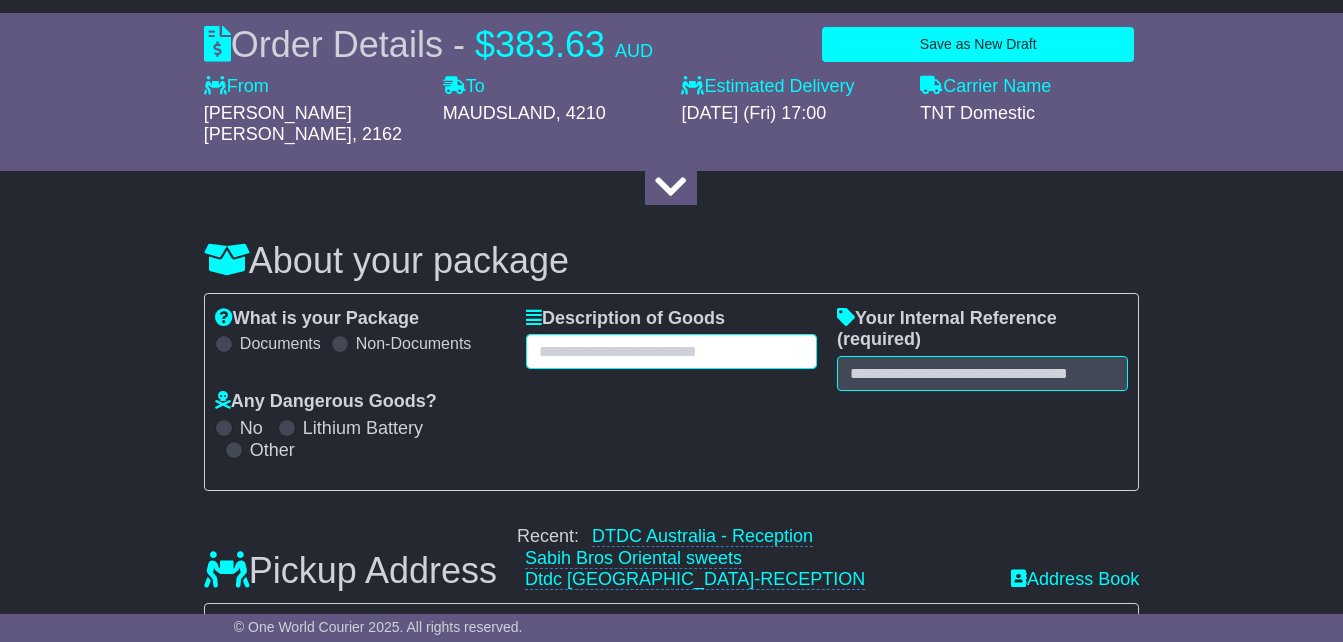 paste on "**********" 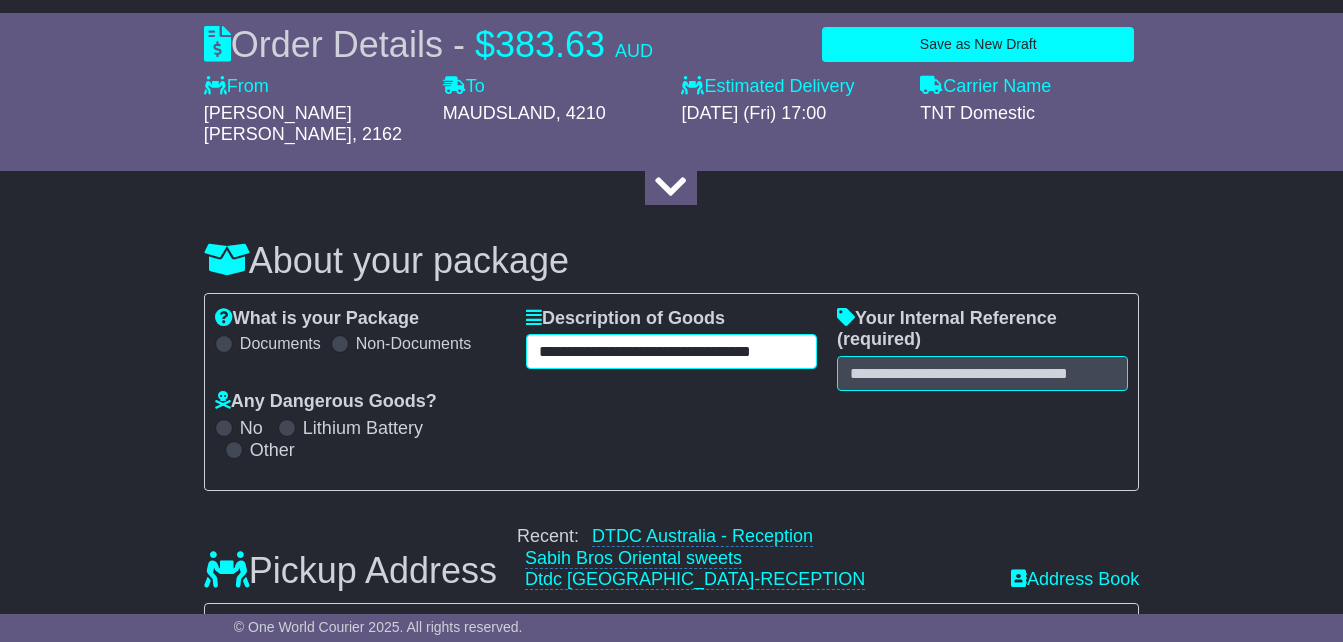 scroll, scrollTop: 0, scrollLeft: 57, axis: horizontal 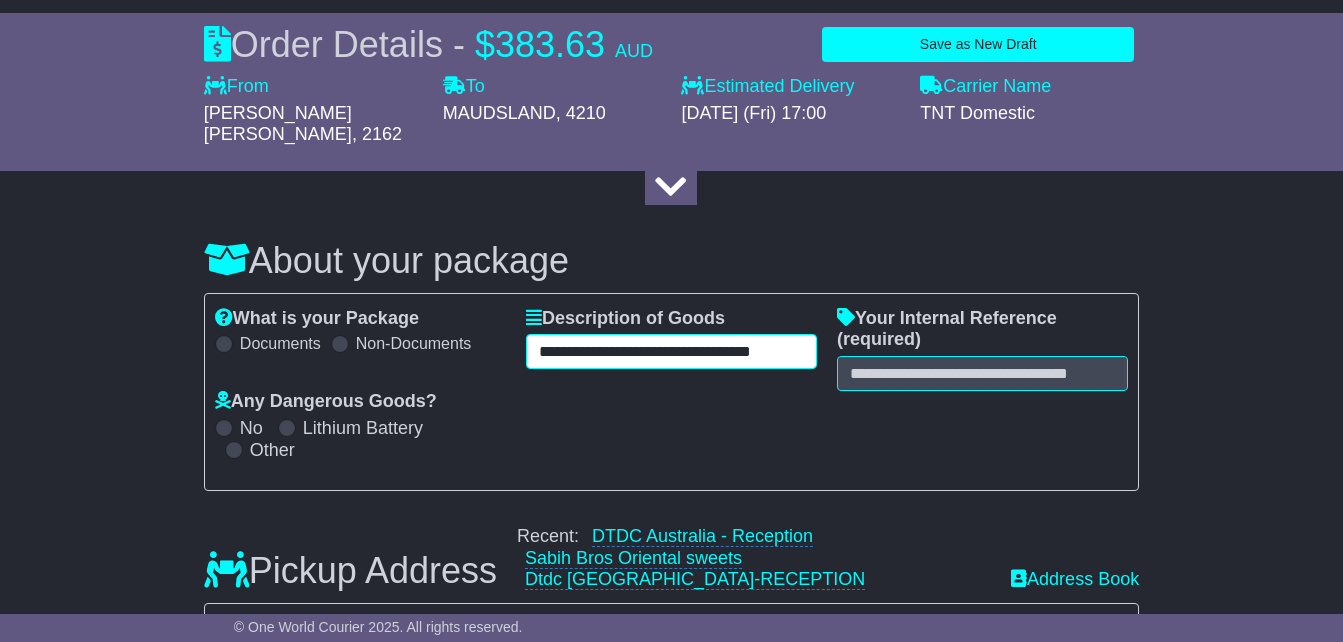 type on "**********" 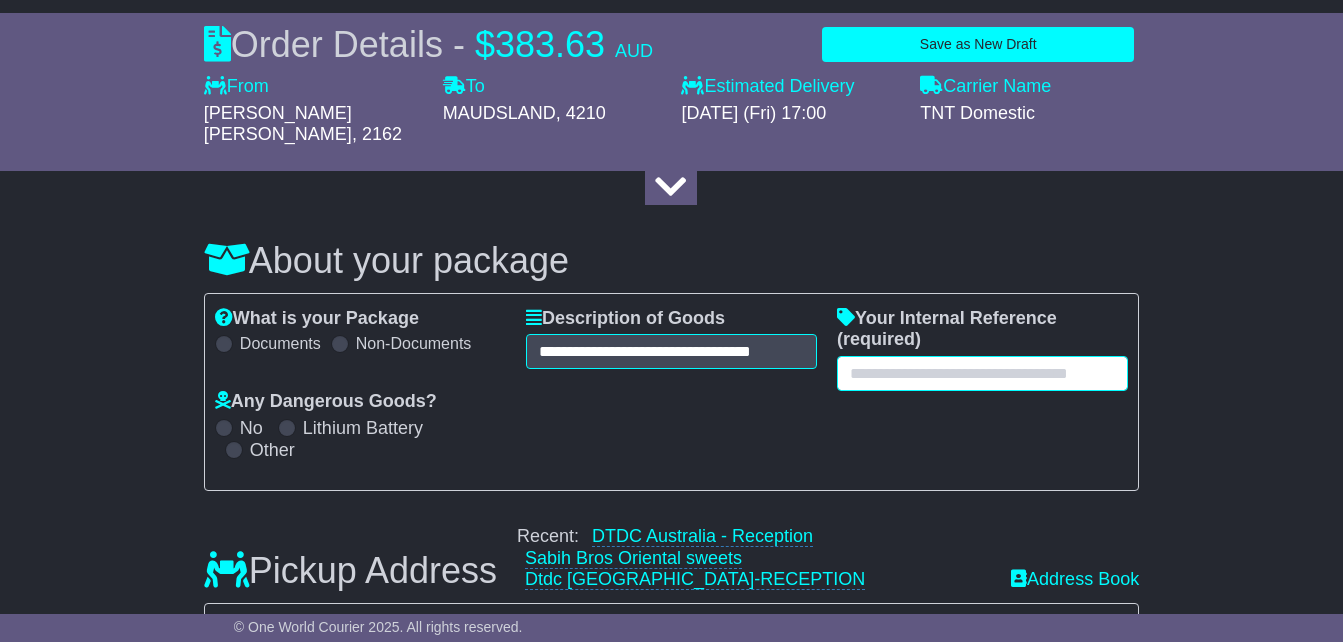 scroll, scrollTop: 0, scrollLeft: 0, axis: both 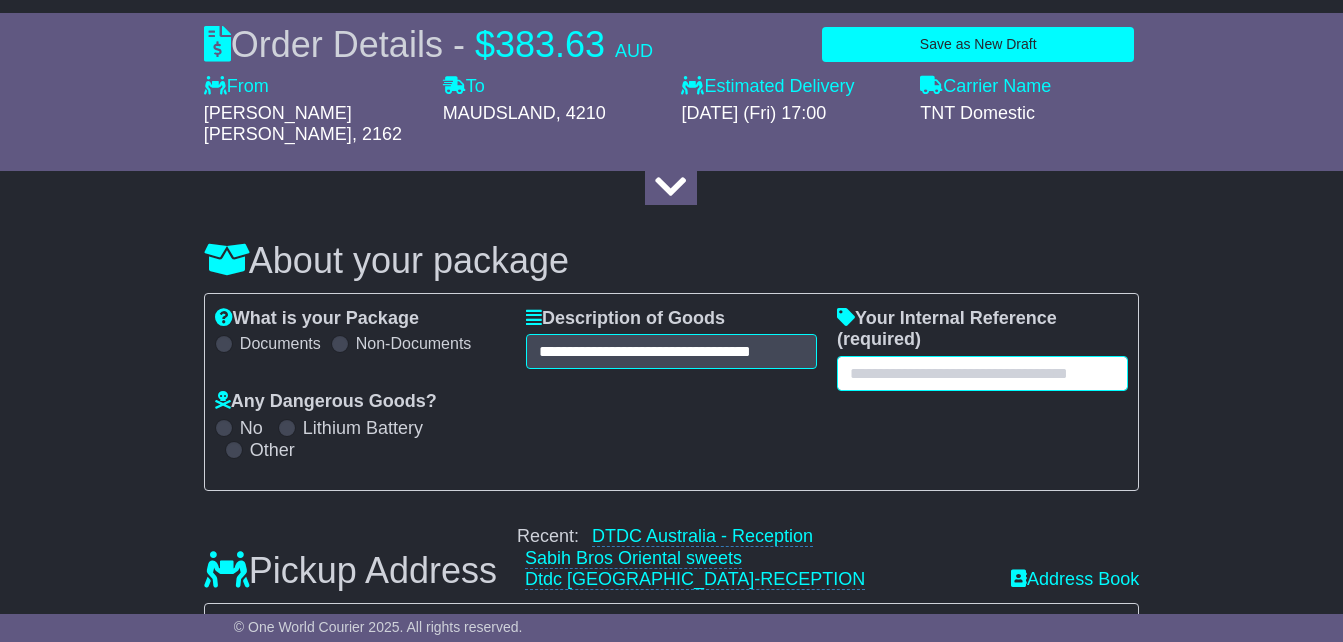 paste on "**********" 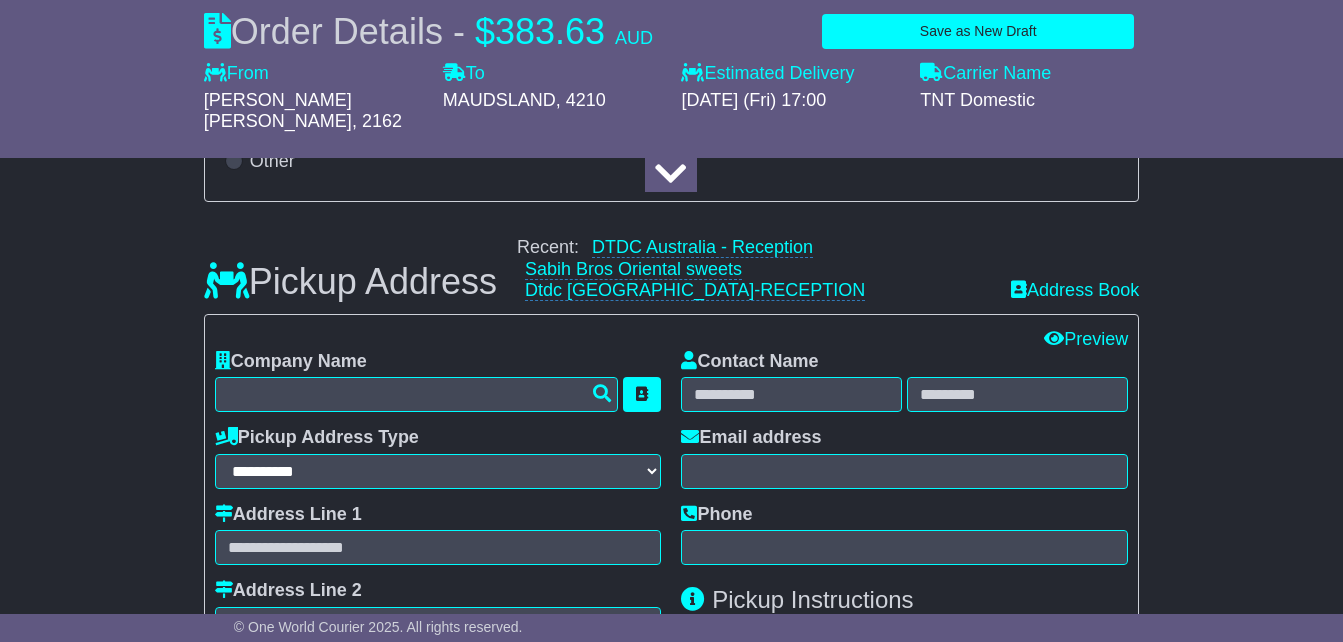 scroll, scrollTop: 500, scrollLeft: 0, axis: vertical 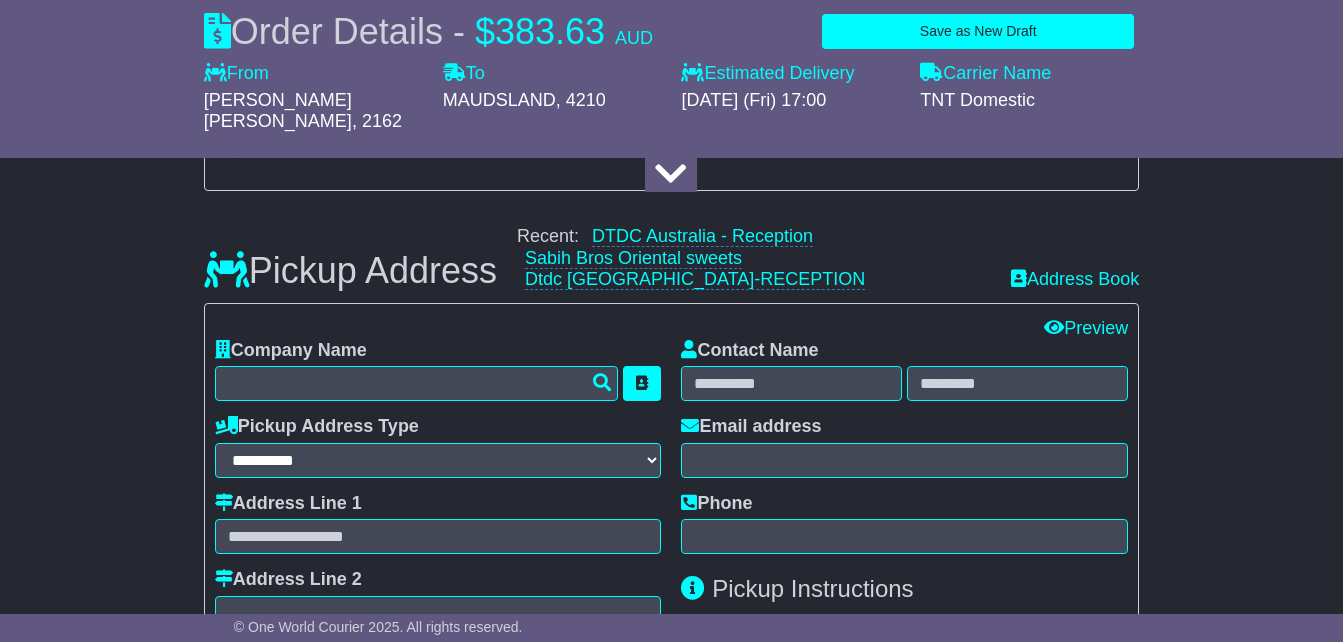 type on "**********" 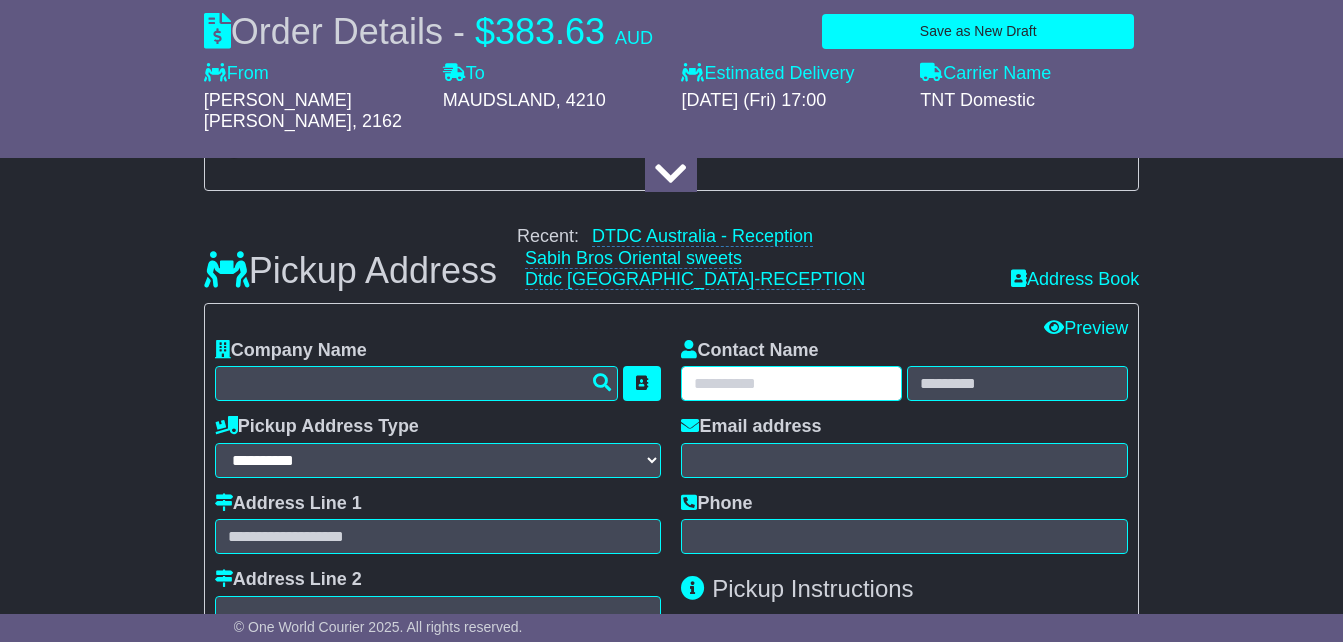 click at bounding box center (791, 383) 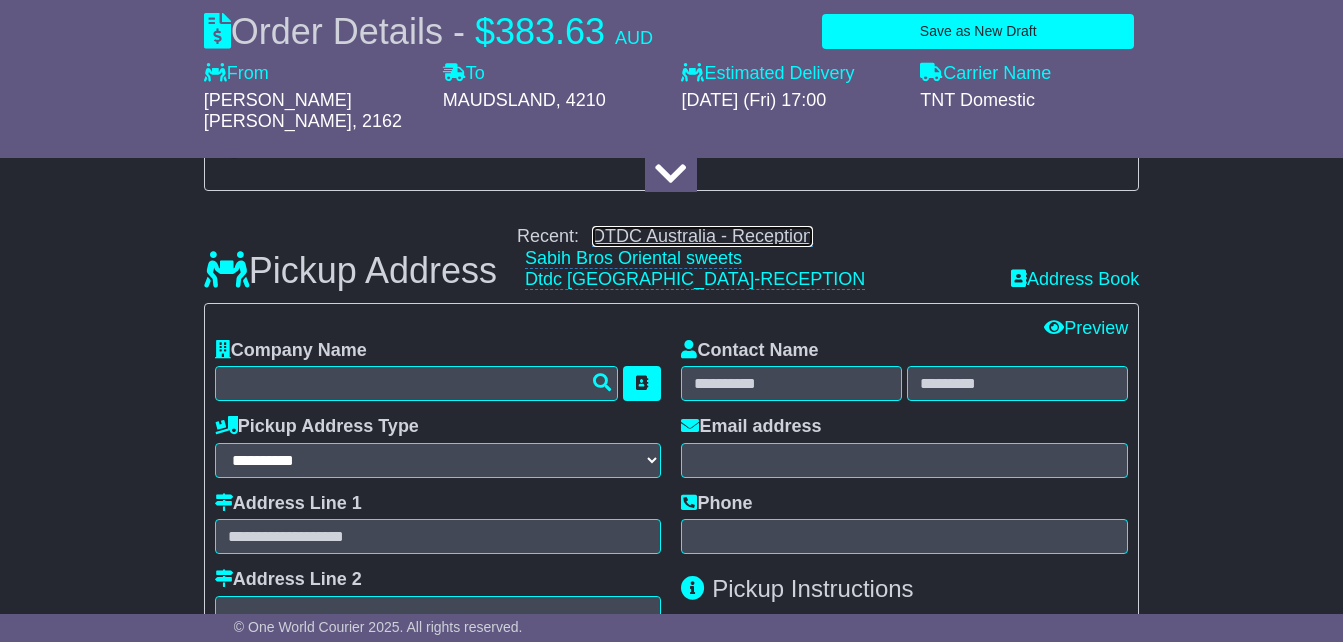 click on "DTDC Australia - Reception" at bounding box center [702, 236] 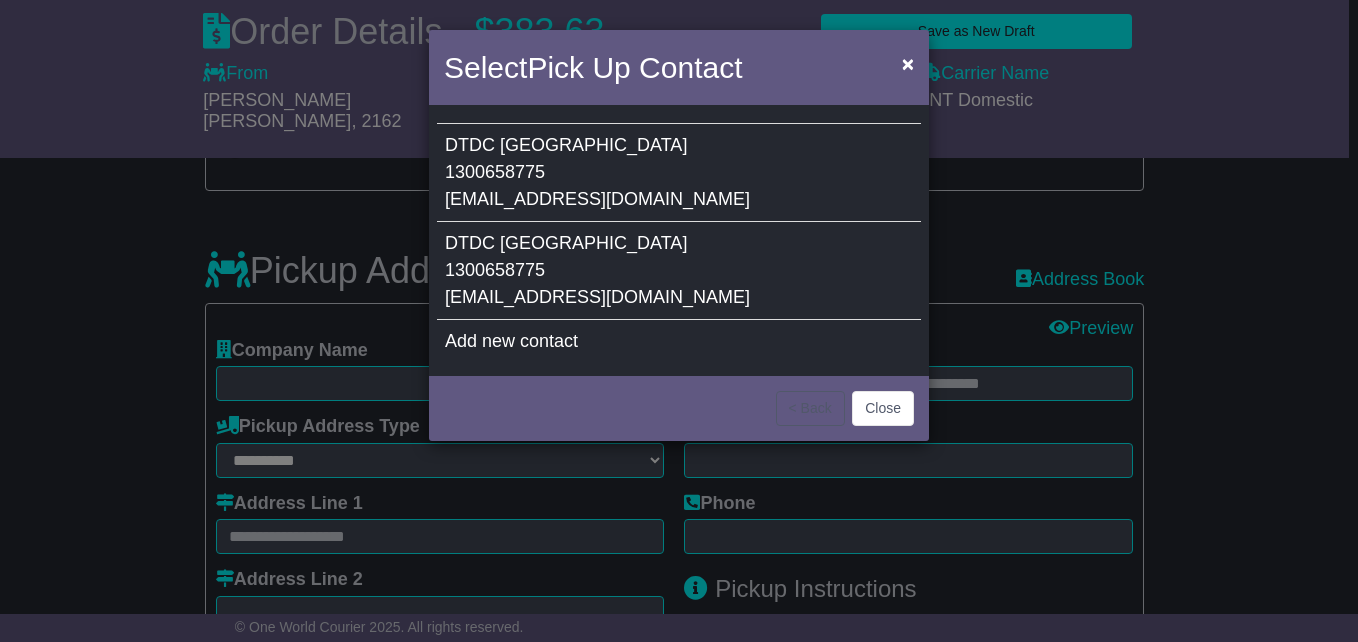 click on "1300658775" at bounding box center [495, 270] 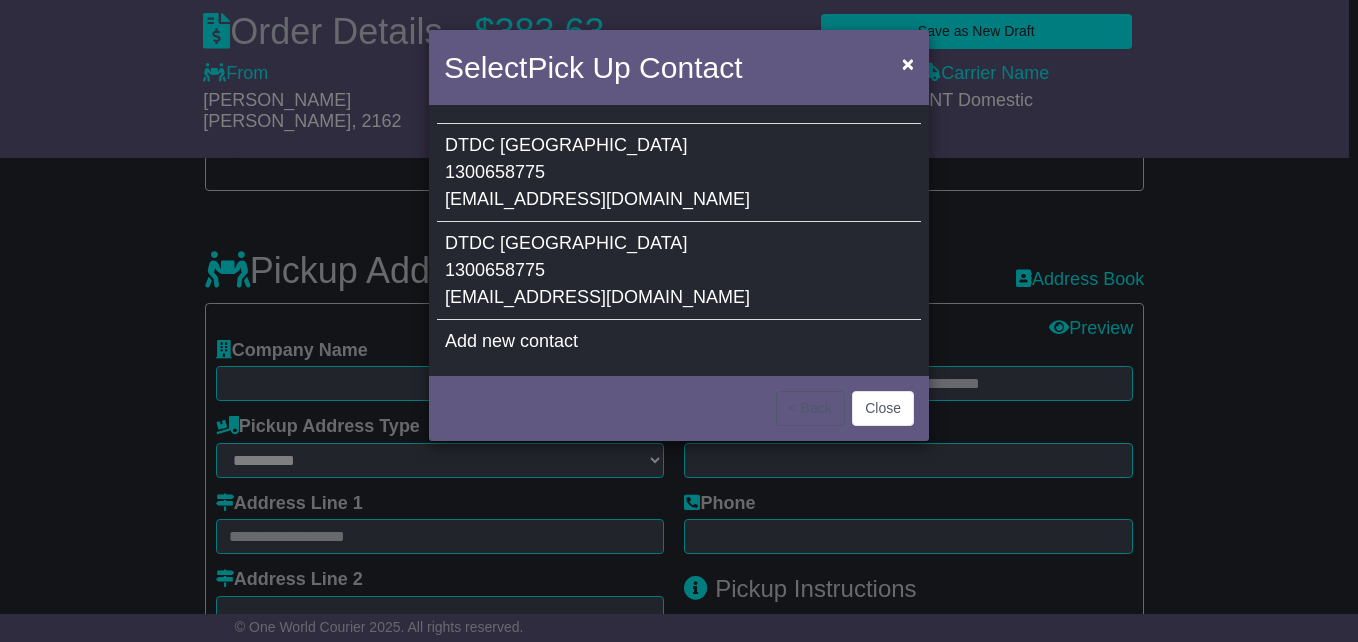 type on "**********" 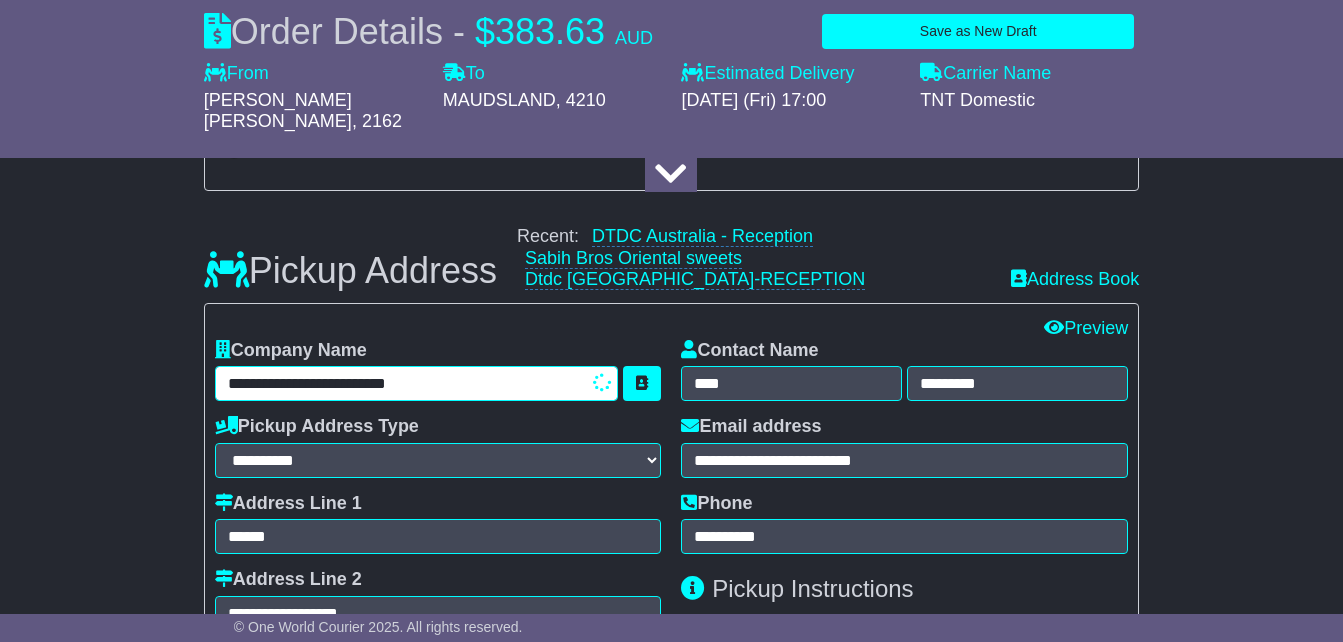 drag, startPoint x: 345, startPoint y: 361, endPoint x: 495, endPoint y: 365, distance: 150.05333 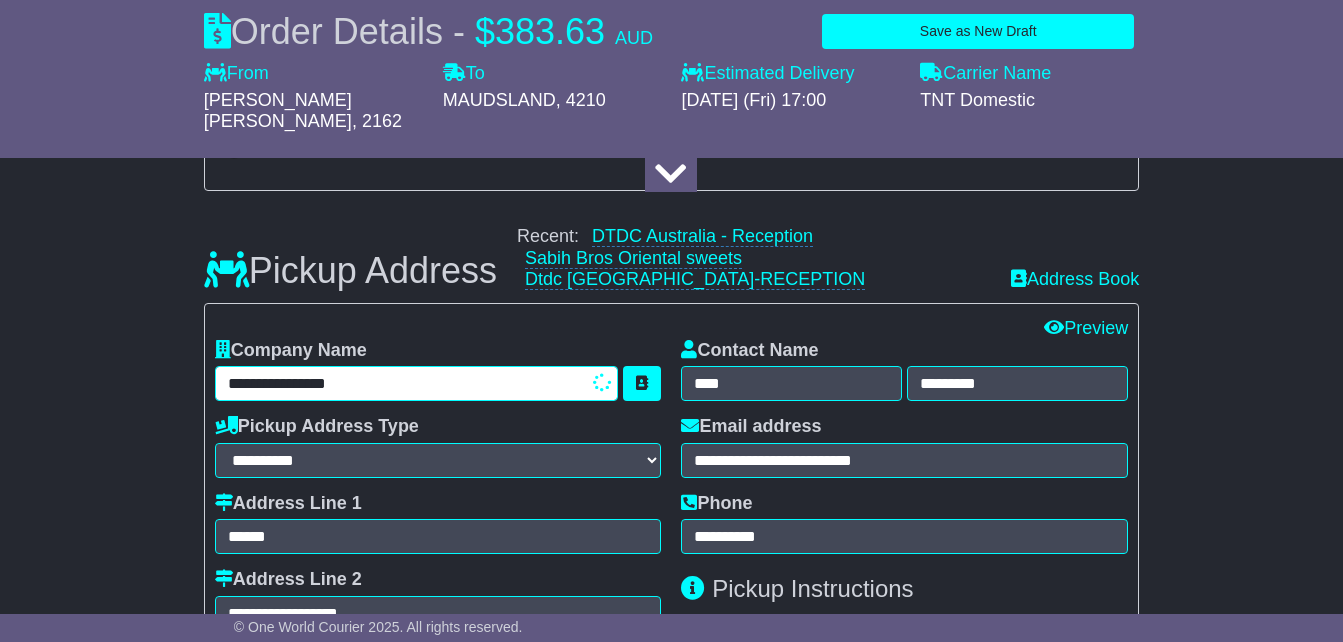 type on "**********" 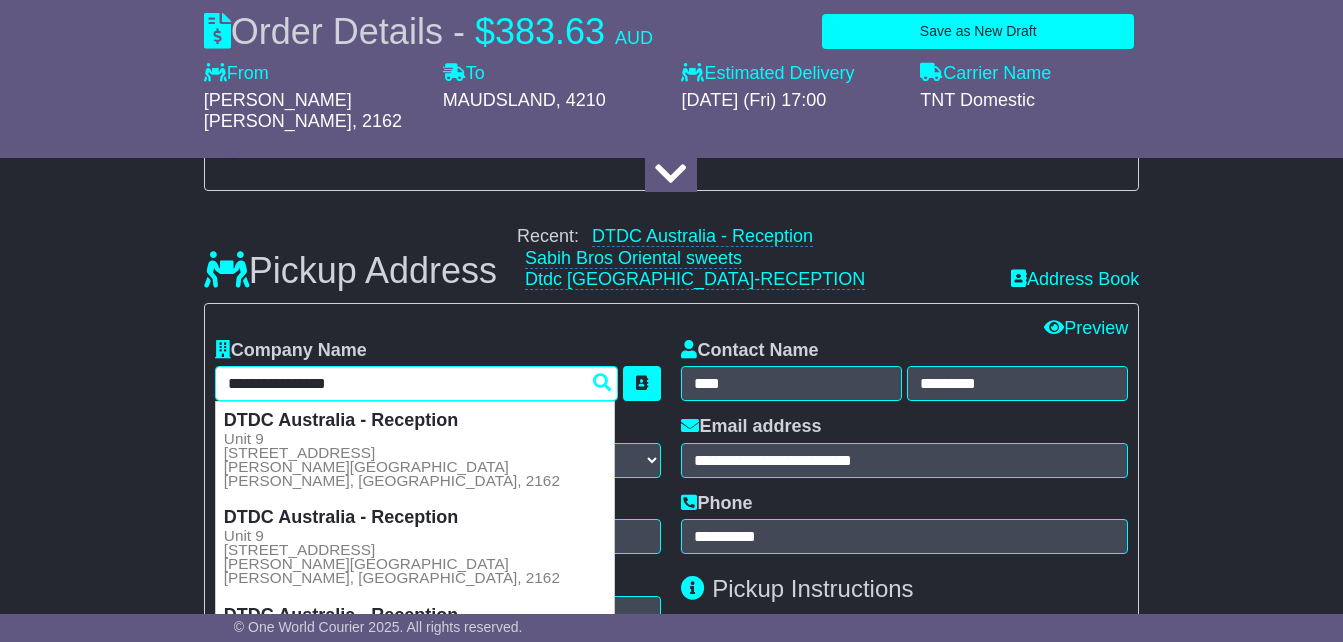 type on "**********" 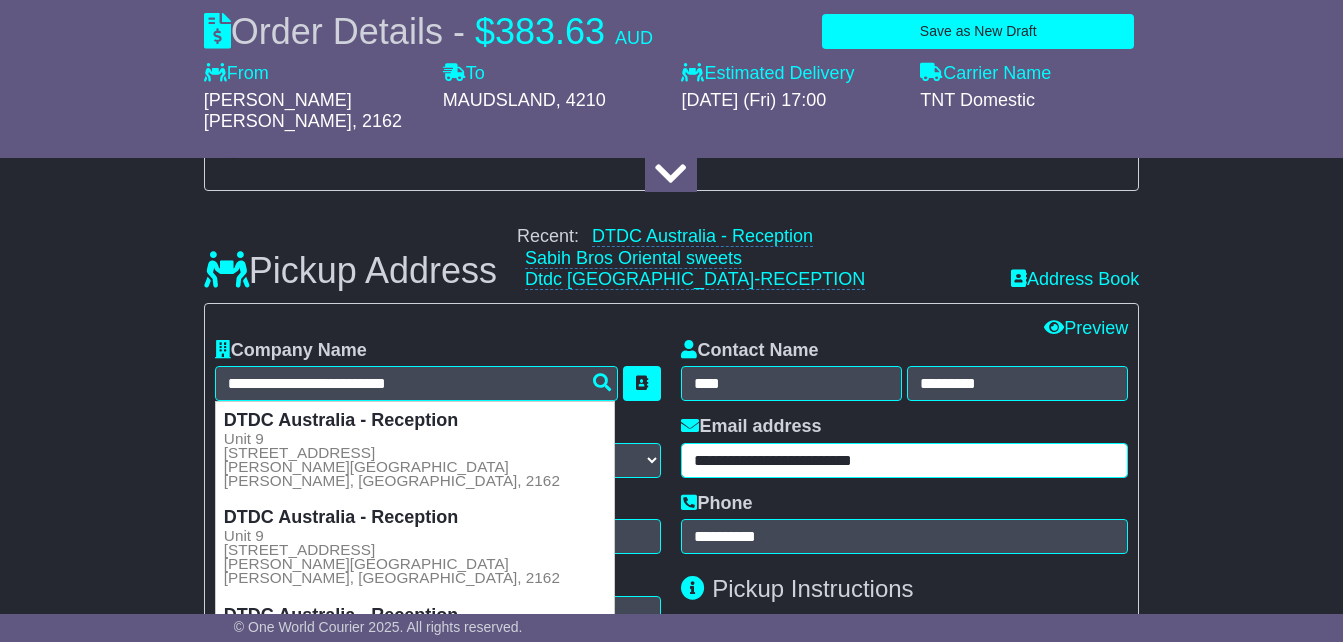 type 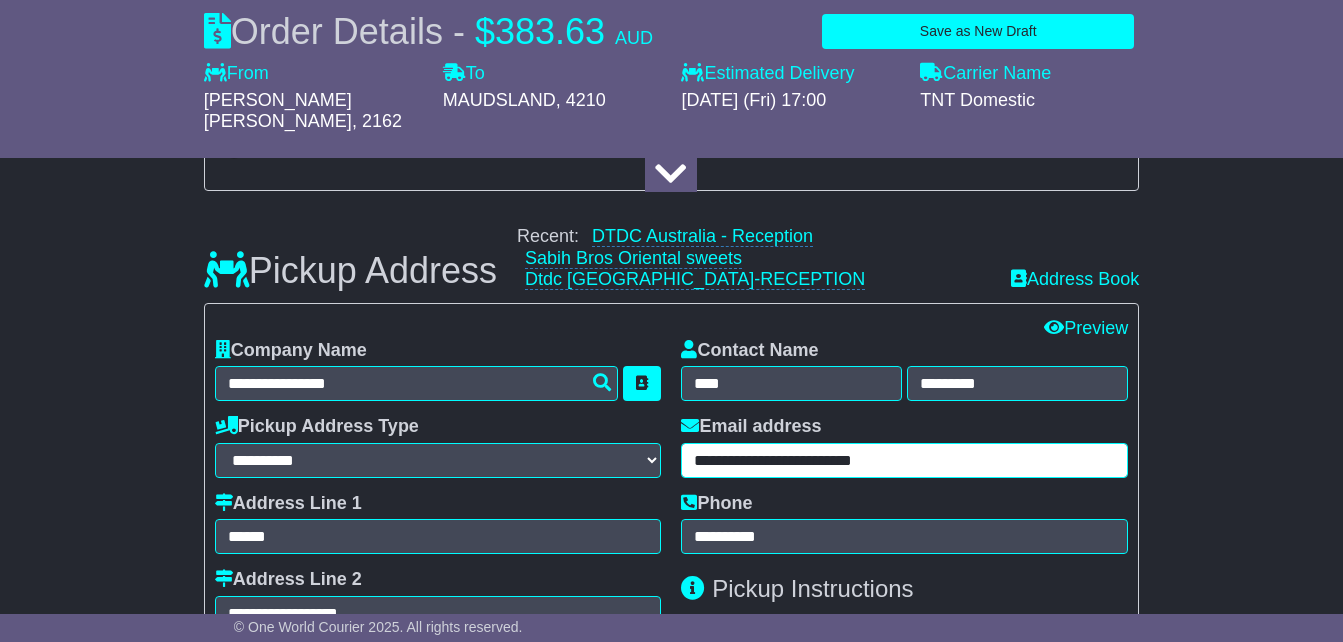 drag, startPoint x: 730, startPoint y: 440, endPoint x: 411, endPoint y: 438, distance: 319.00626 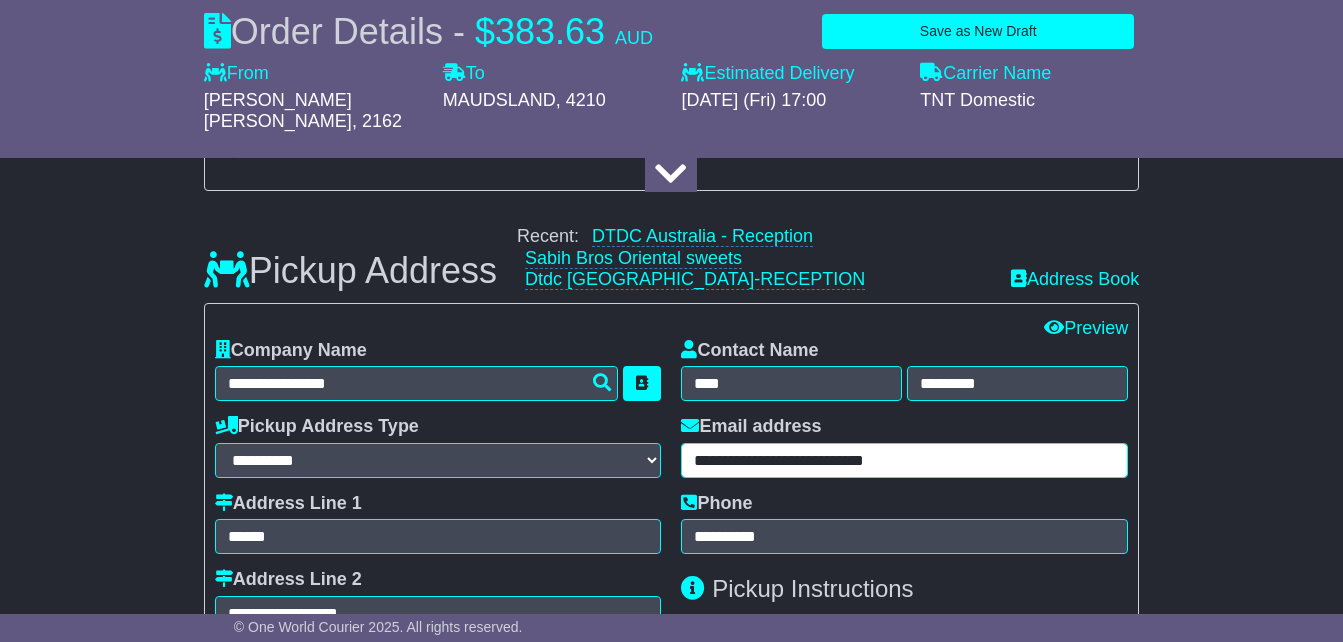 type on "**********" 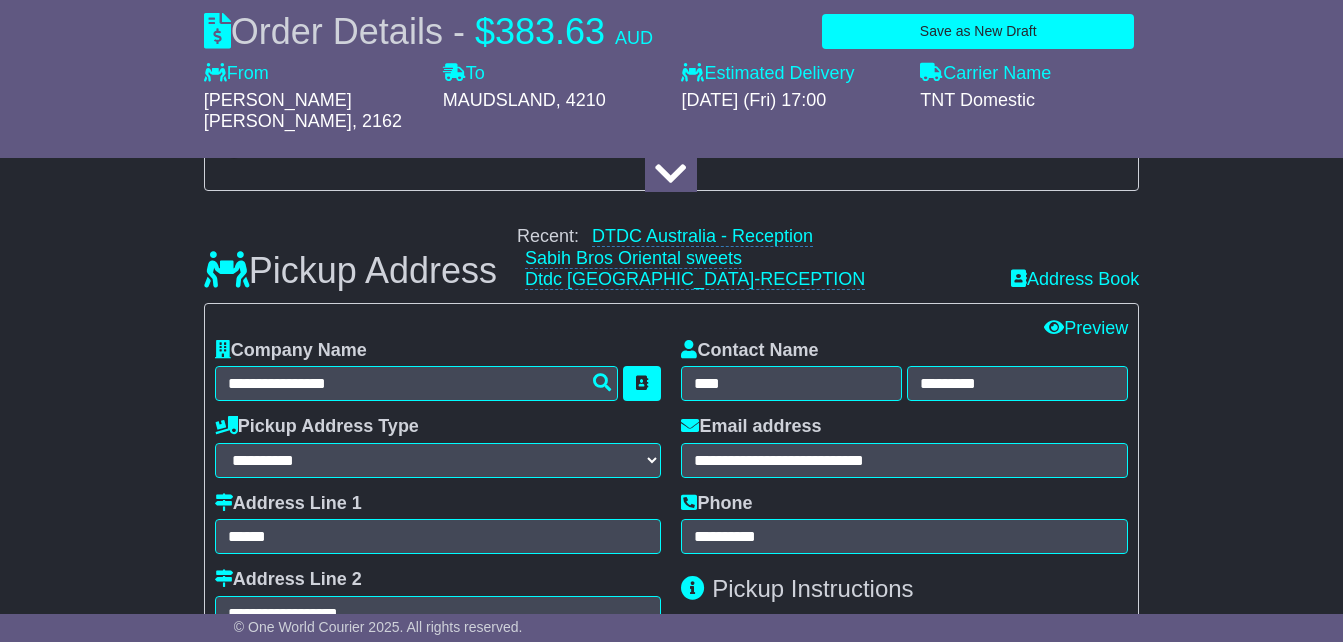click on "**********" at bounding box center [671, 1394] 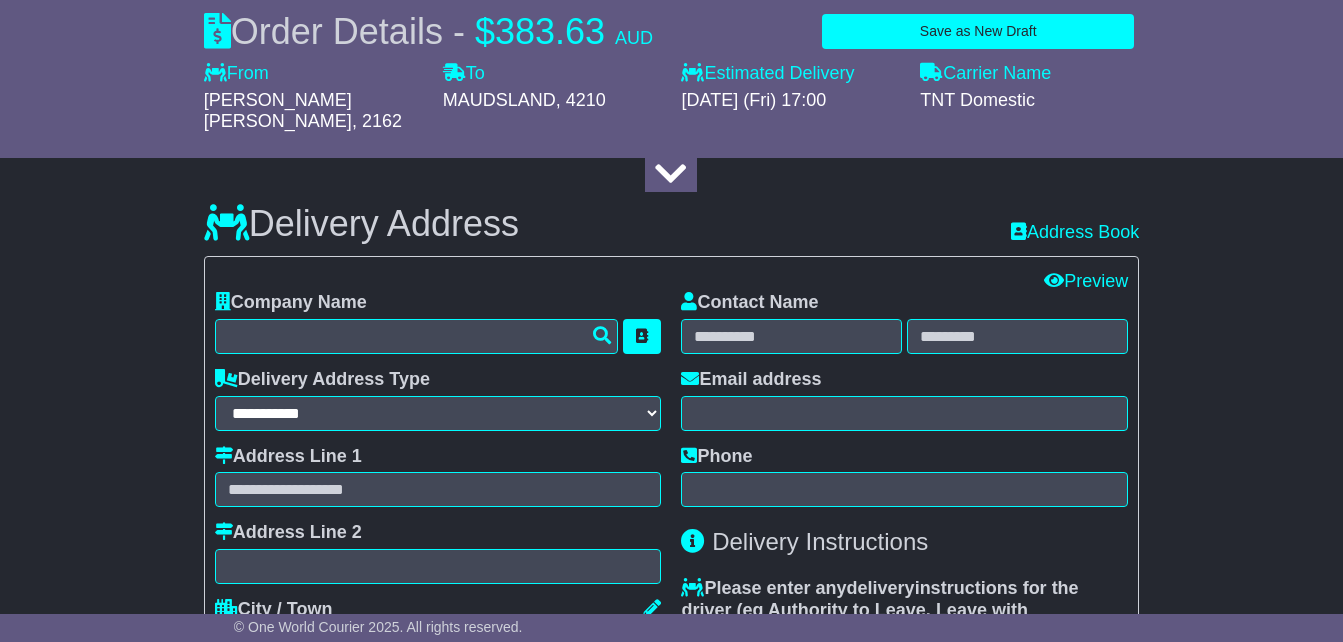 scroll, scrollTop: 1400, scrollLeft: 0, axis: vertical 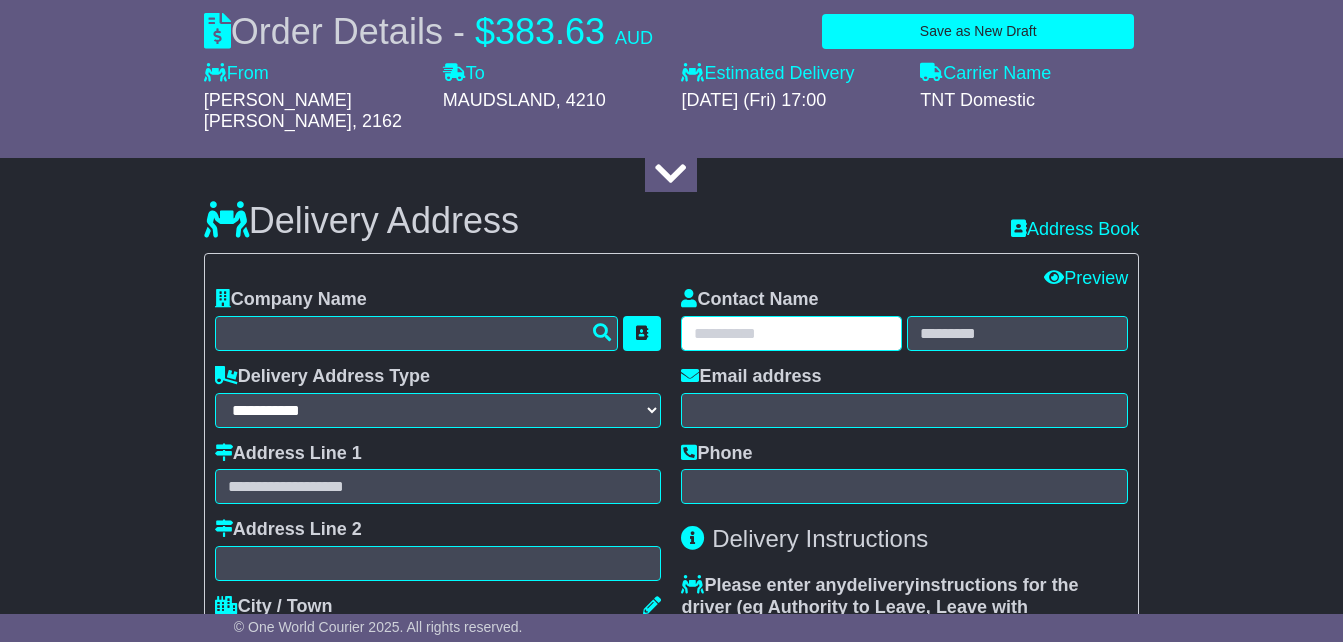 click at bounding box center [791, 333] 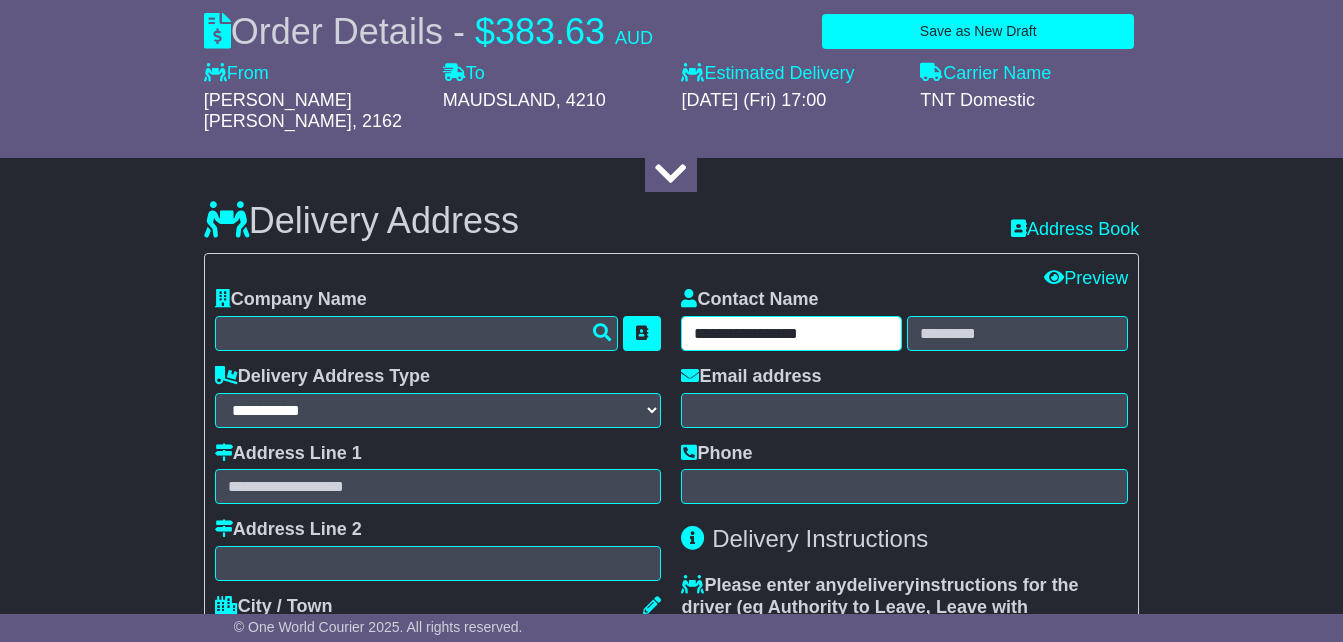 click on "**********" at bounding box center (791, 333) 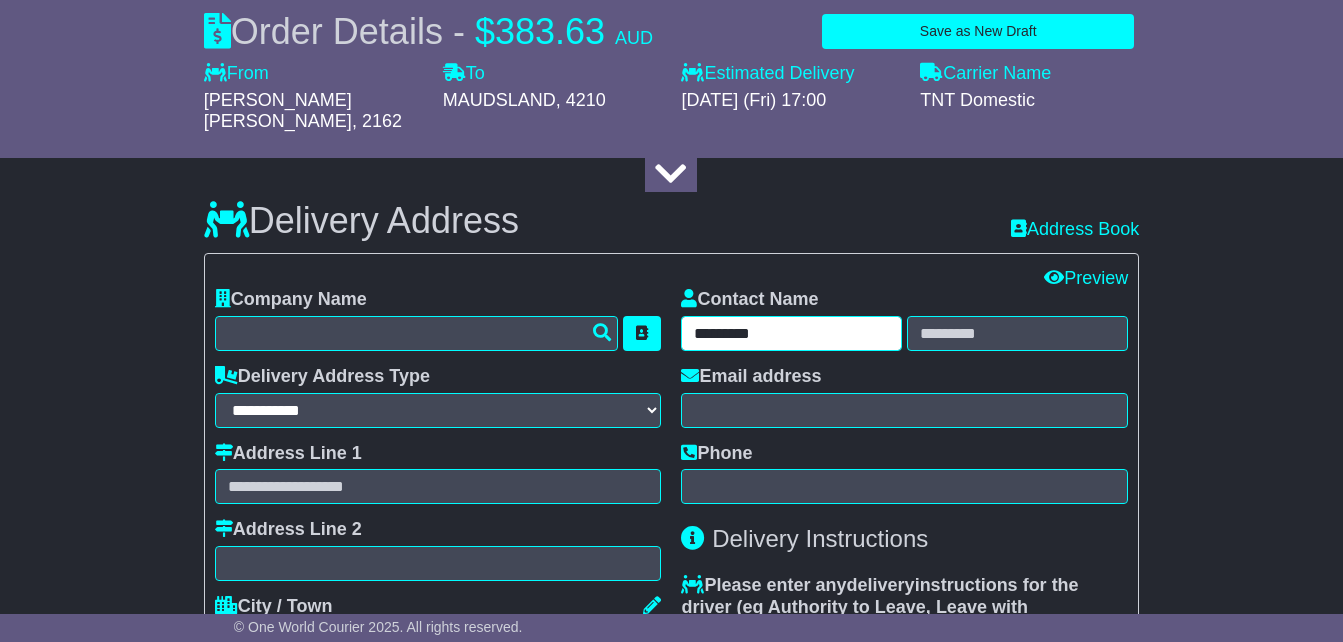 type on "********" 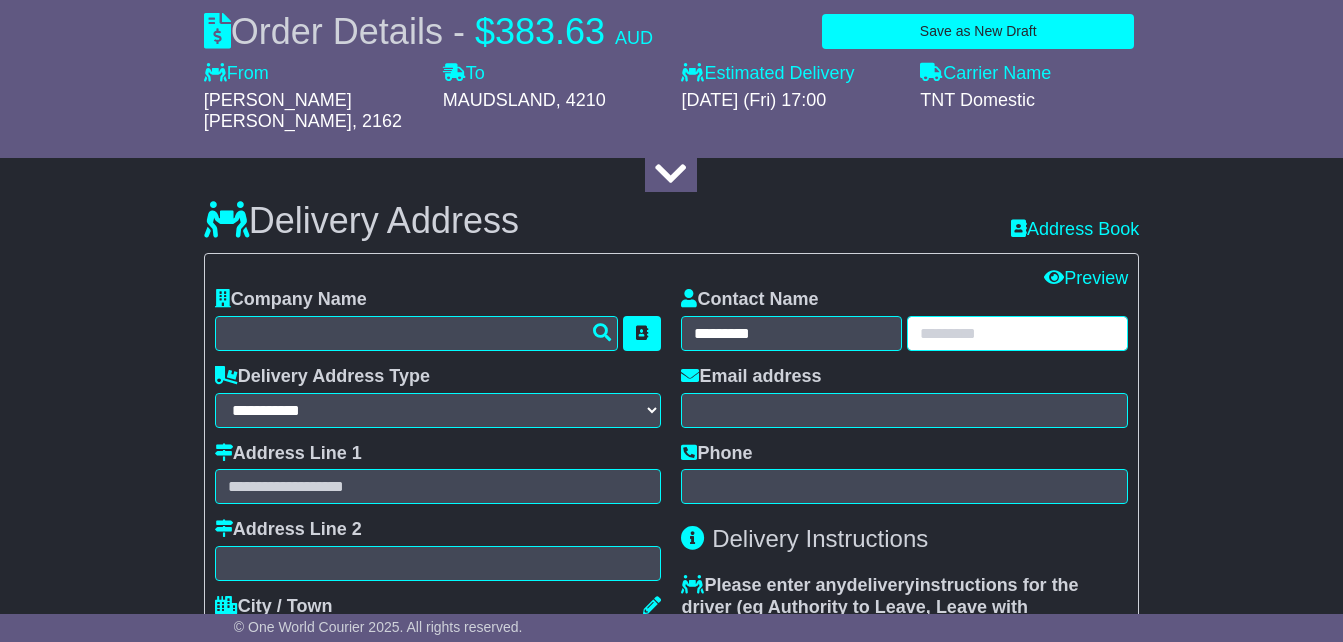 click at bounding box center [1017, 333] 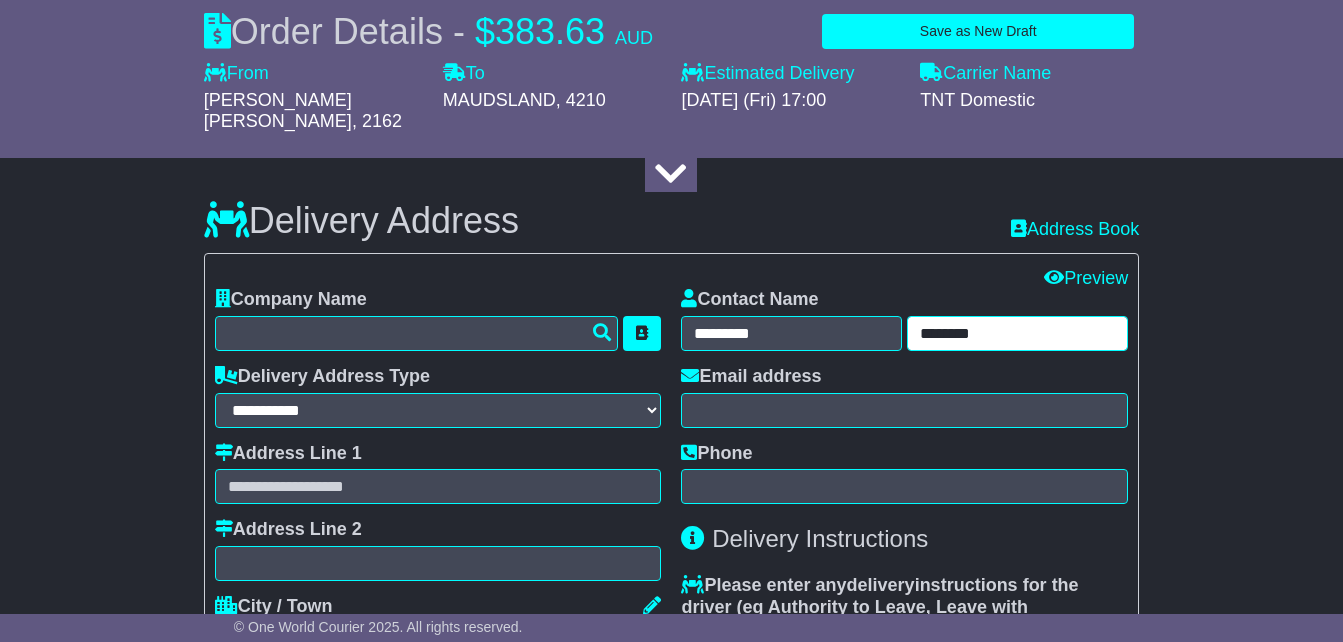 type on "********" 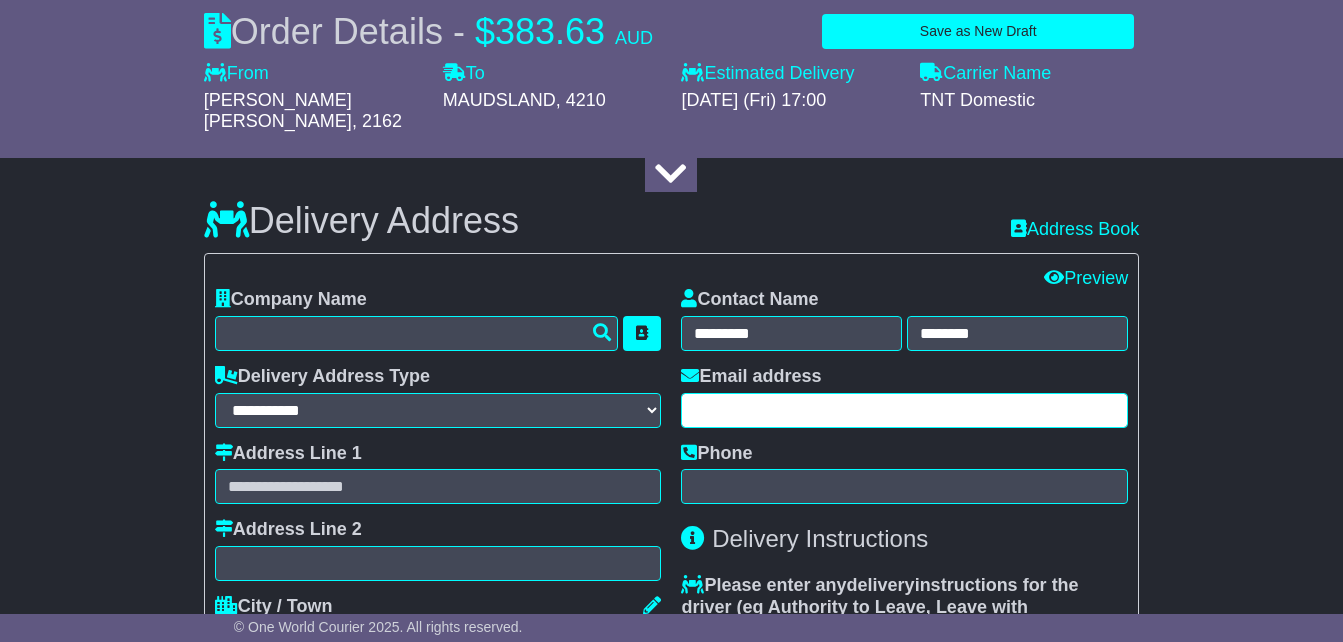 click at bounding box center (904, 410) 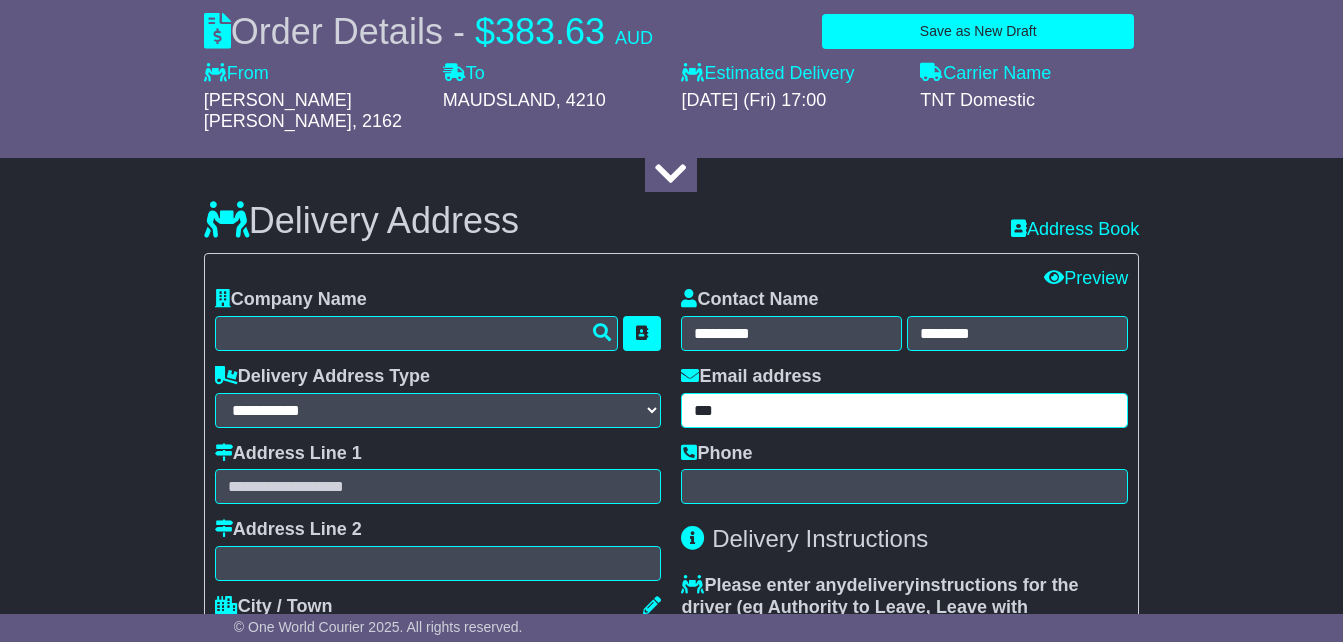 type on "**********" 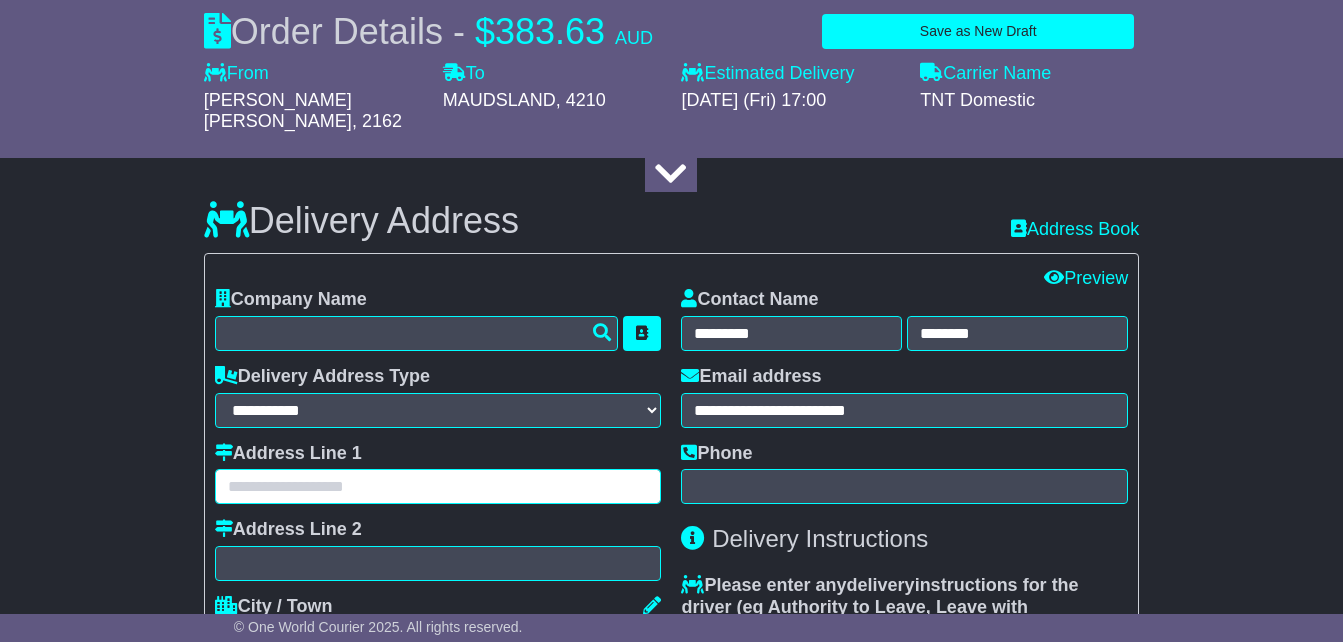 type on "**********" 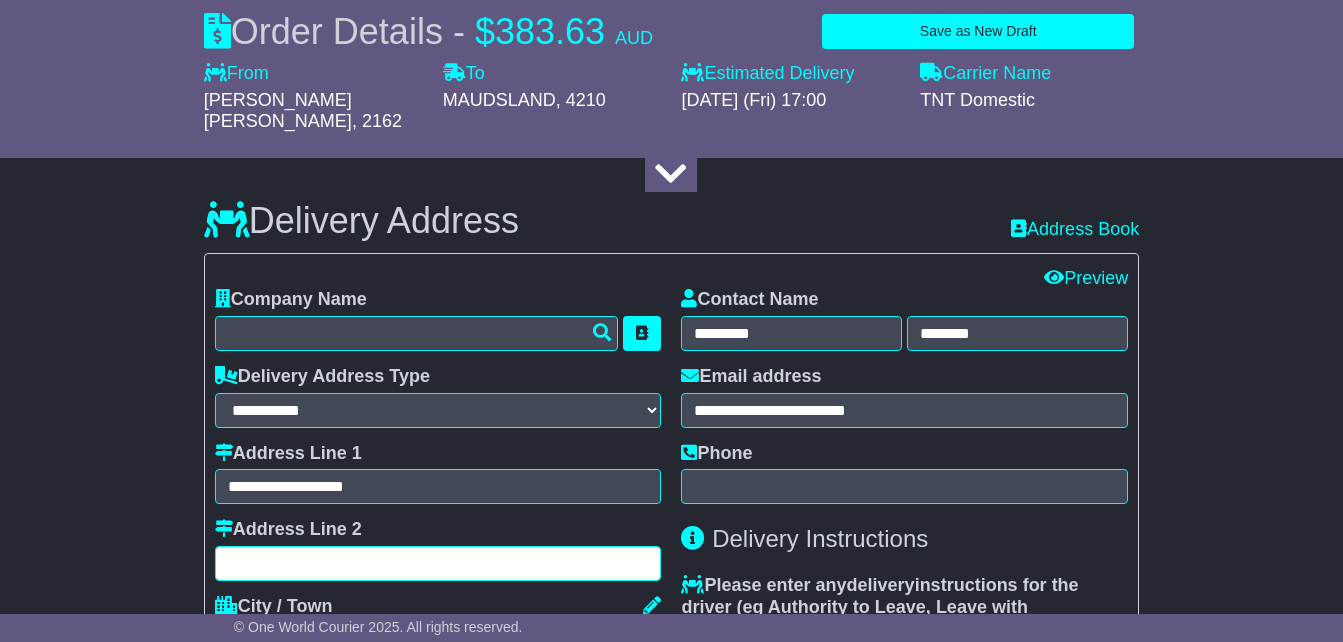 type on "**********" 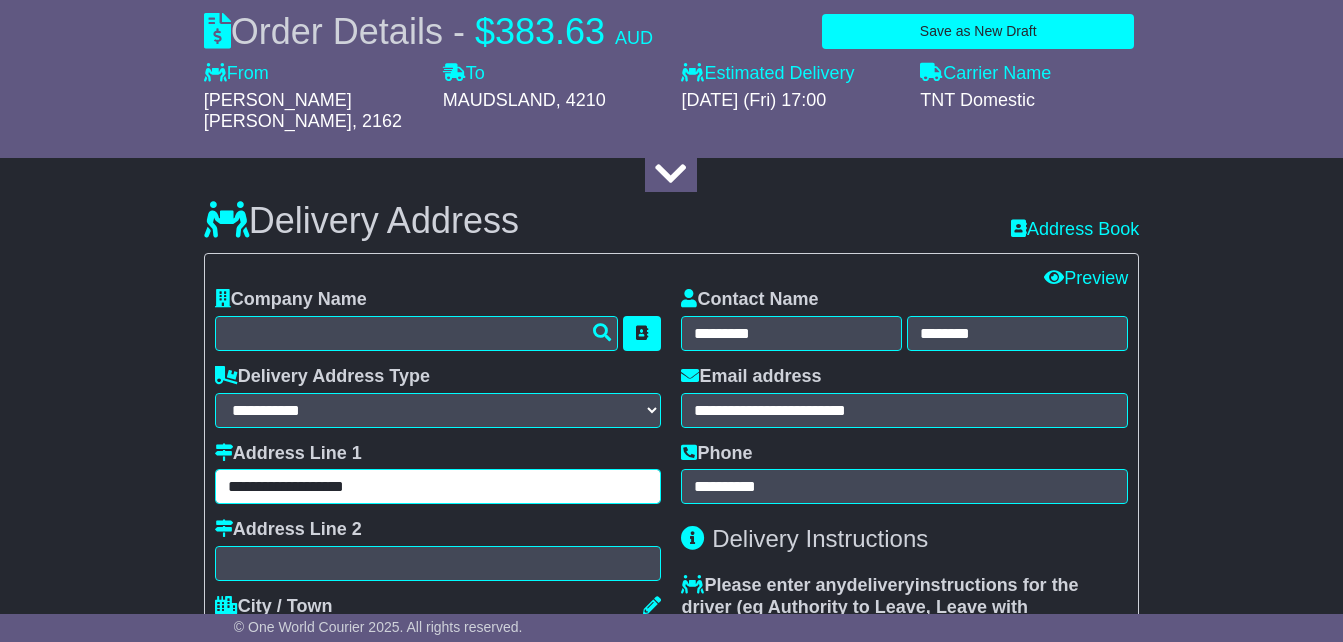 click on "**********" at bounding box center (438, 486) 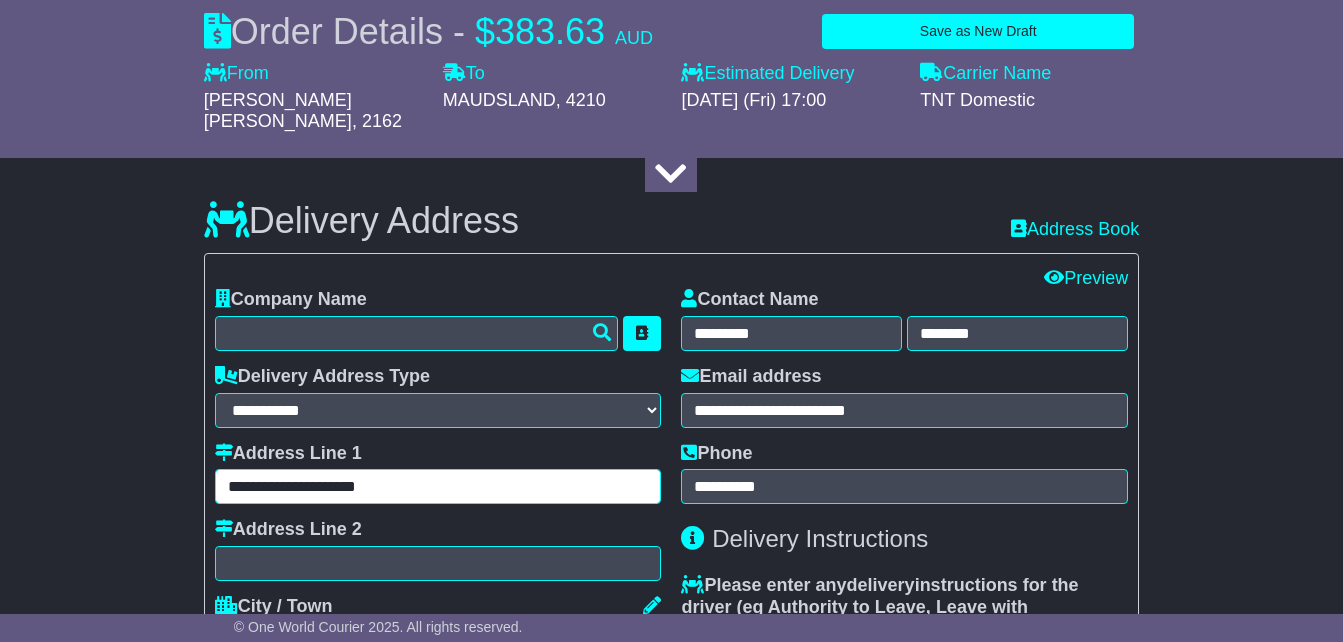 type on "**********" 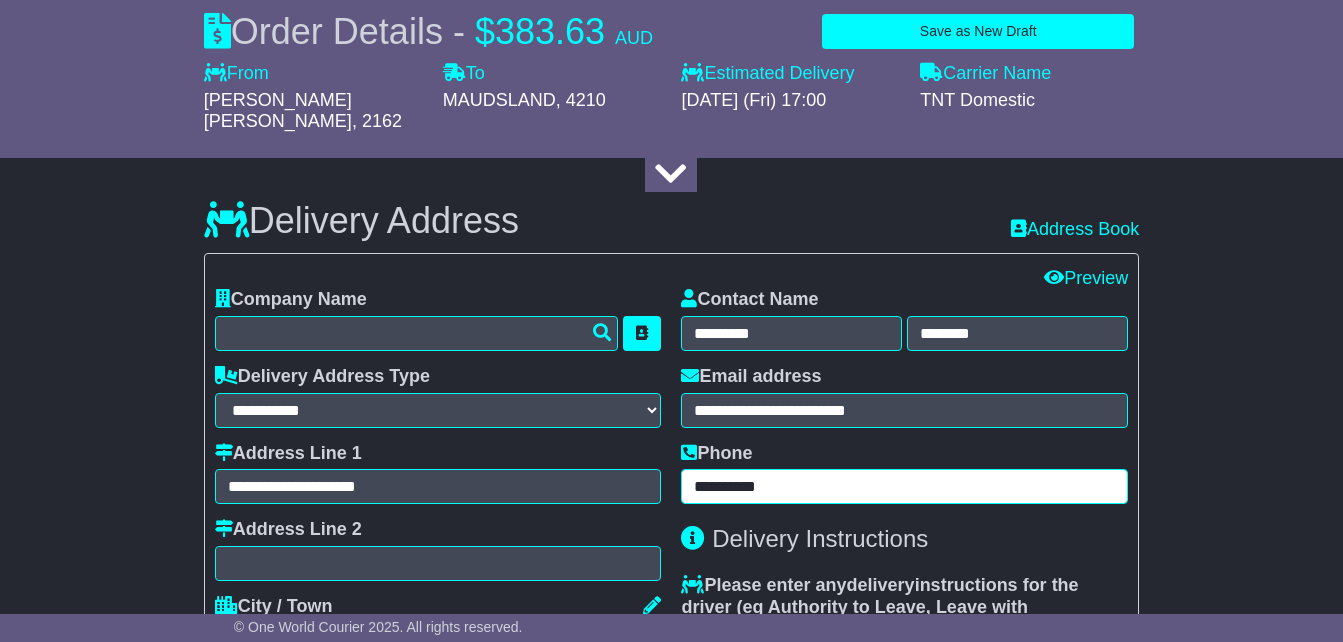 drag, startPoint x: 781, startPoint y: 463, endPoint x: 701, endPoint y: 463, distance: 80 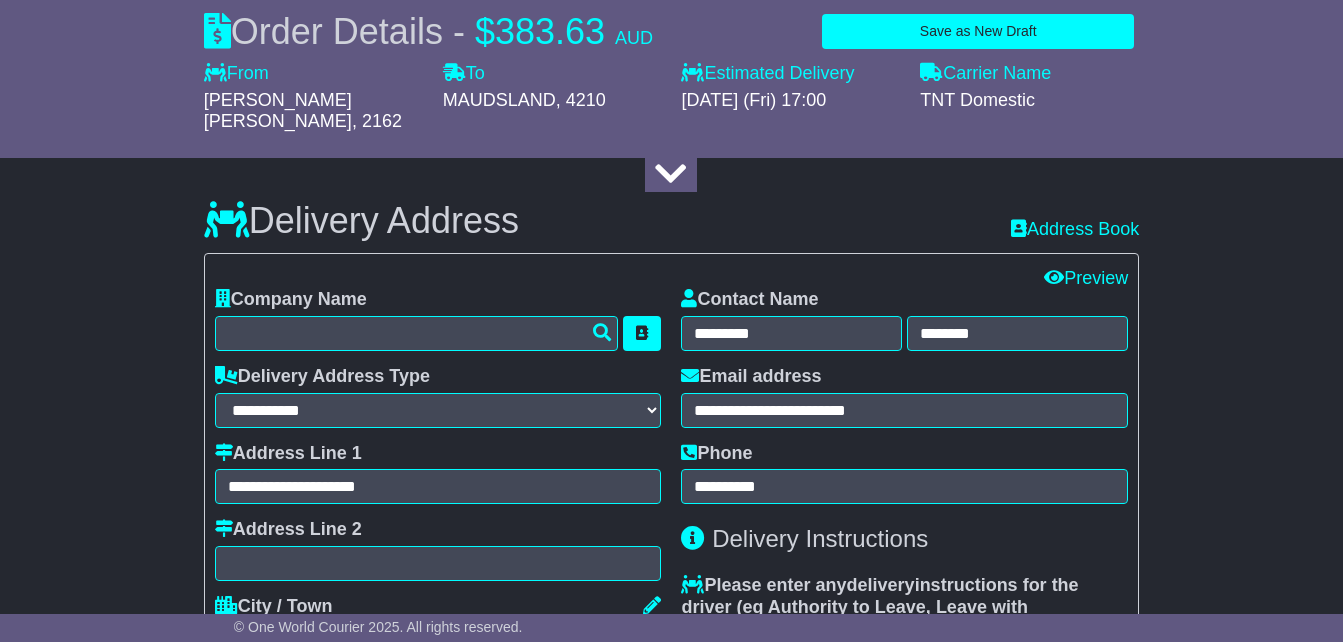click on "**********" at bounding box center (671, 494) 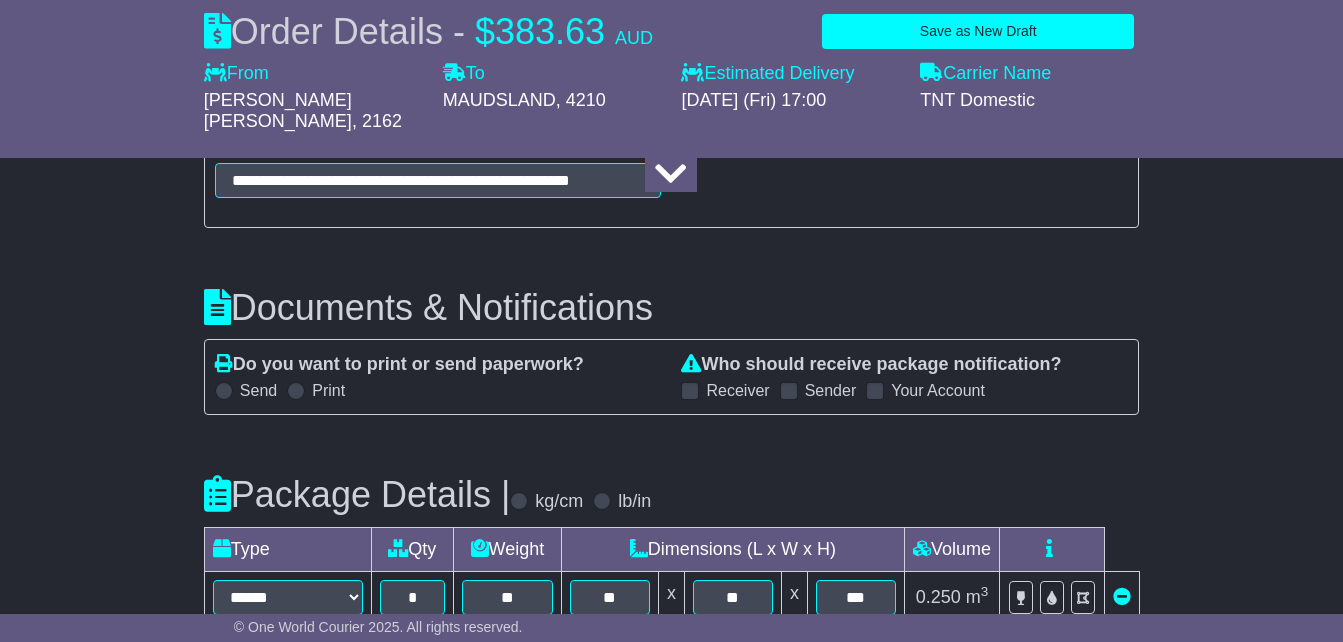 scroll, scrollTop: 2200, scrollLeft: 0, axis: vertical 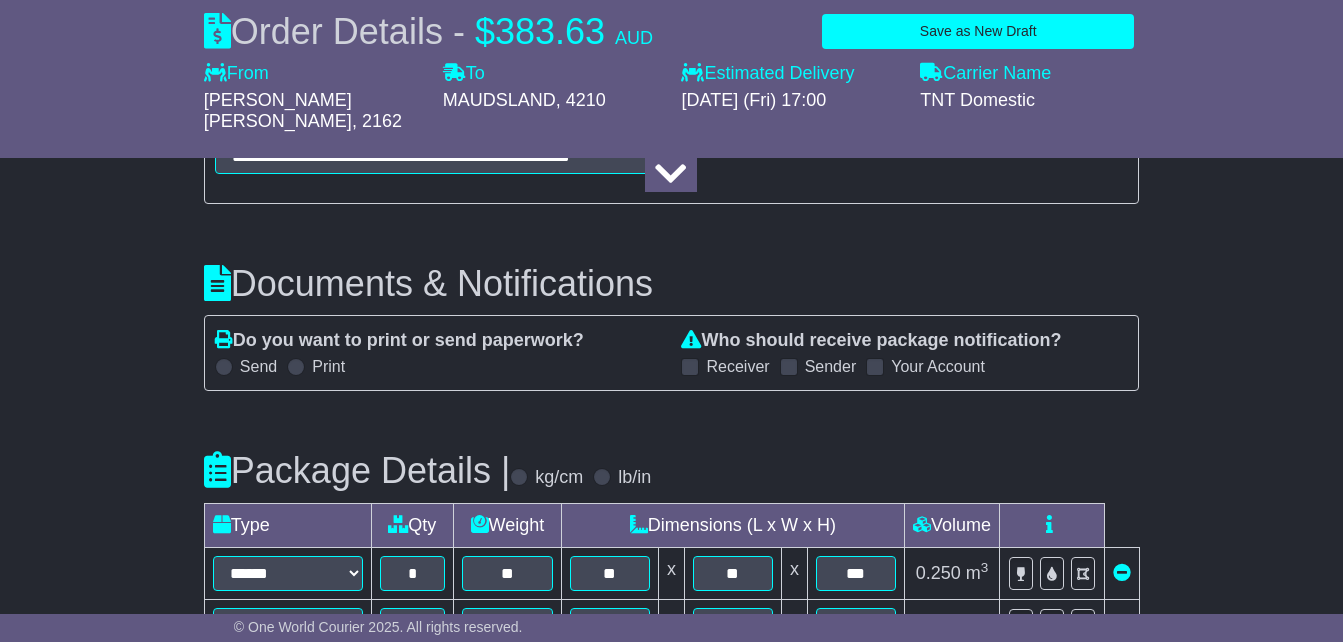 click on "Receiver" at bounding box center (737, 366) 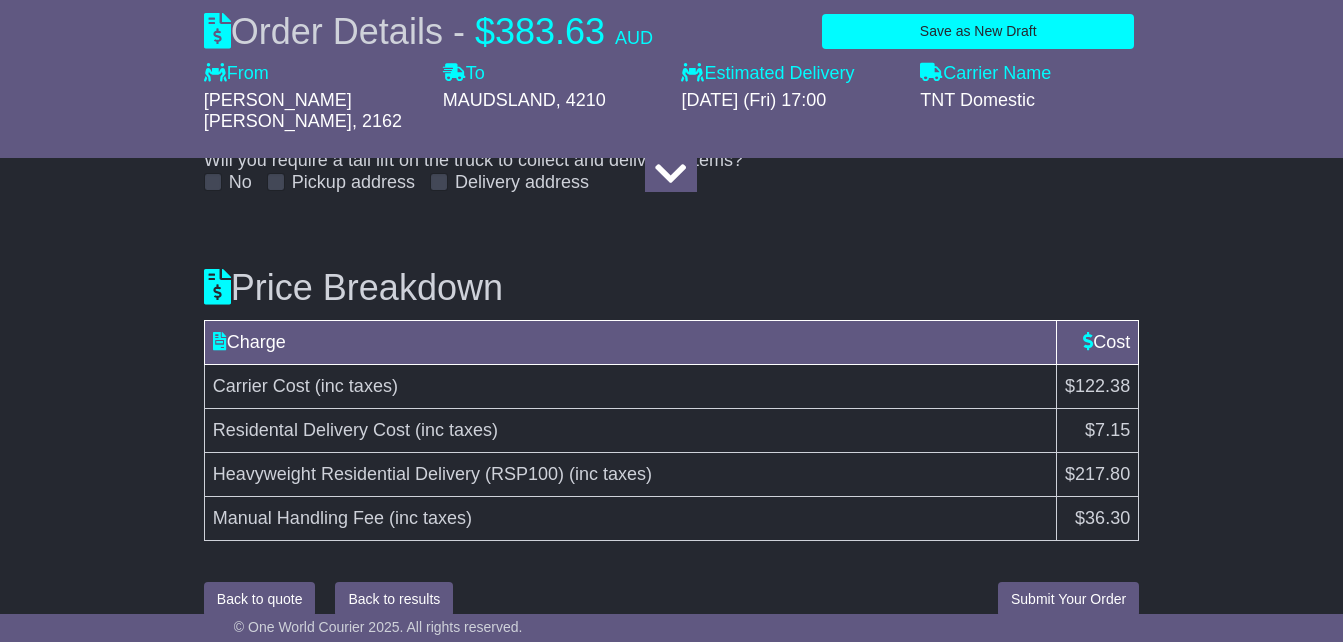 scroll, scrollTop: 2818, scrollLeft: 0, axis: vertical 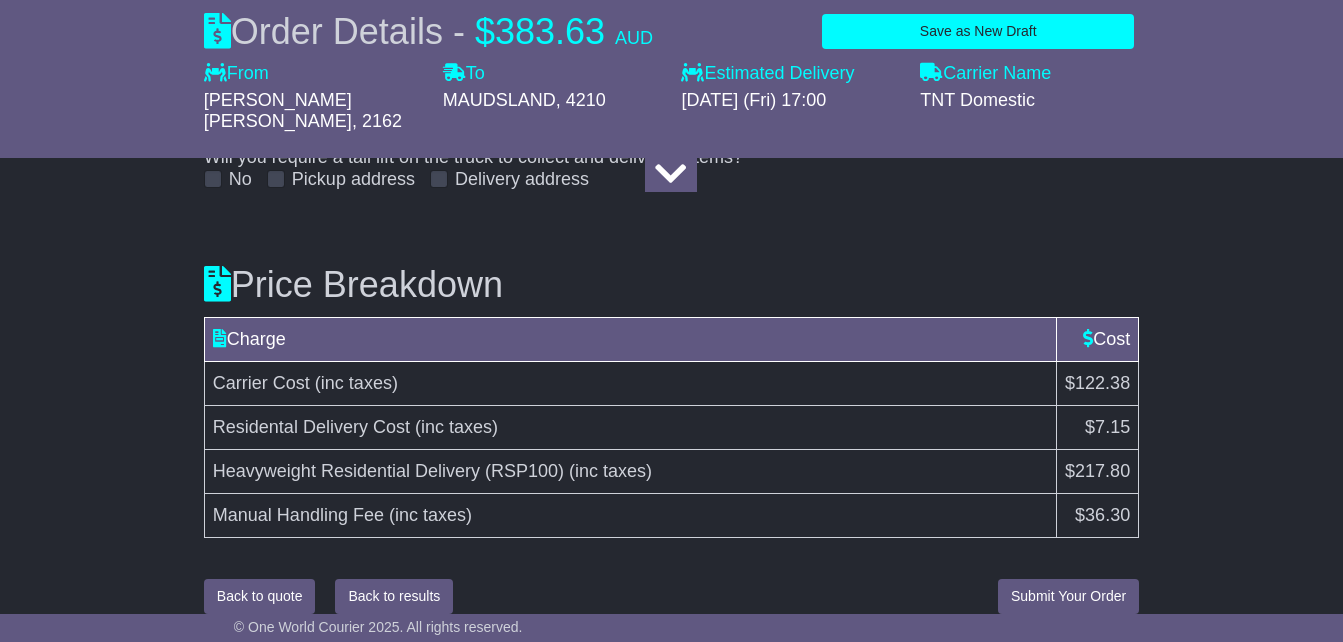 click at bounding box center (725, 596) 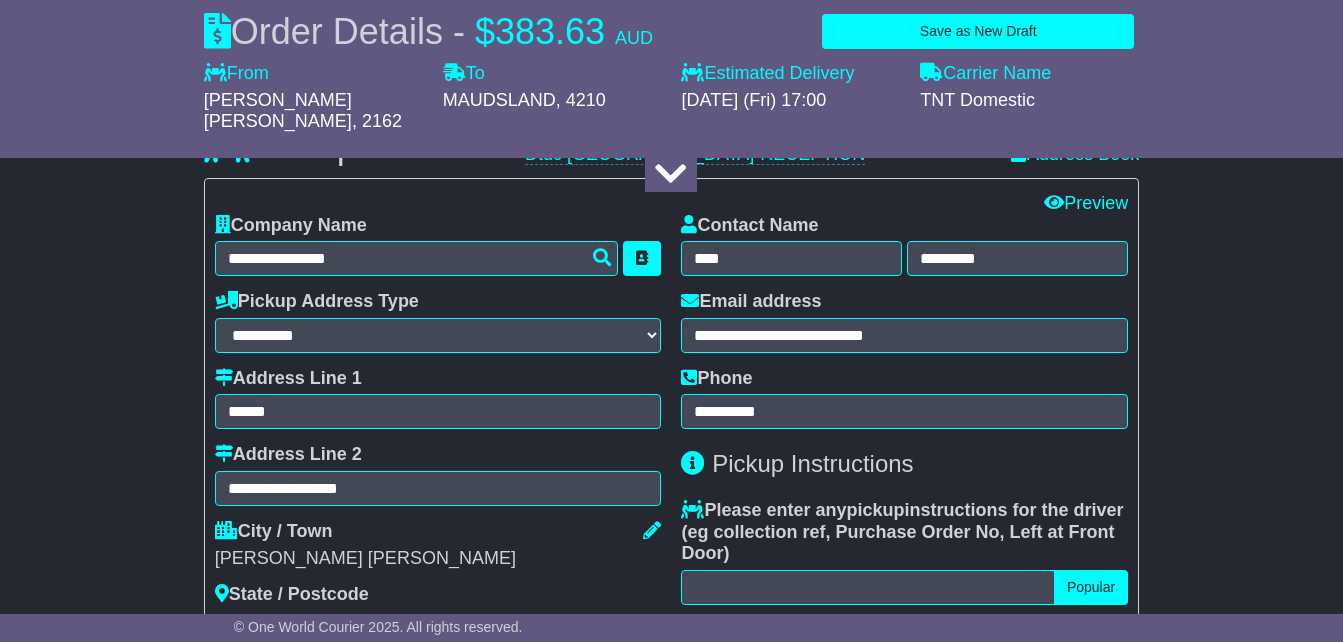 scroll, scrollTop: 600, scrollLeft: 0, axis: vertical 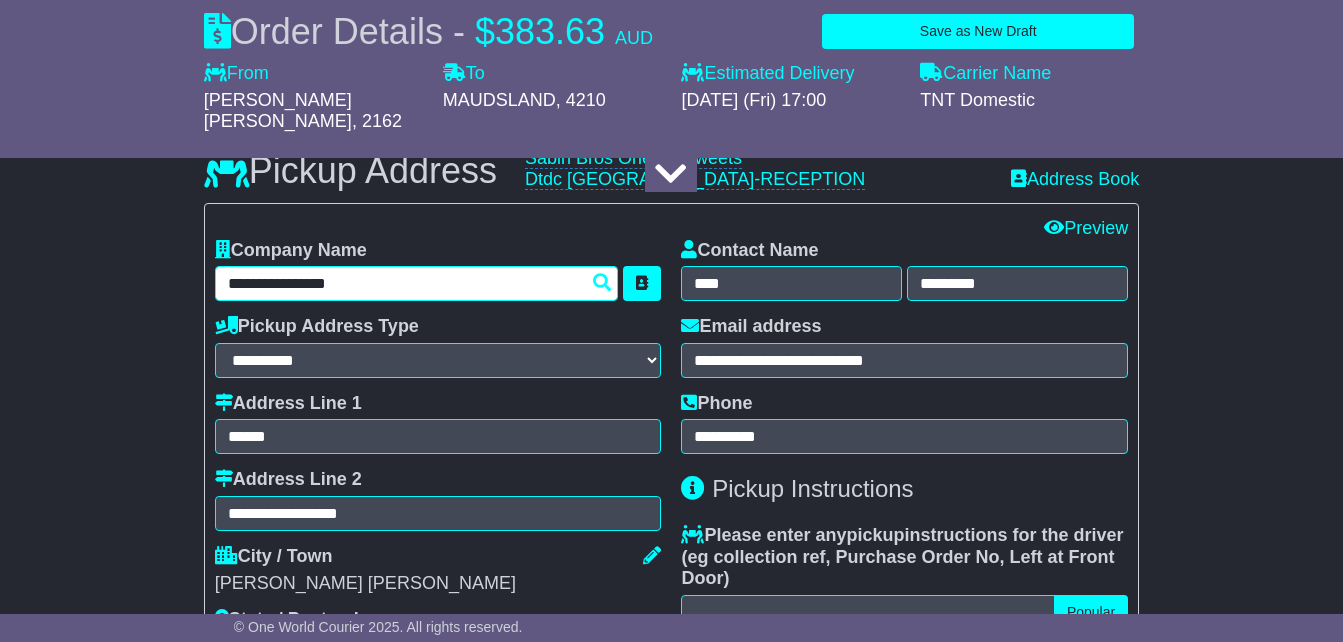 type on "**********" 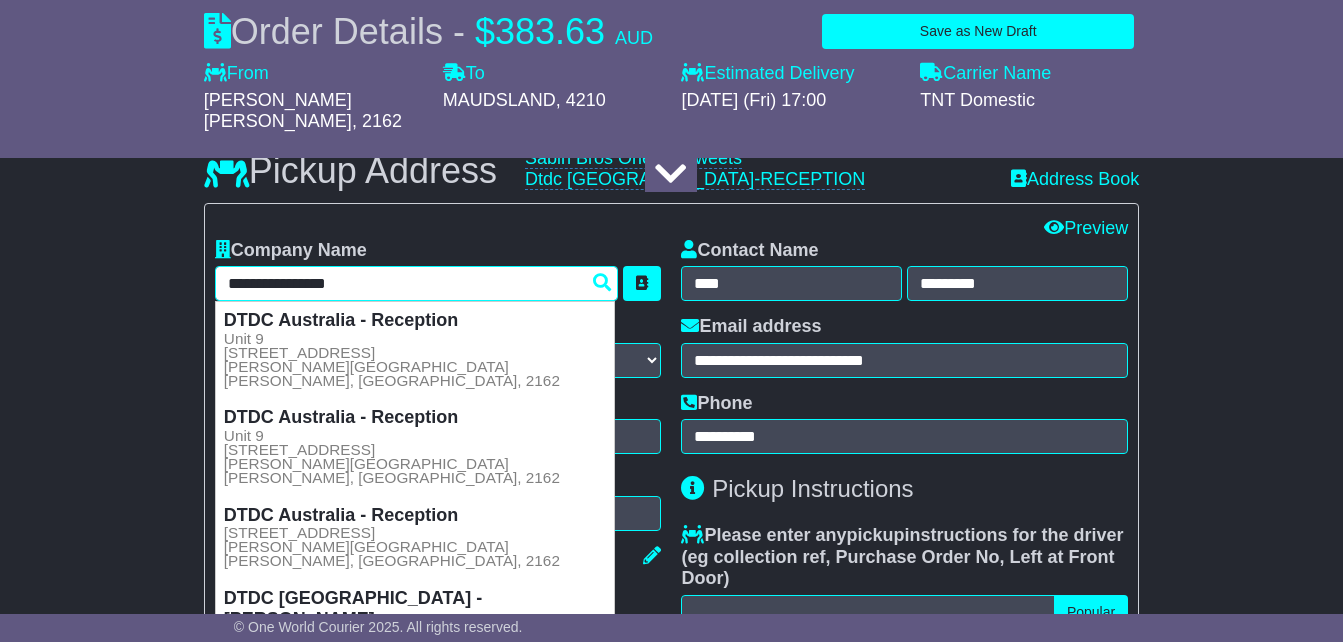 type 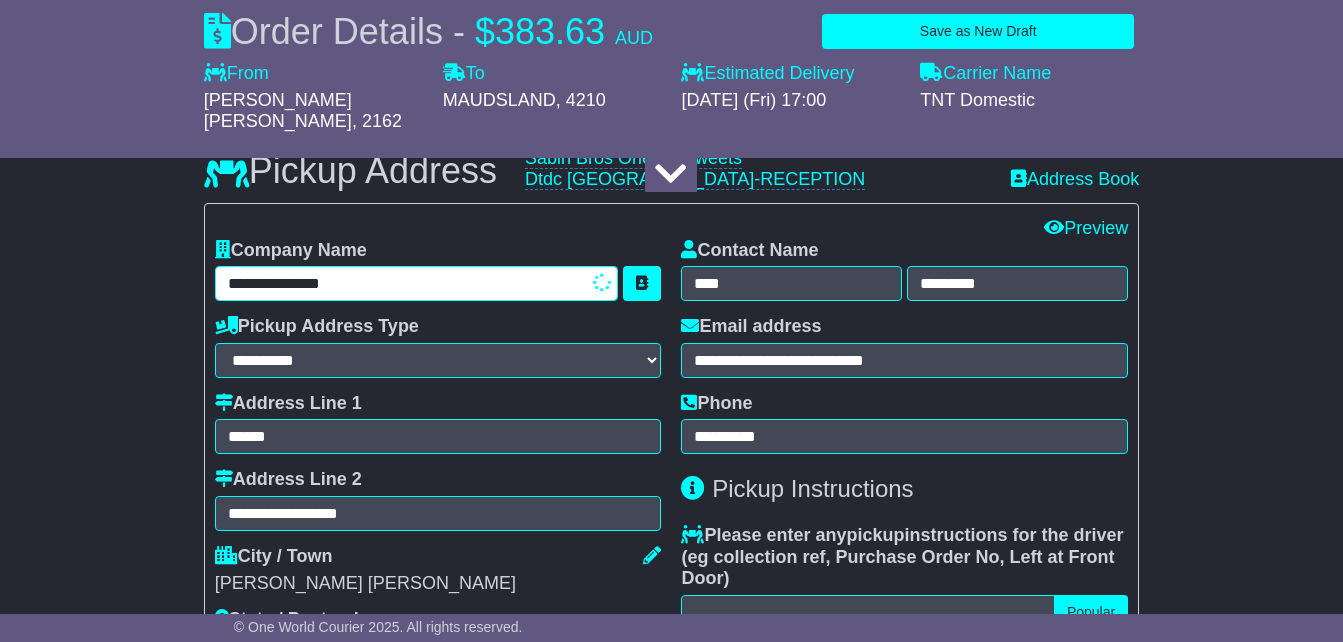 type on "**********" 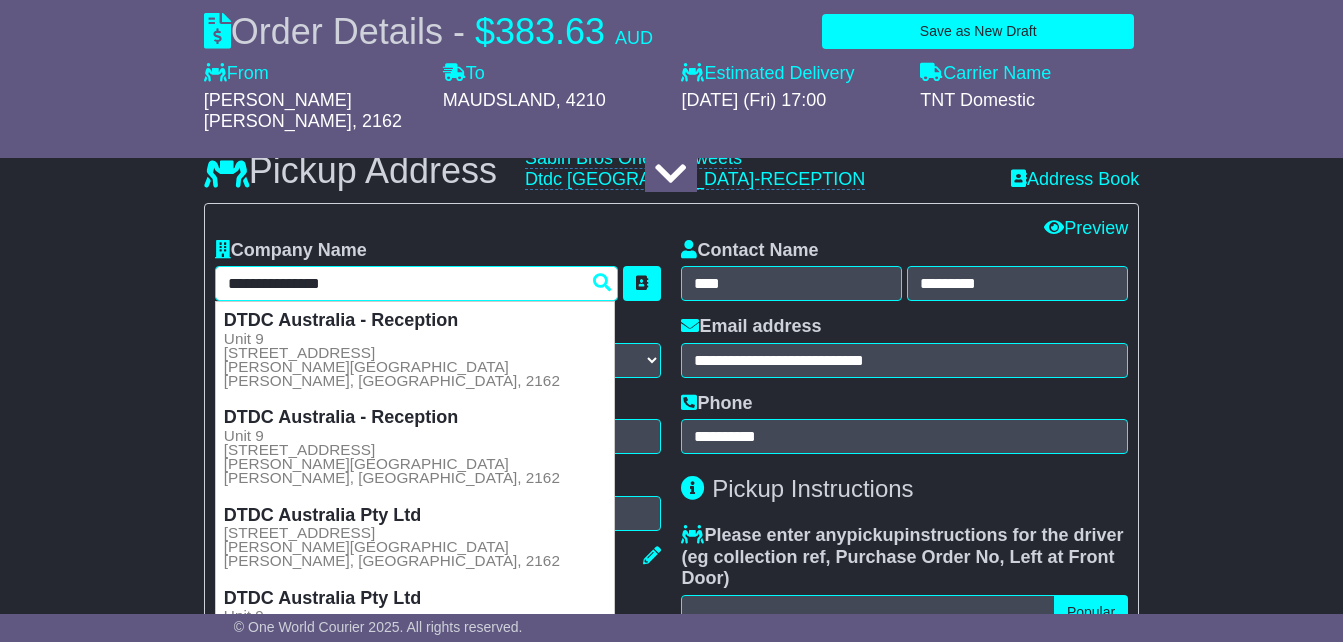 type on "**********" 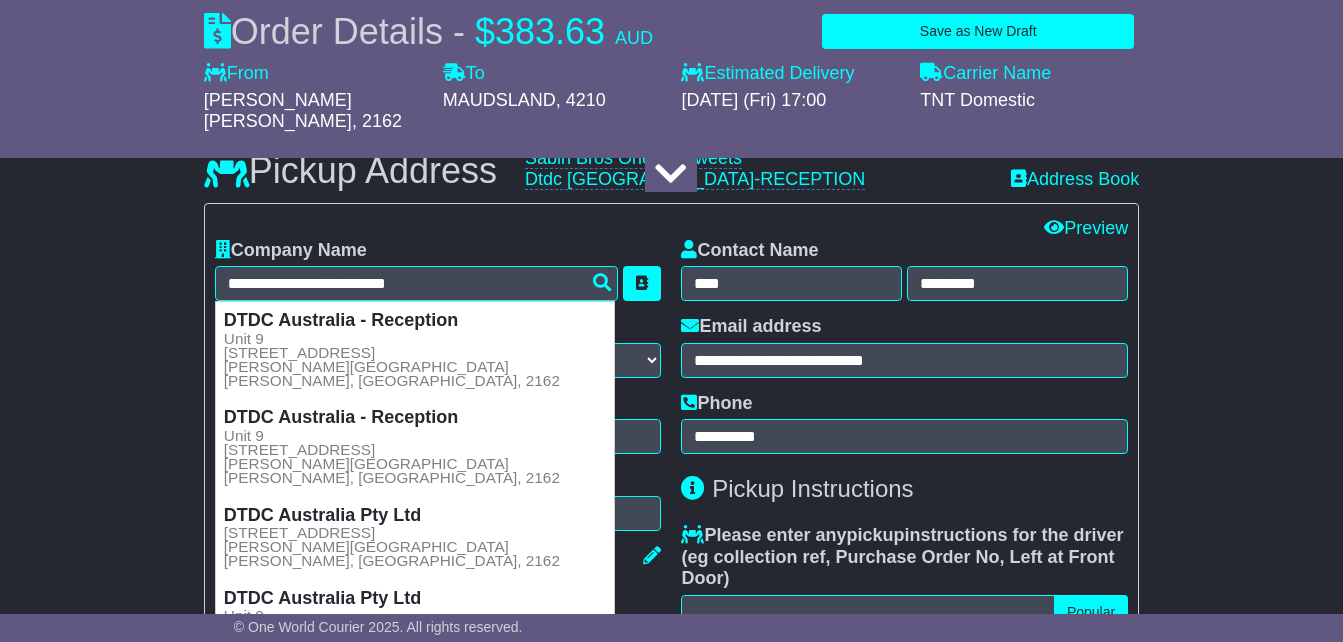type 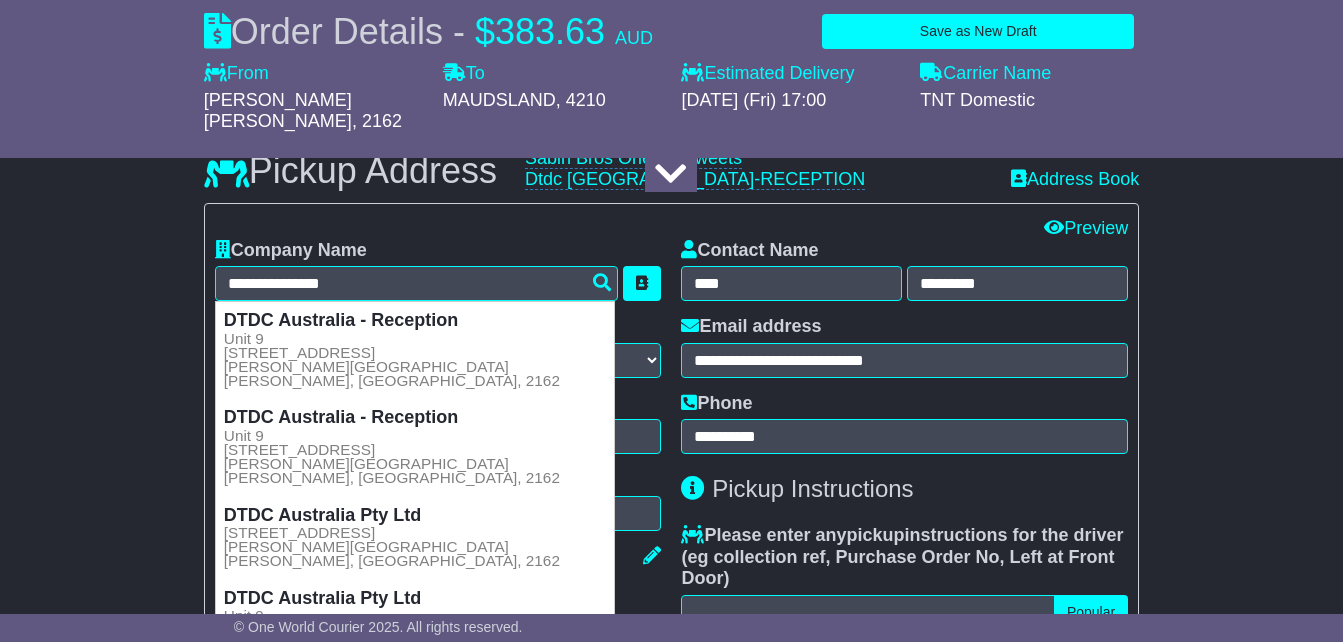 click on "**********" at bounding box center [671, 1294] 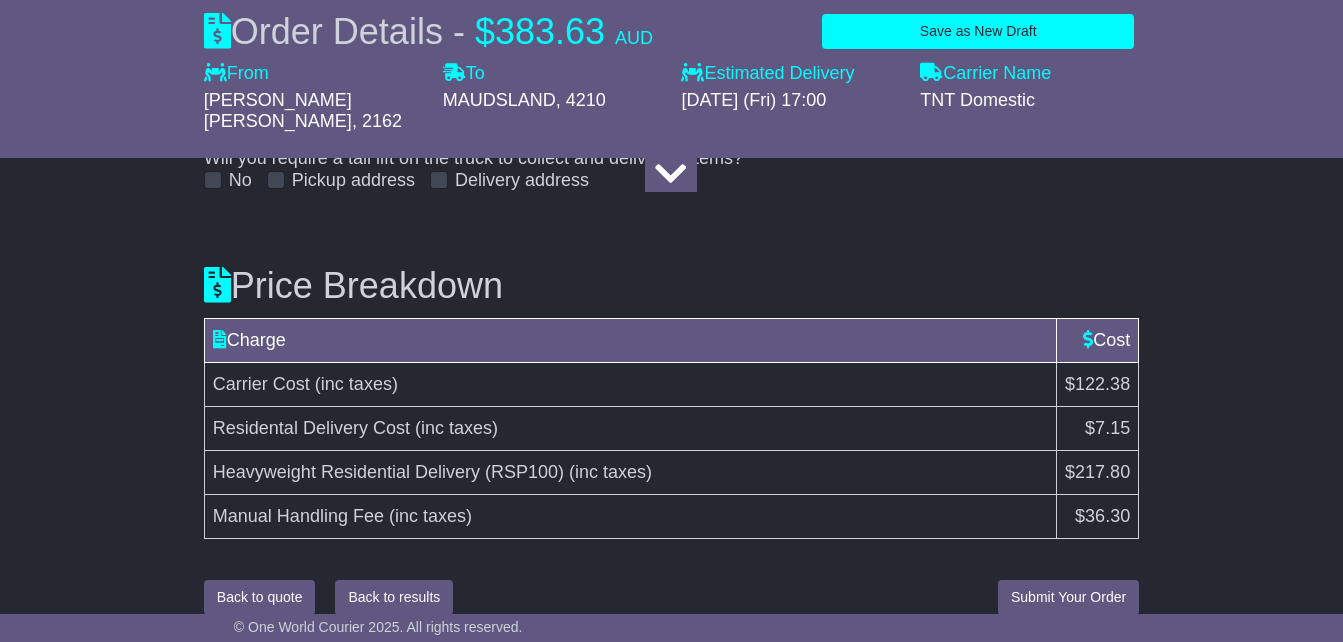 scroll, scrollTop: 2818, scrollLeft: 0, axis: vertical 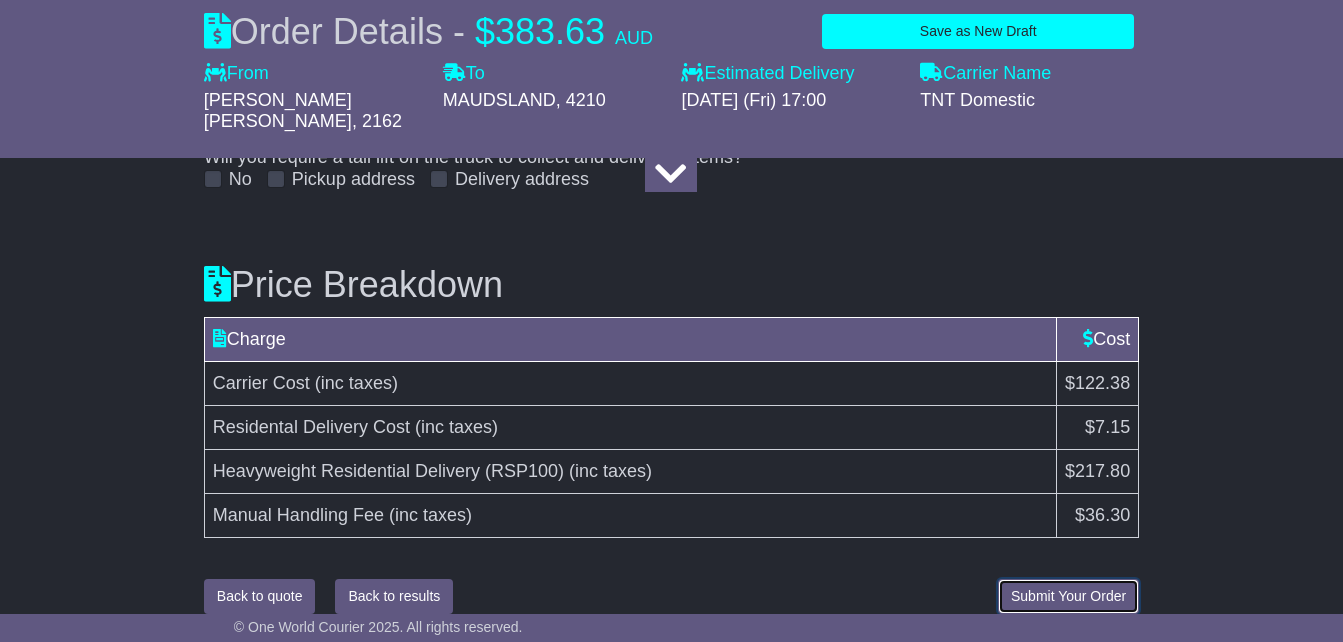 click on "Submit Your Order" at bounding box center (1068, 596) 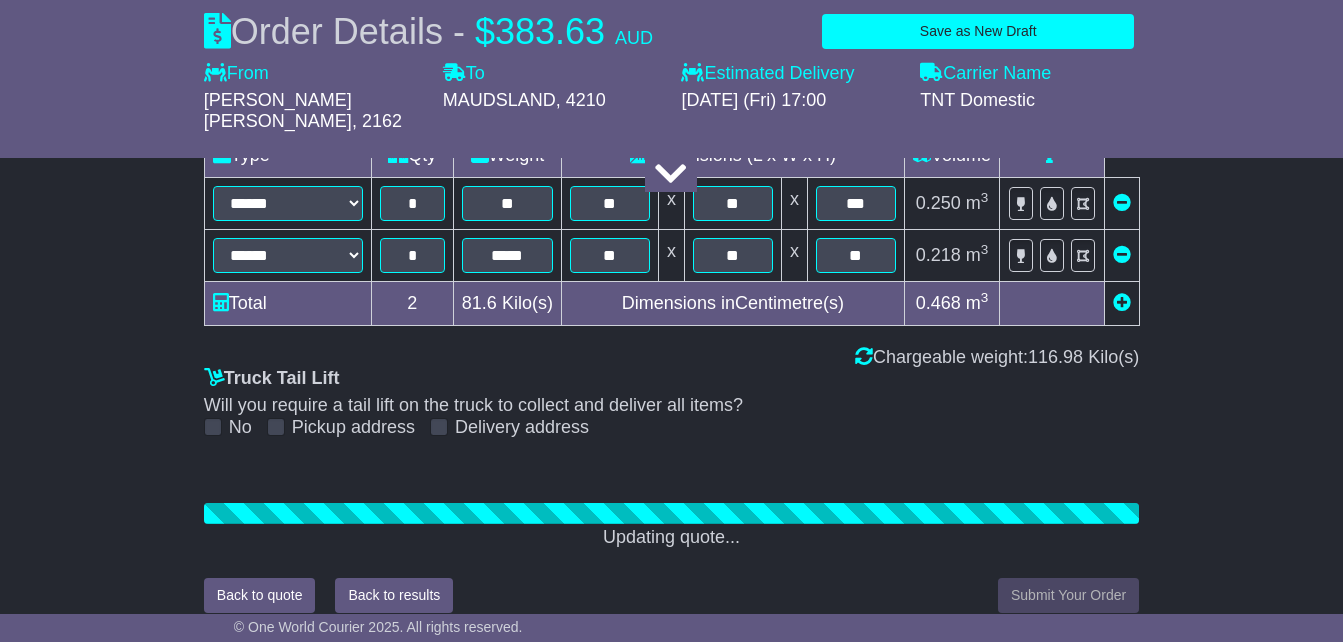 scroll, scrollTop: 2818, scrollLeft: 0, axis: vertical 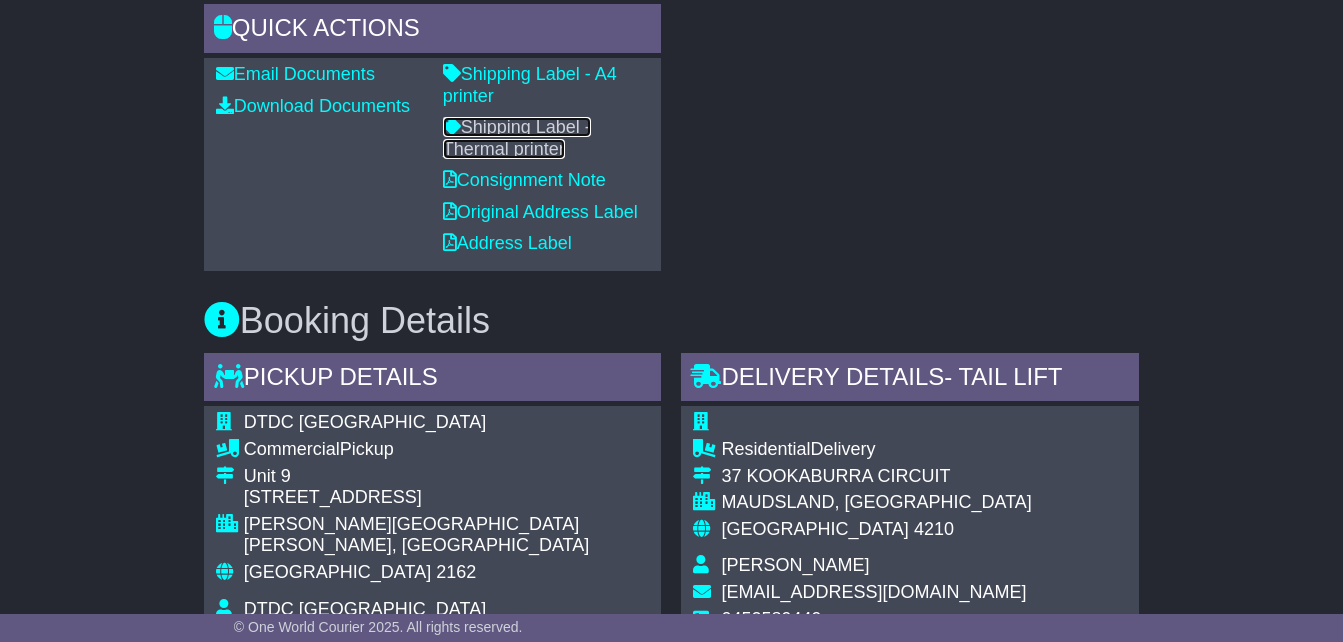 click on "Shipping Label - Thermal printer" at bounding box center (517, 138) 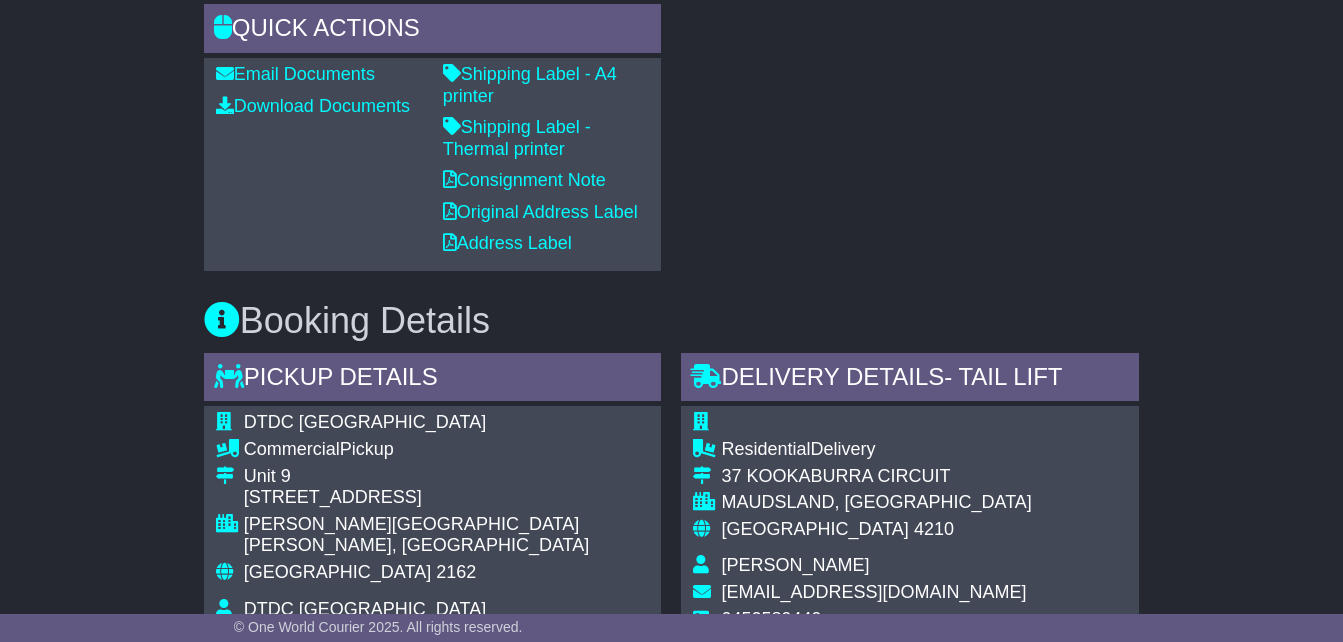 click on "RECENT CHAT
Loading...
No messages
Attach file...
Send a Message" at bounding box center [910, -140] 